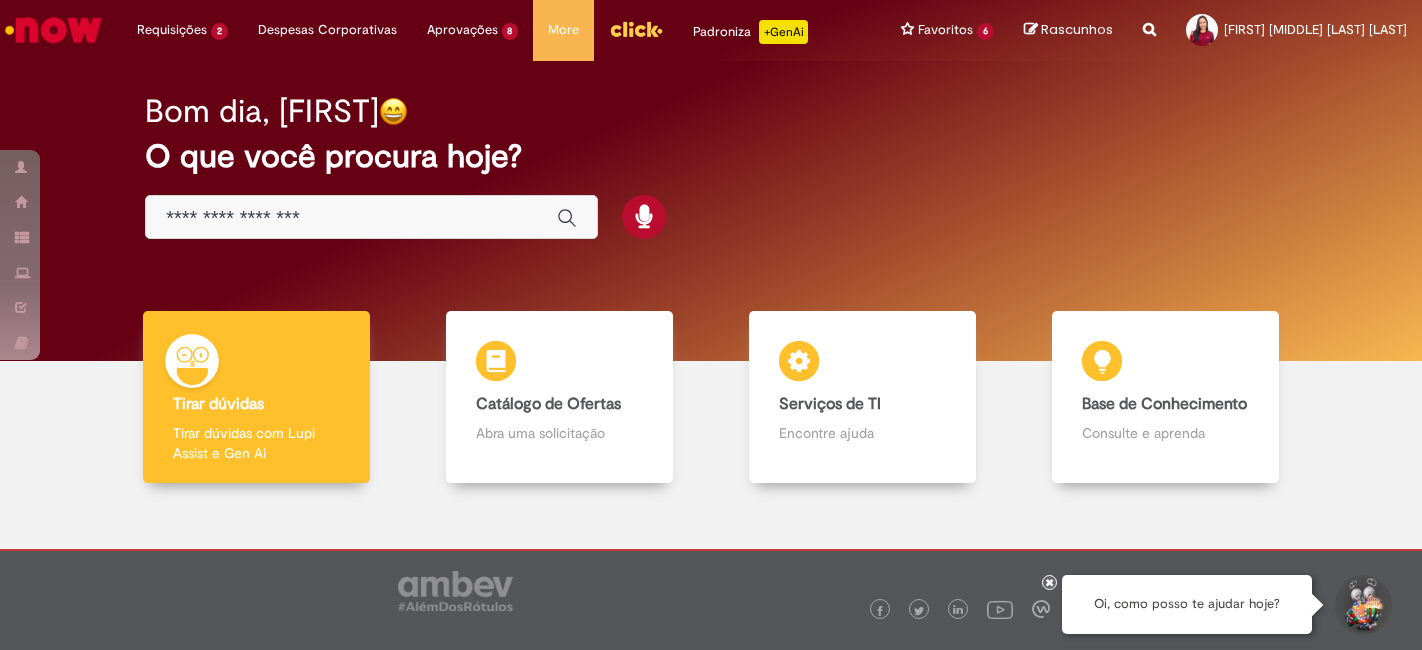 scroll, scrollTop: 0, scrollLeft: 0, axis: both 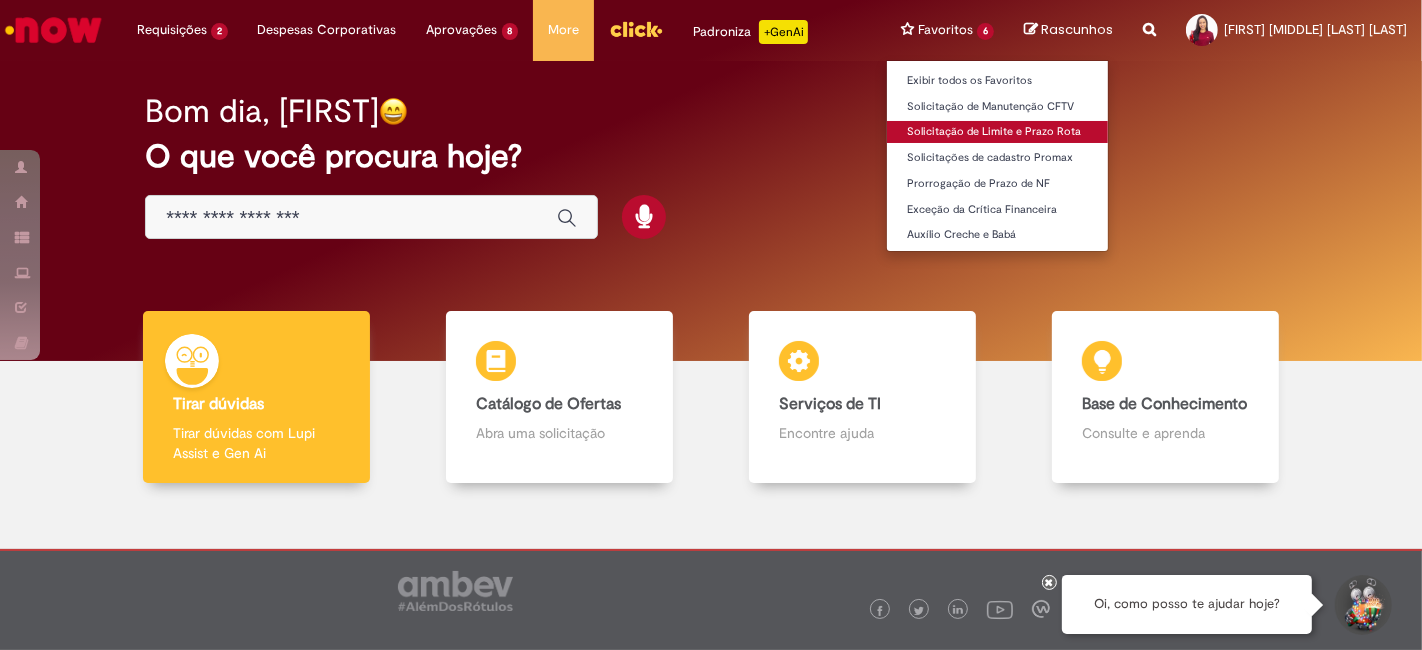 click on "Solicitação de Limite e Prazo Rota" at bounding box center [997, 132] 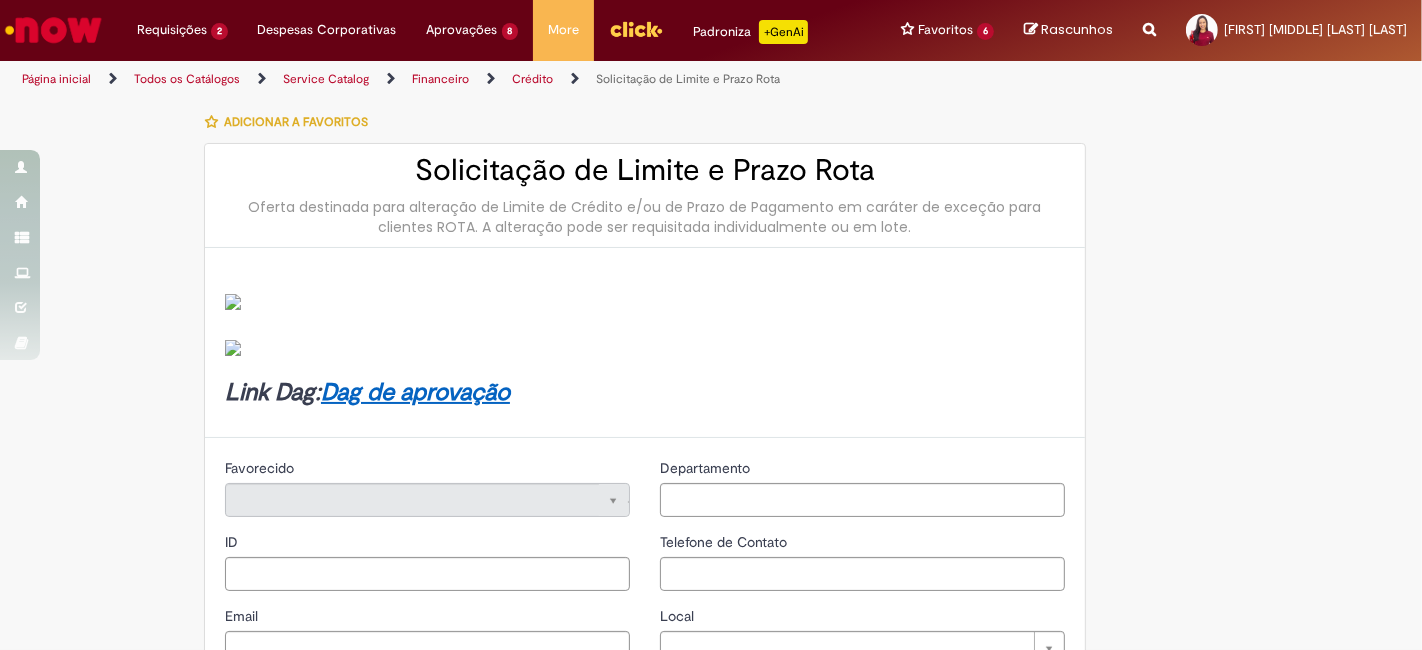 type on "********" 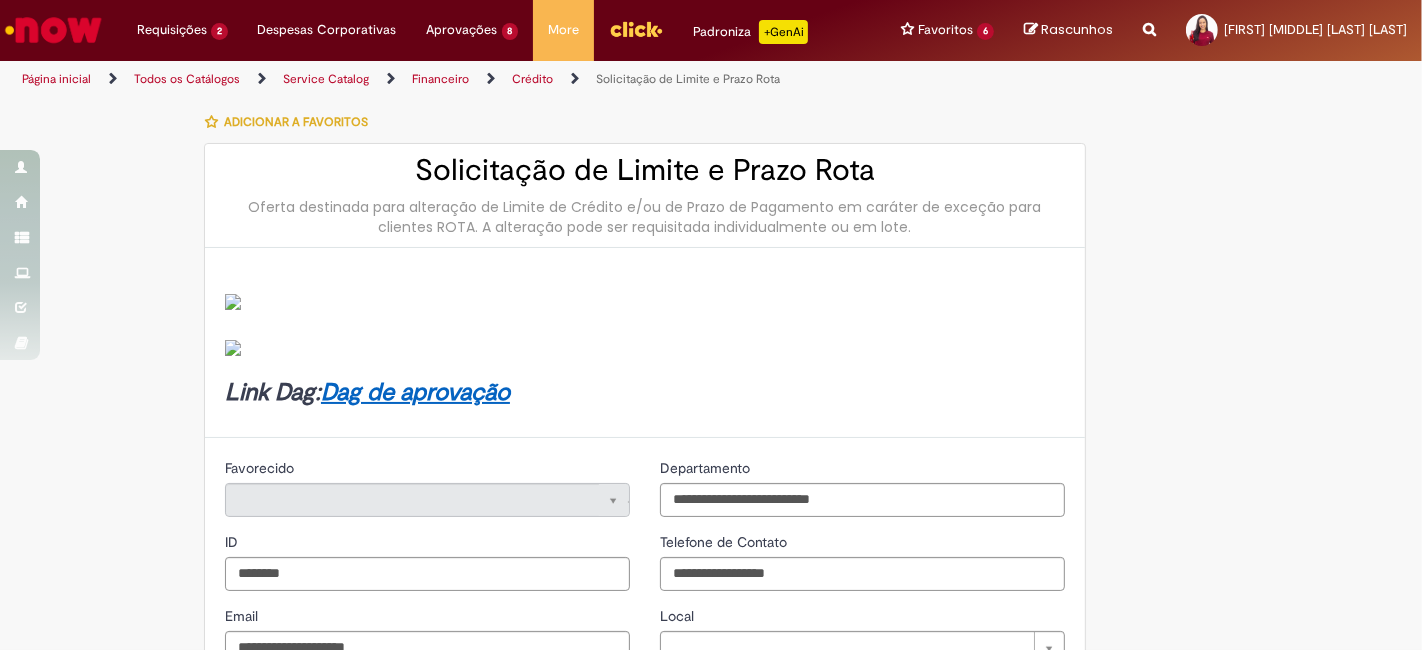 type on "**********" 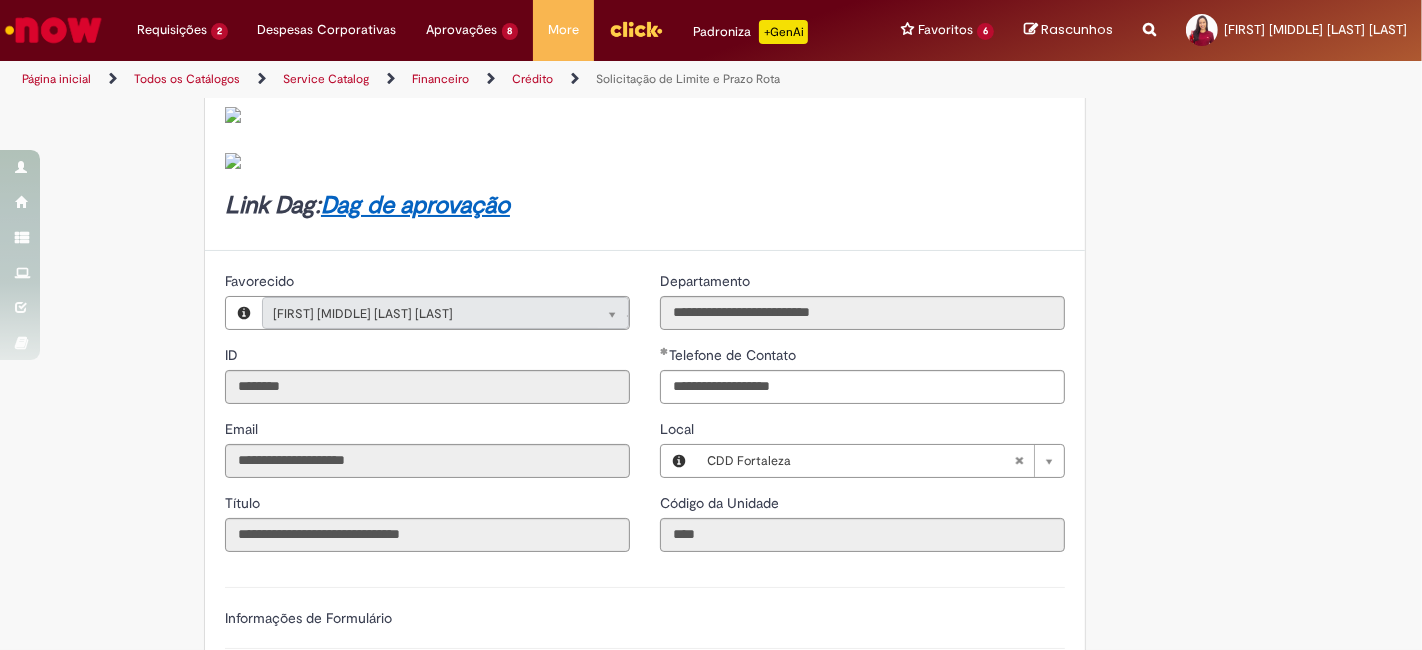 type on "**********" 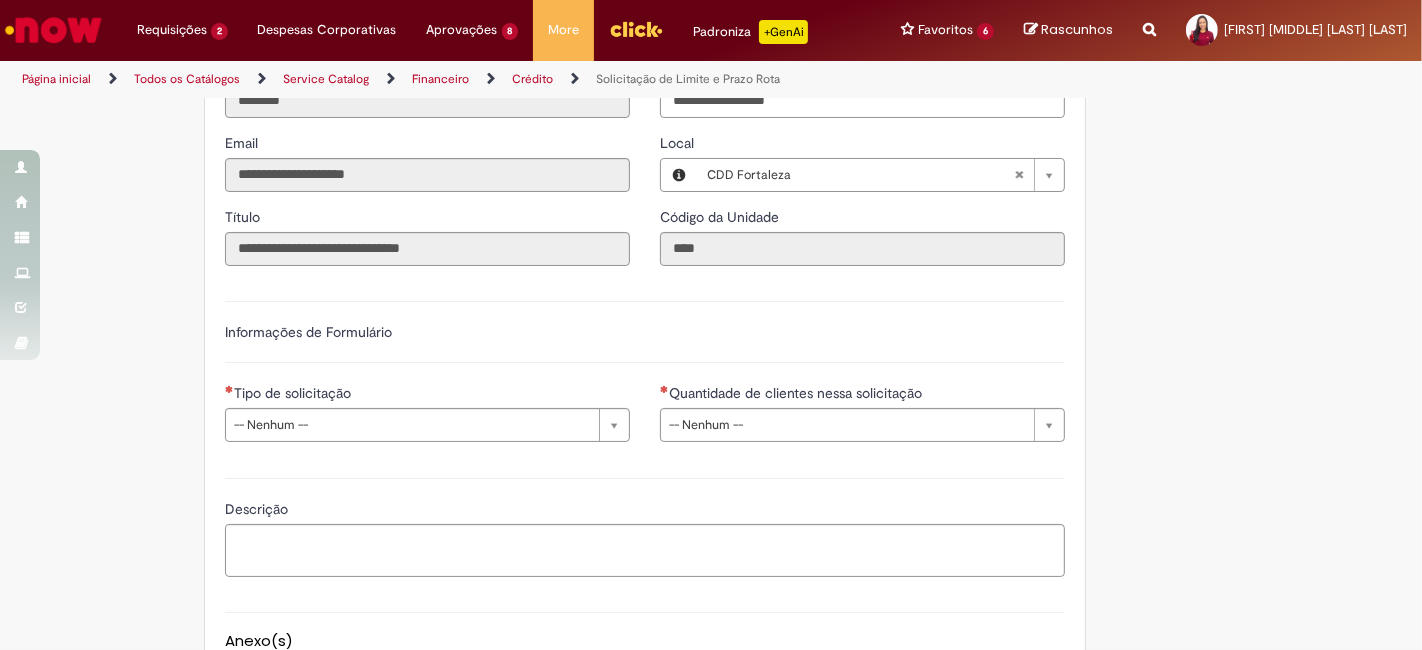 type on "**********" 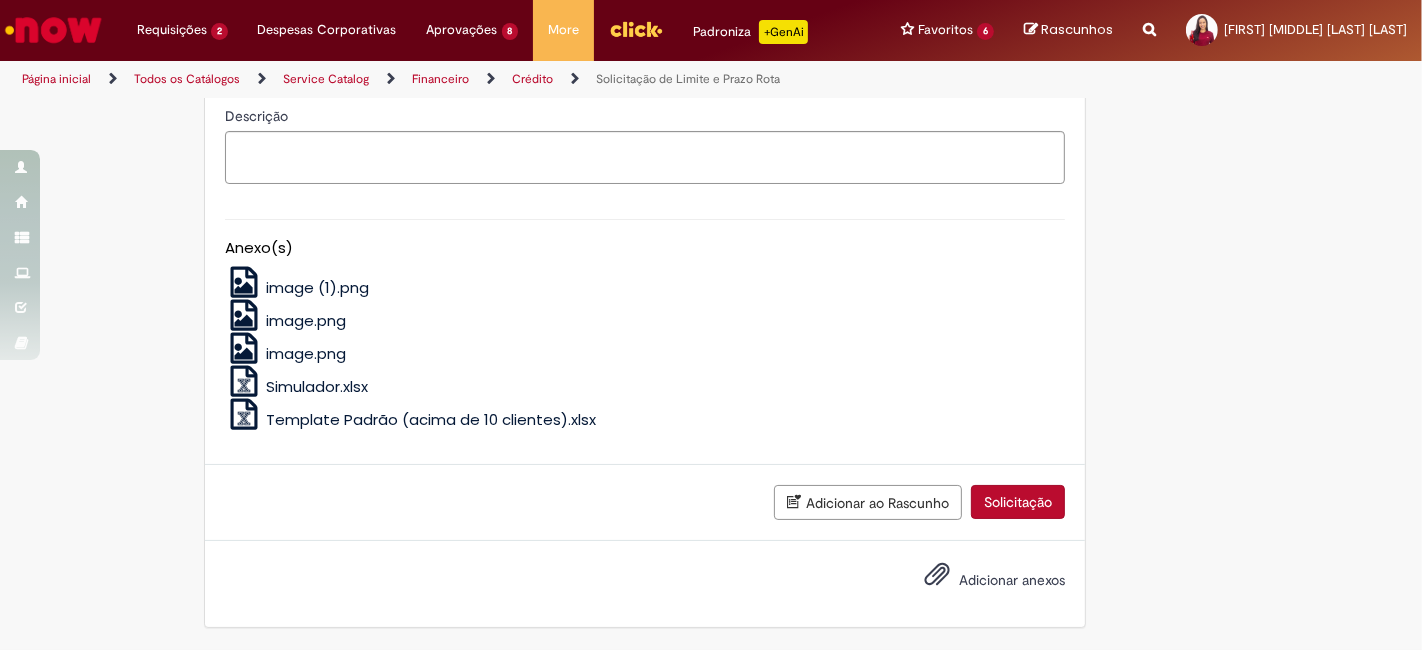 scroll, scrollTop: 1627, scrollLeft: 0, axis: vertical 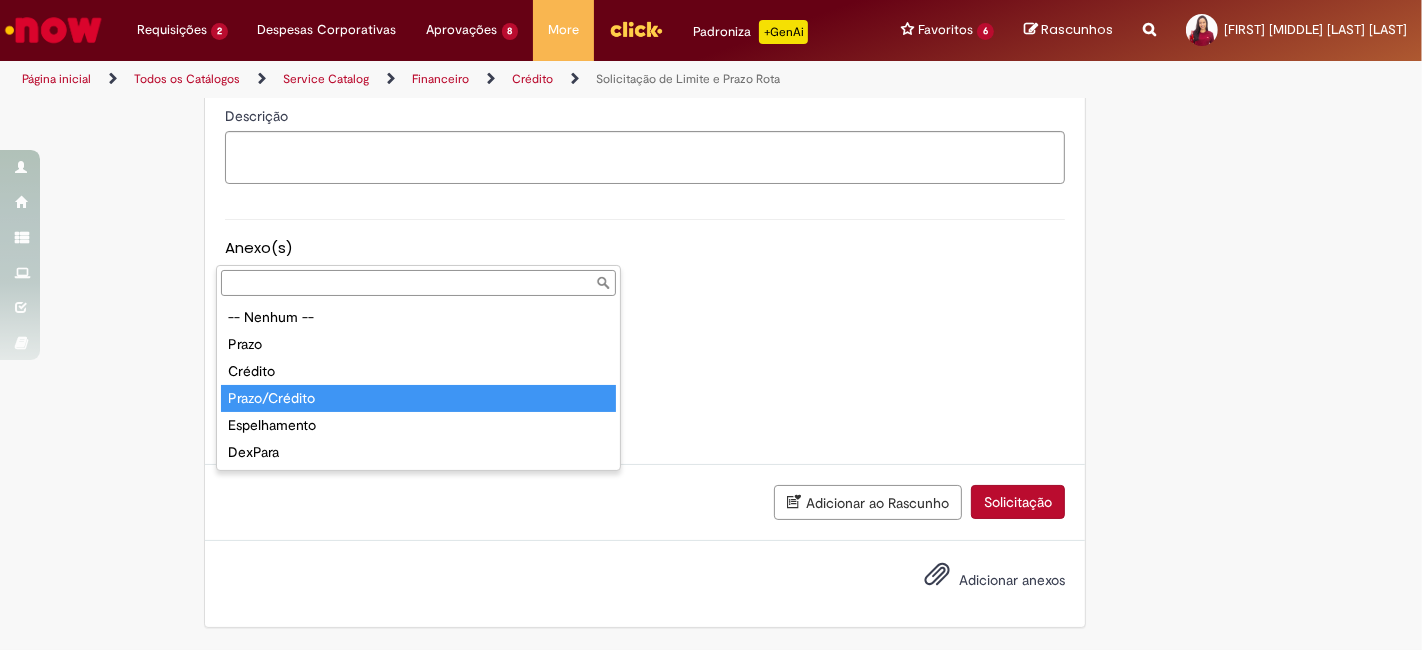type on "**********" 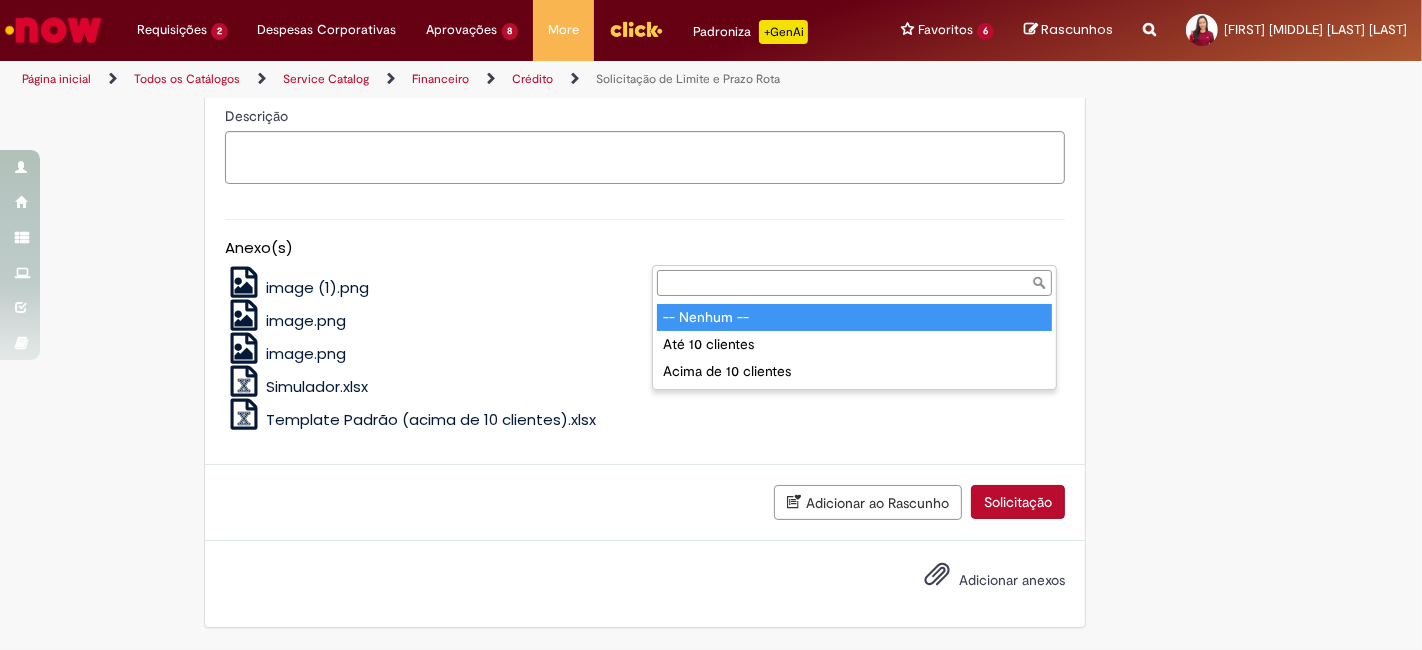 type on "**********" 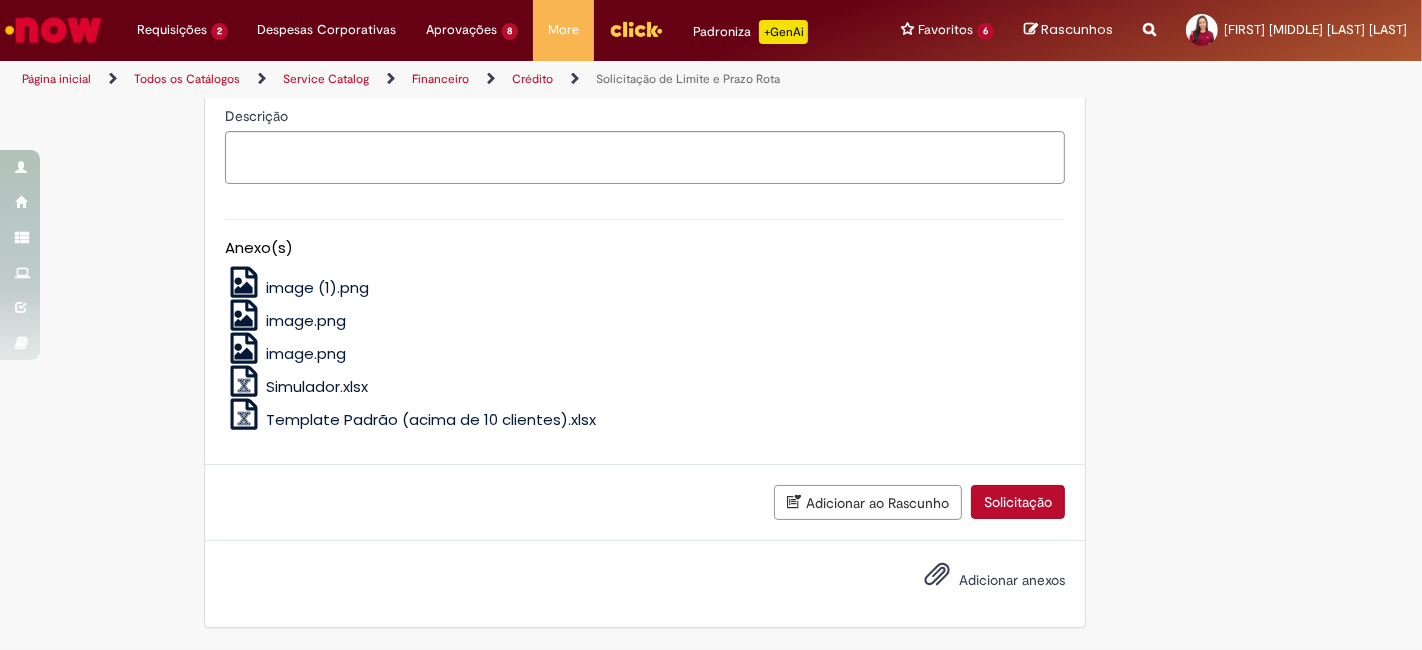 scroll, scrollTop: 1738, scrollLeft: 0, axis: vertical 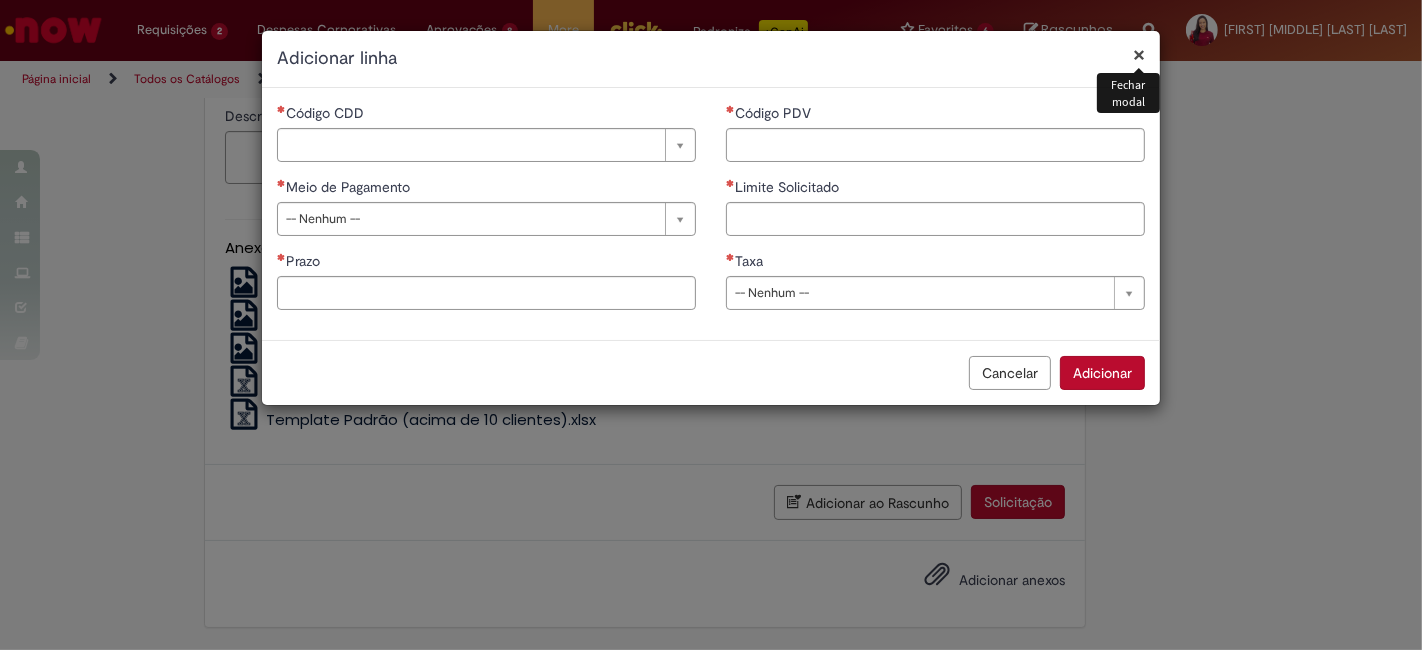 type 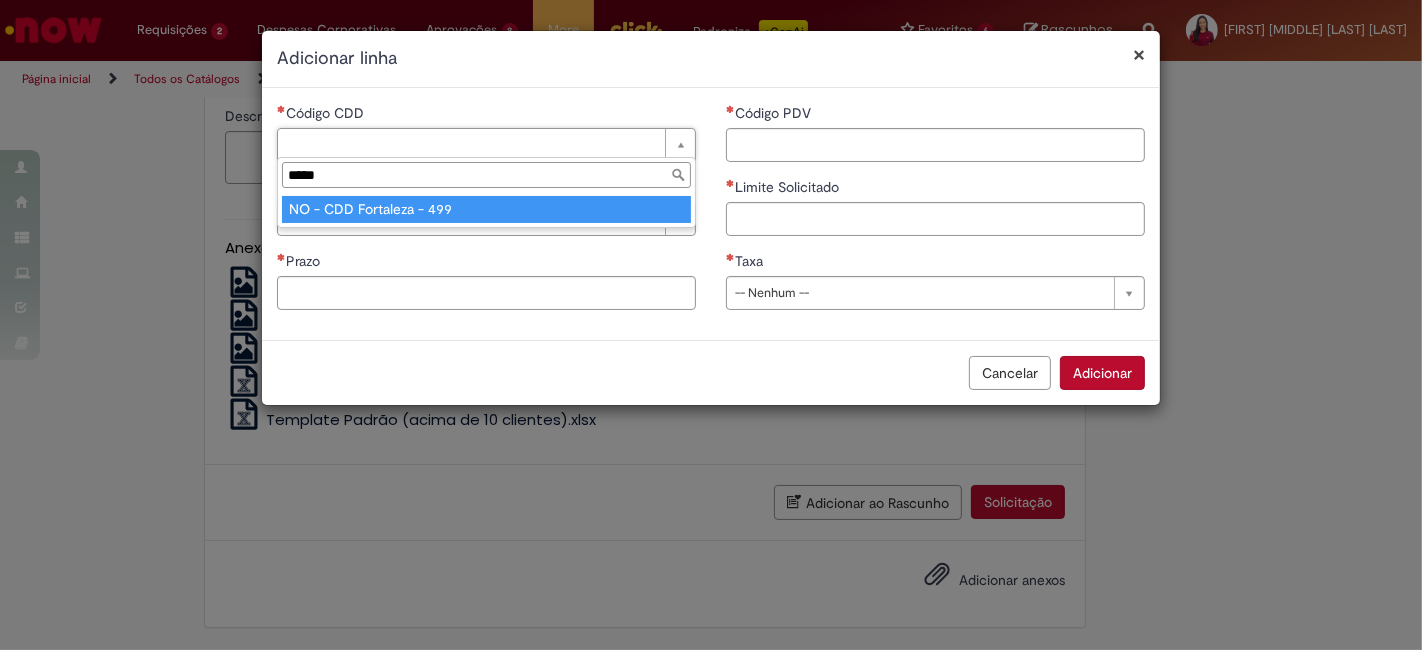 type on "*****" 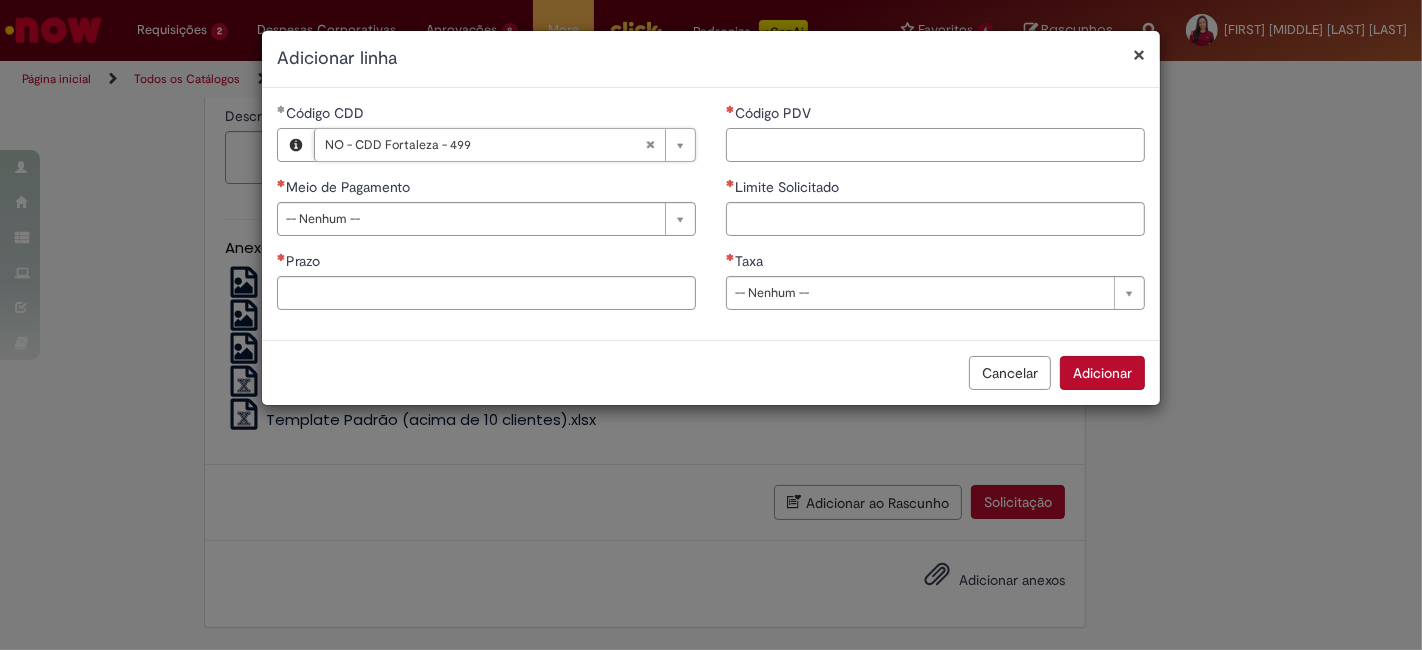 click on "Código PDV" at bounding box center [935, 145] 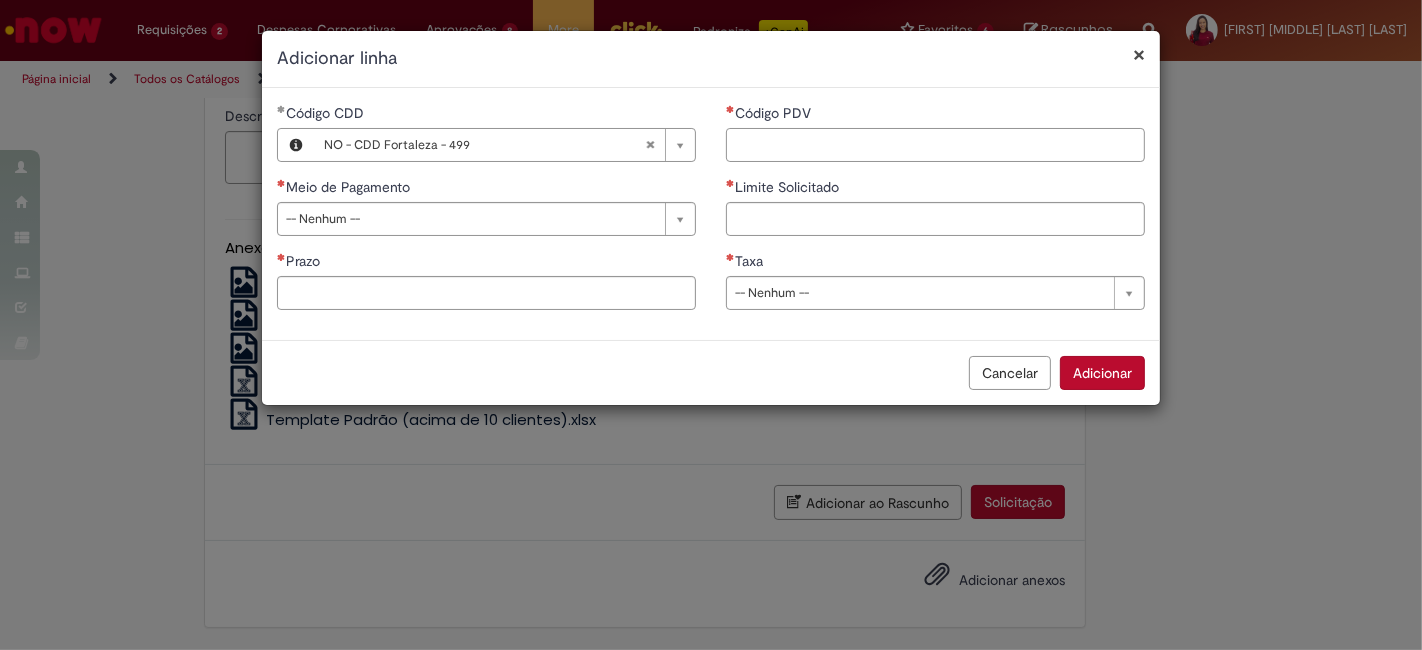 paste on "*****" 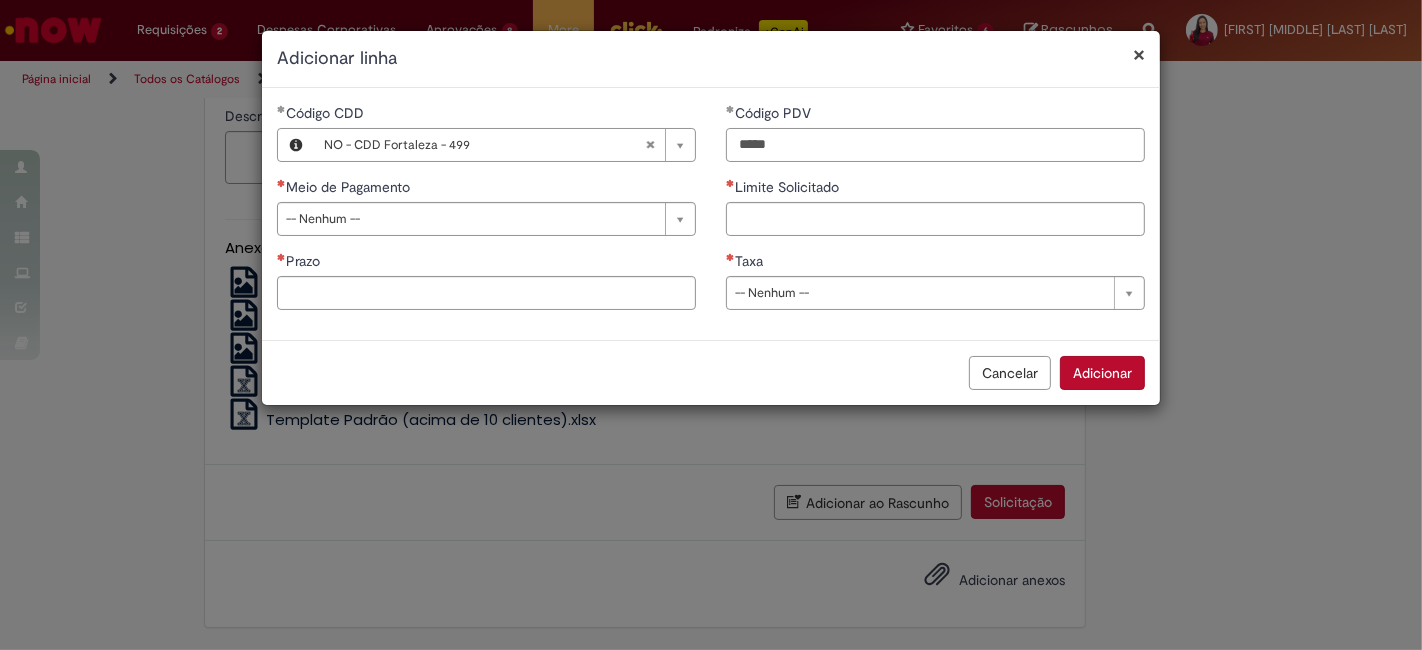 type on "*****" 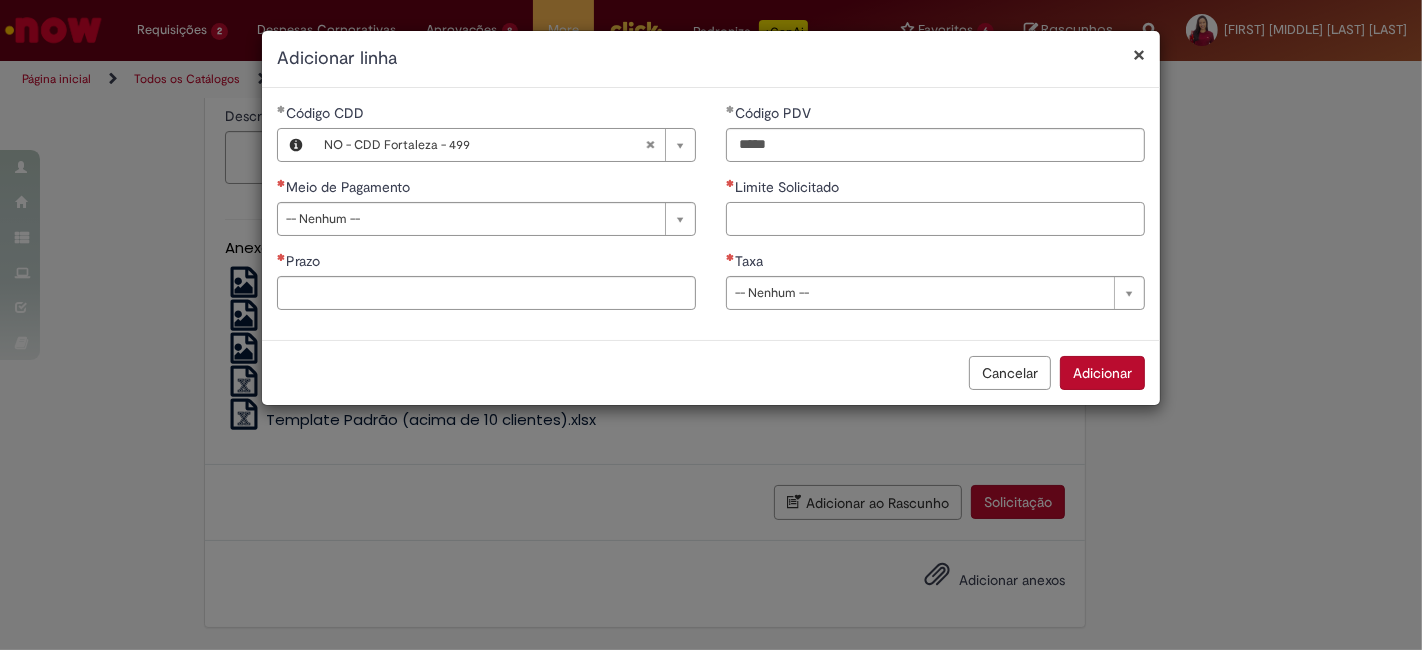 click on "Limite Solicitado" at bounding box center (935, 219) 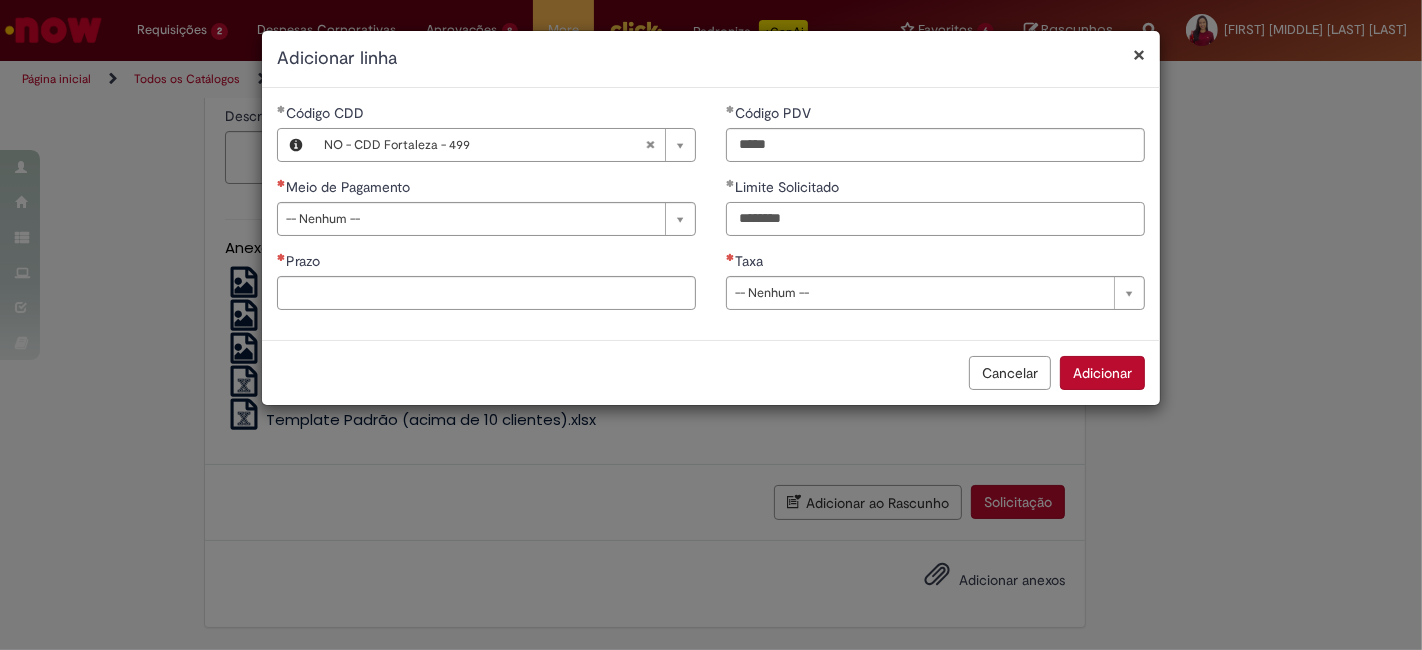 type on "********" 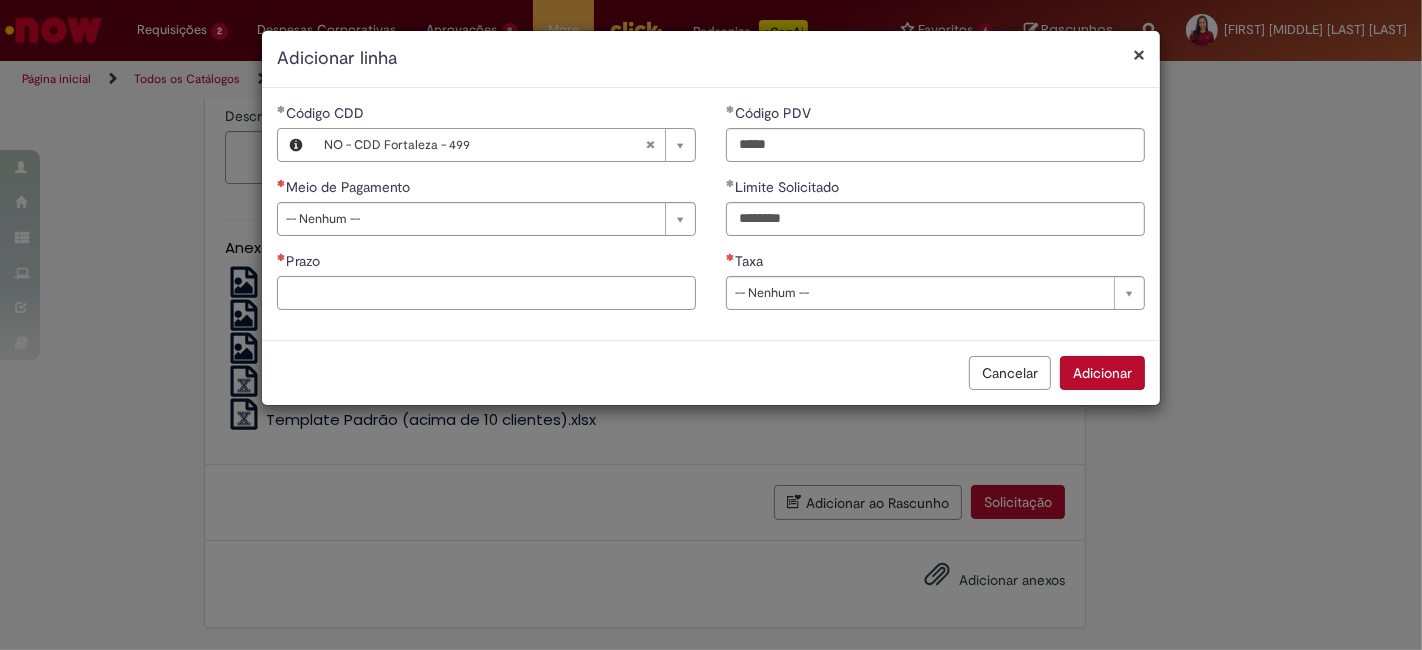 click on "Prazo" at bounding box center (486, 293) 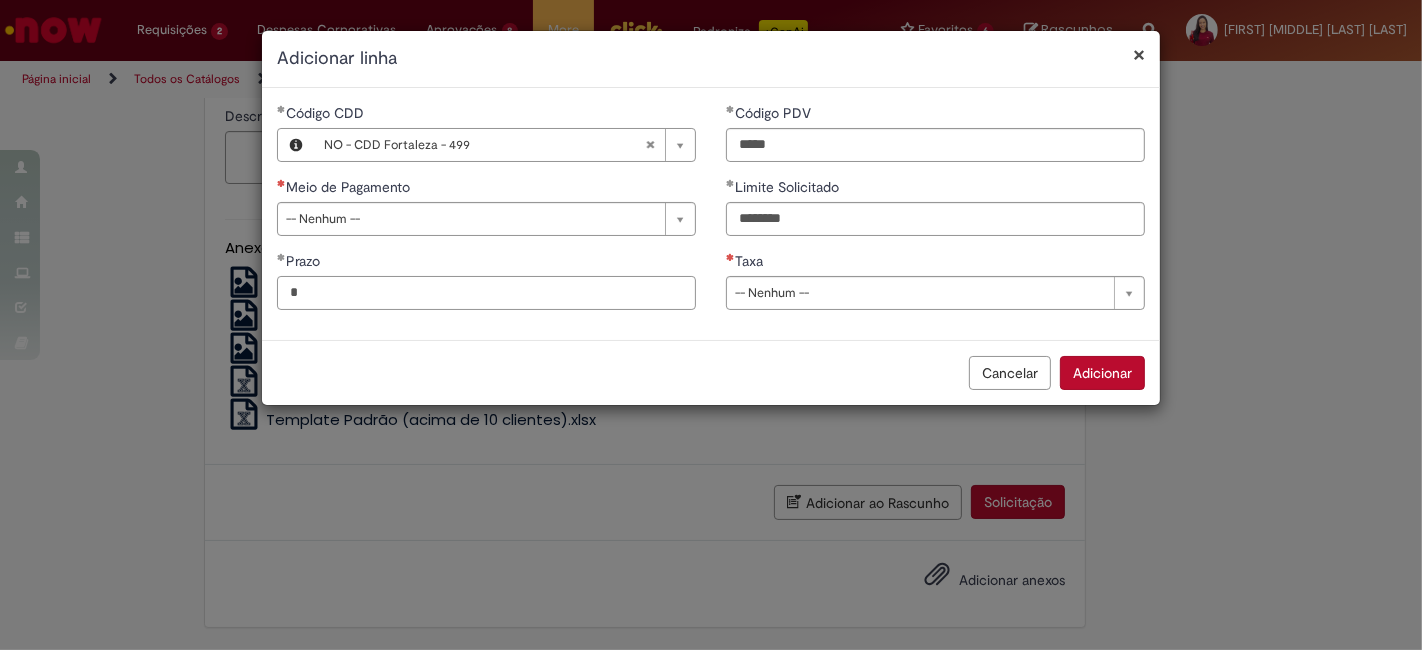 type on "*" 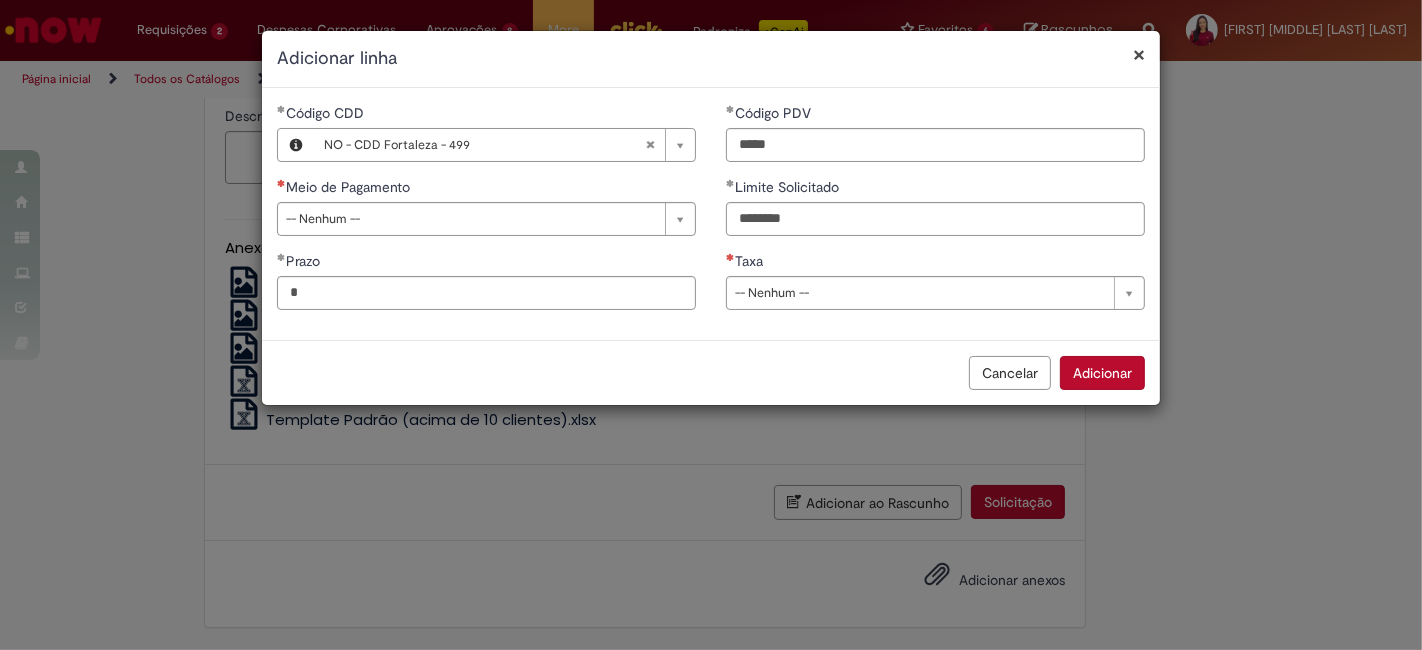 drag, startPoint x: 900, startPoint y: 295, endPoint x: 873, endPoint y: 304, distance: 28.460499 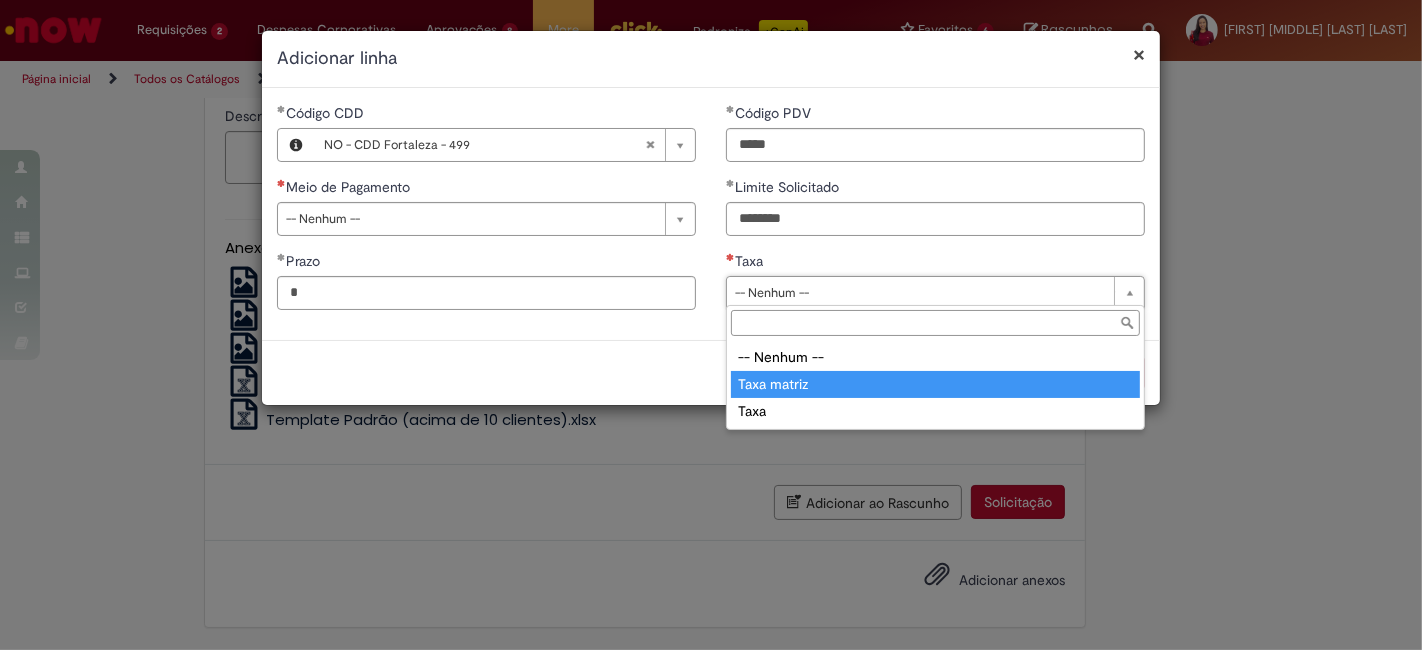type on "**********" 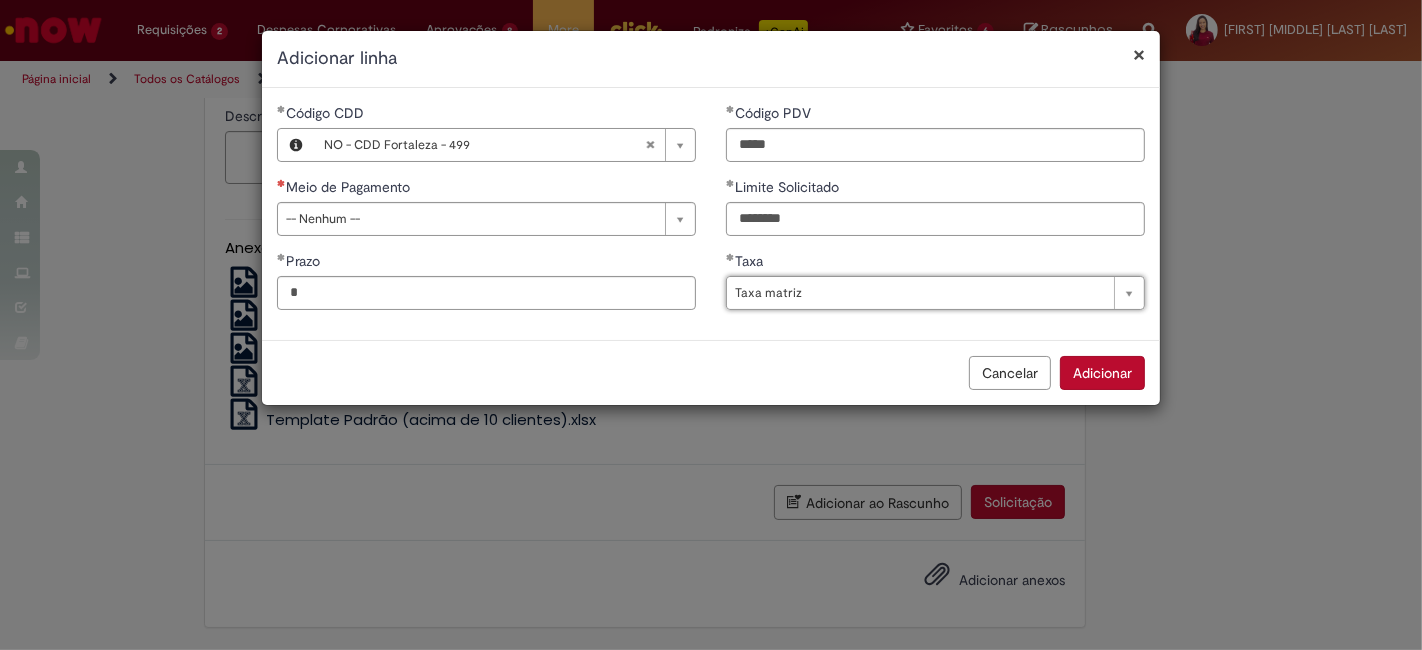 click on "Adicionar" at bounding box center (1102, 373) 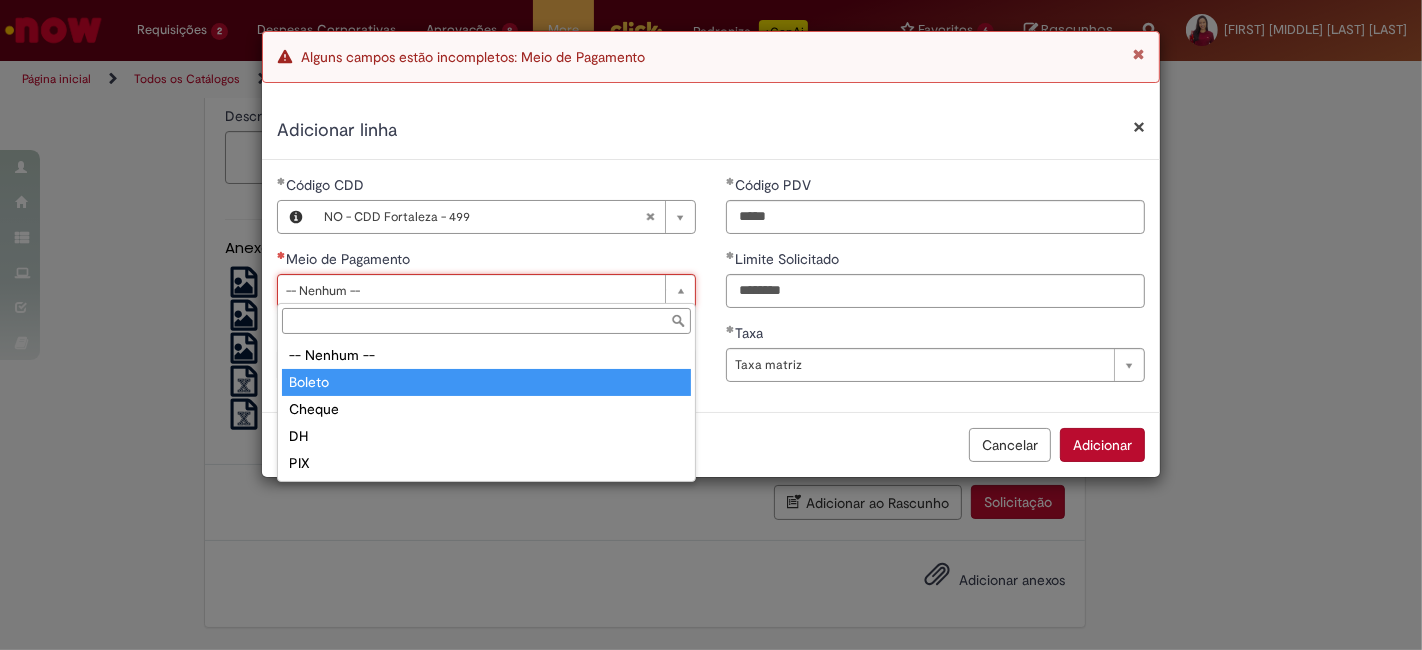 type on "******" 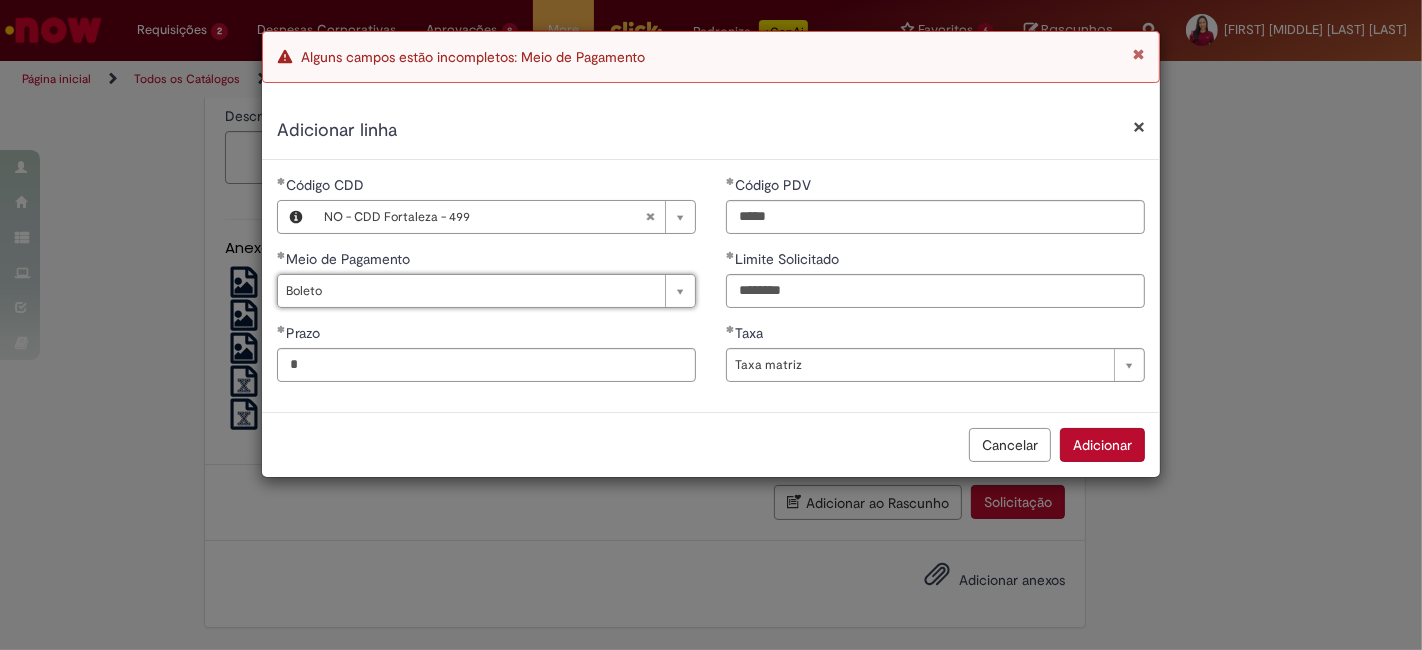 click on "Adicionar" at bounding box center (1102, 445) 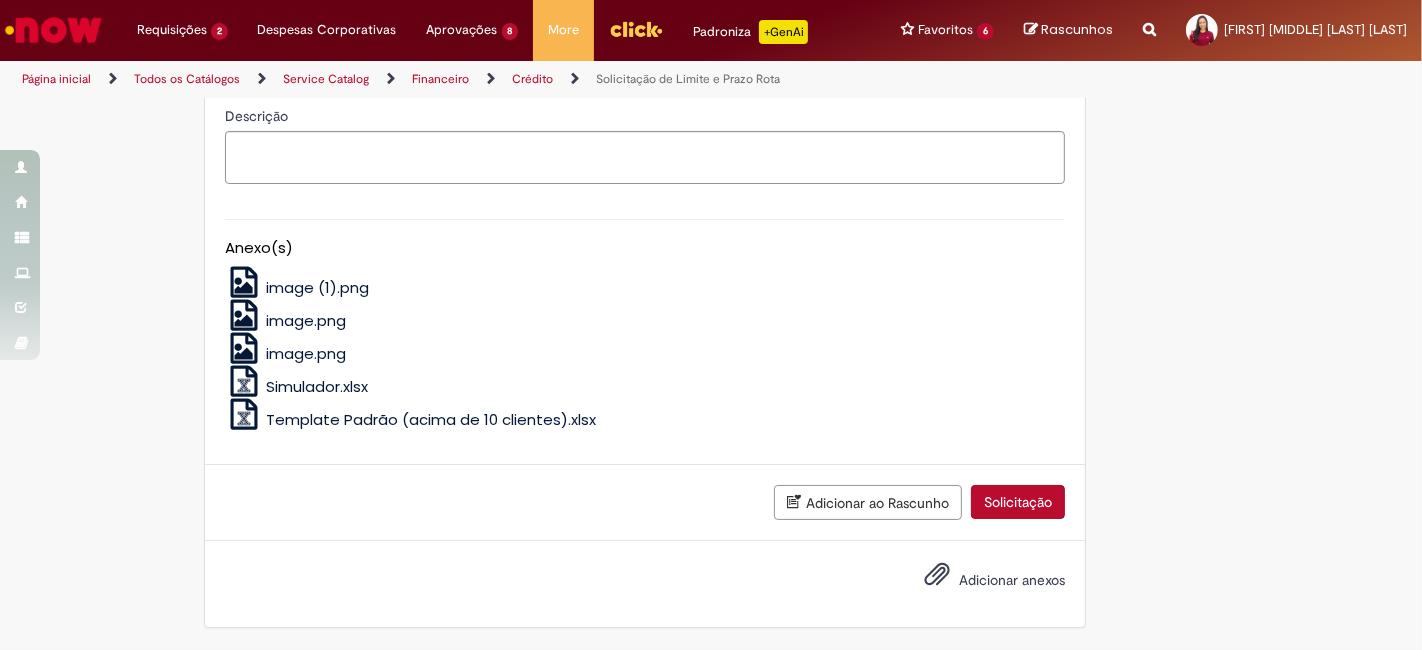 scroll, scrollTop: 1849, scrollLeft: 0, axis: vertical 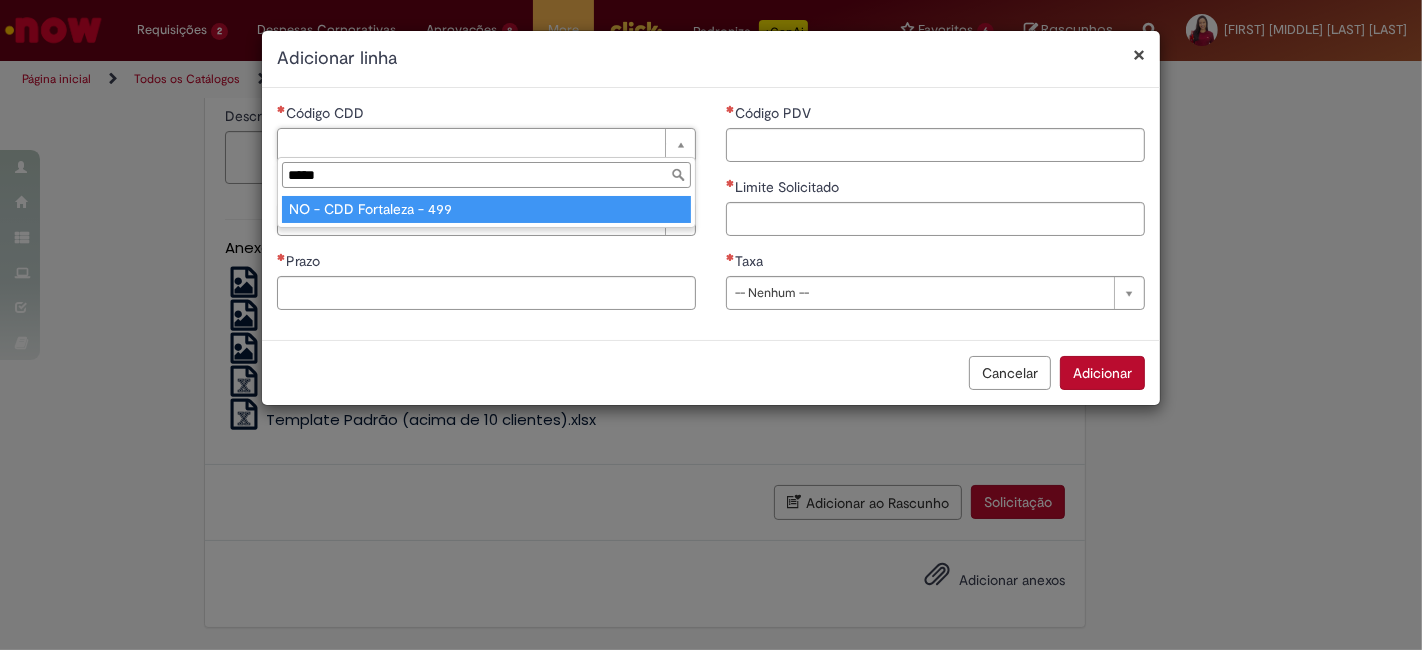type on "*****" 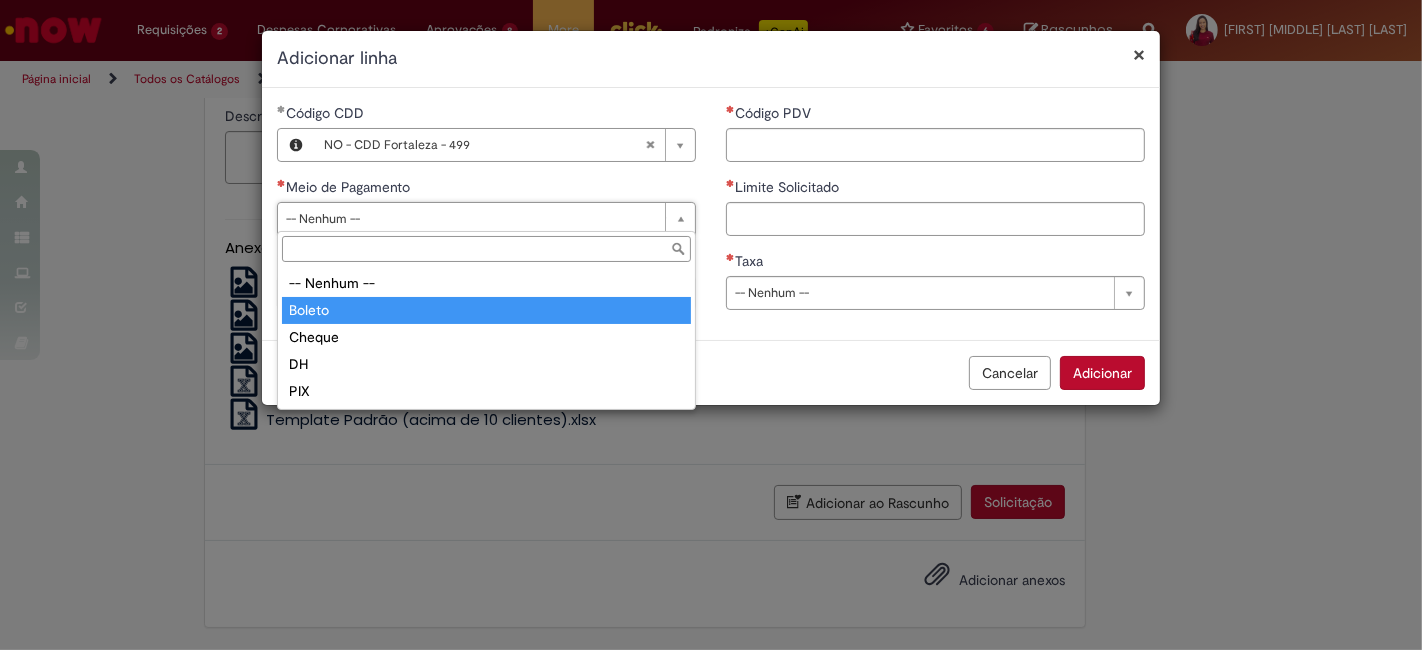 type on "******" 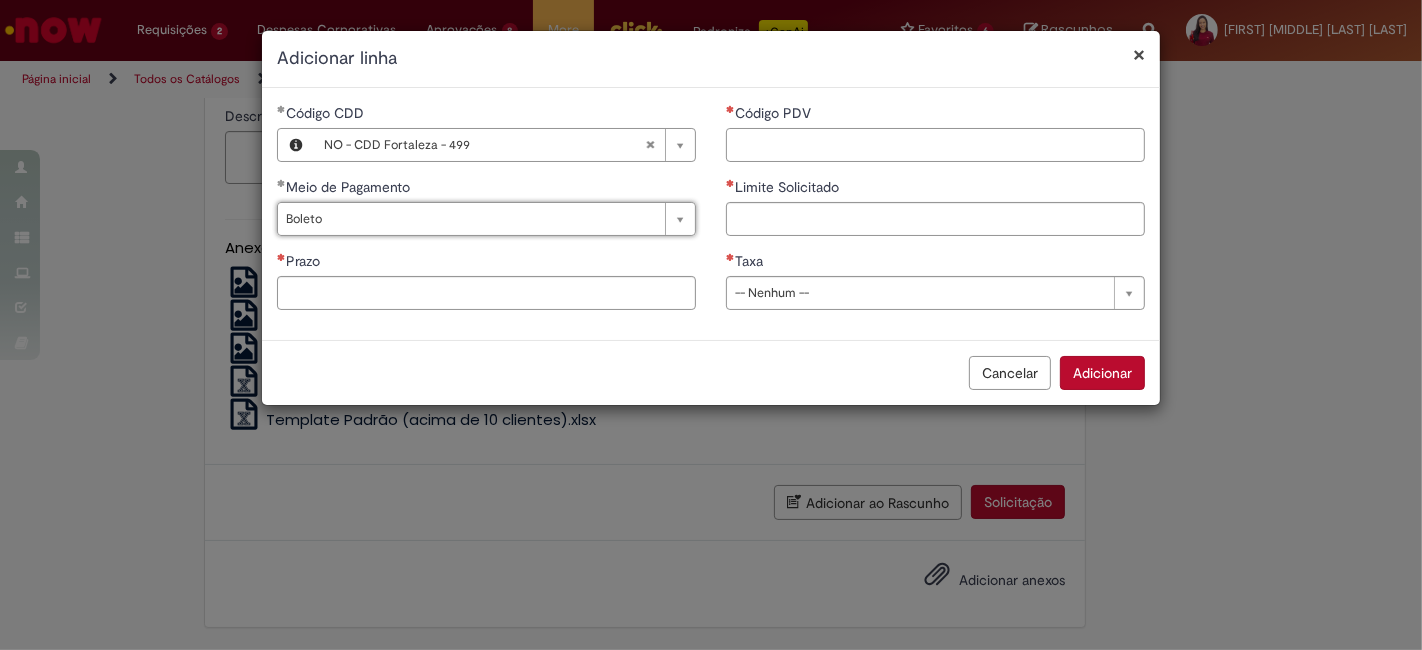 click on "Código PDV" at bounding box center [935, 145] 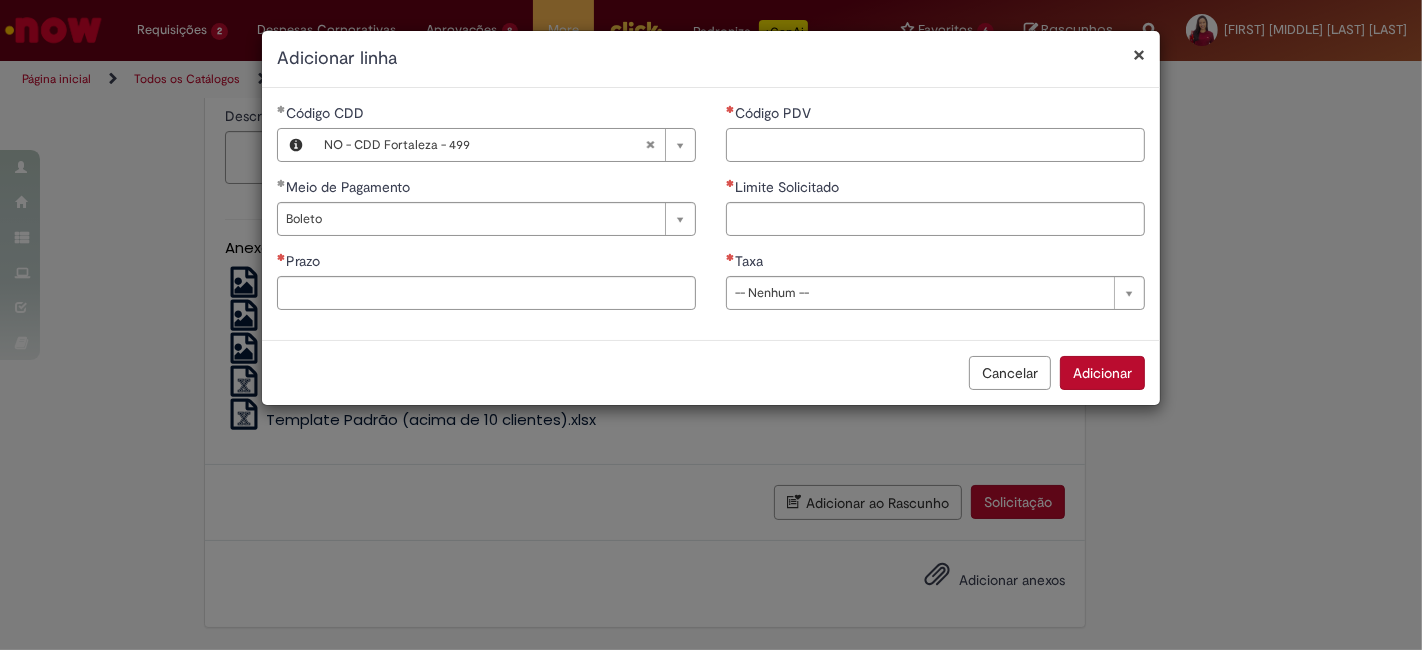 paste on "*****" 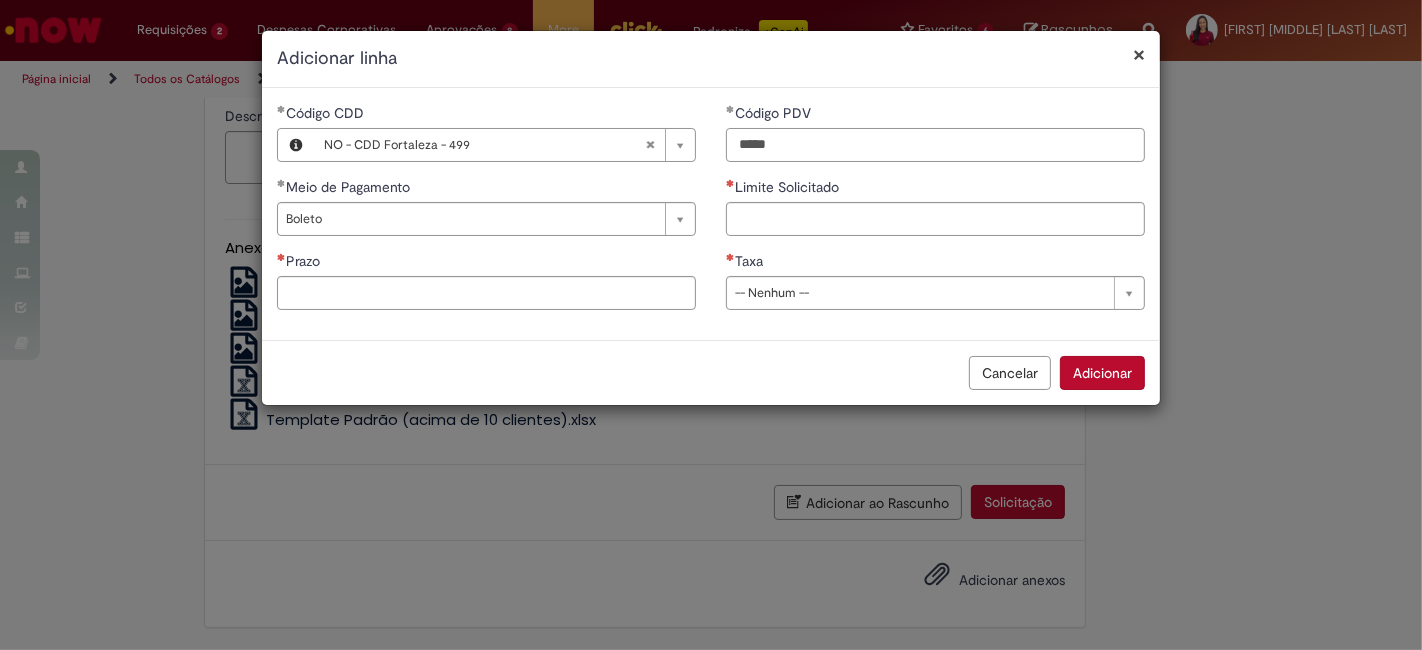 type on "*****" 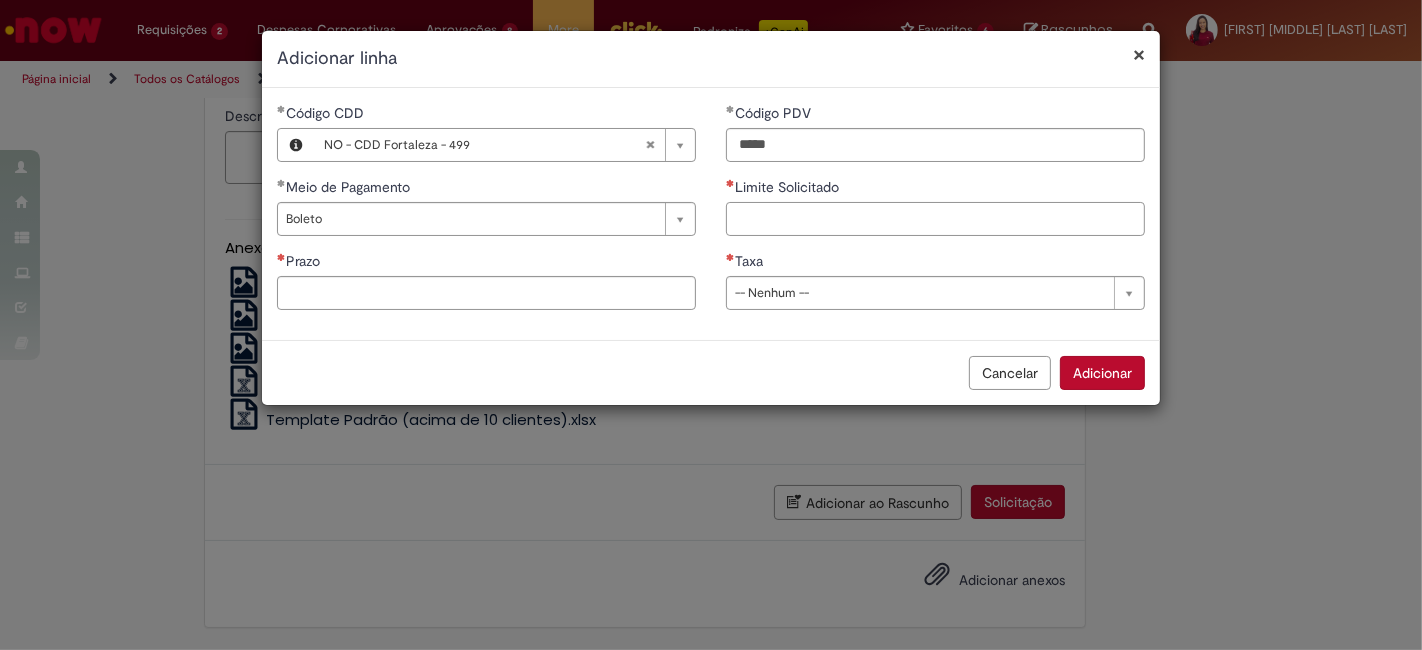 click on "Limite Solicitado" at bounding box center [935, 219] 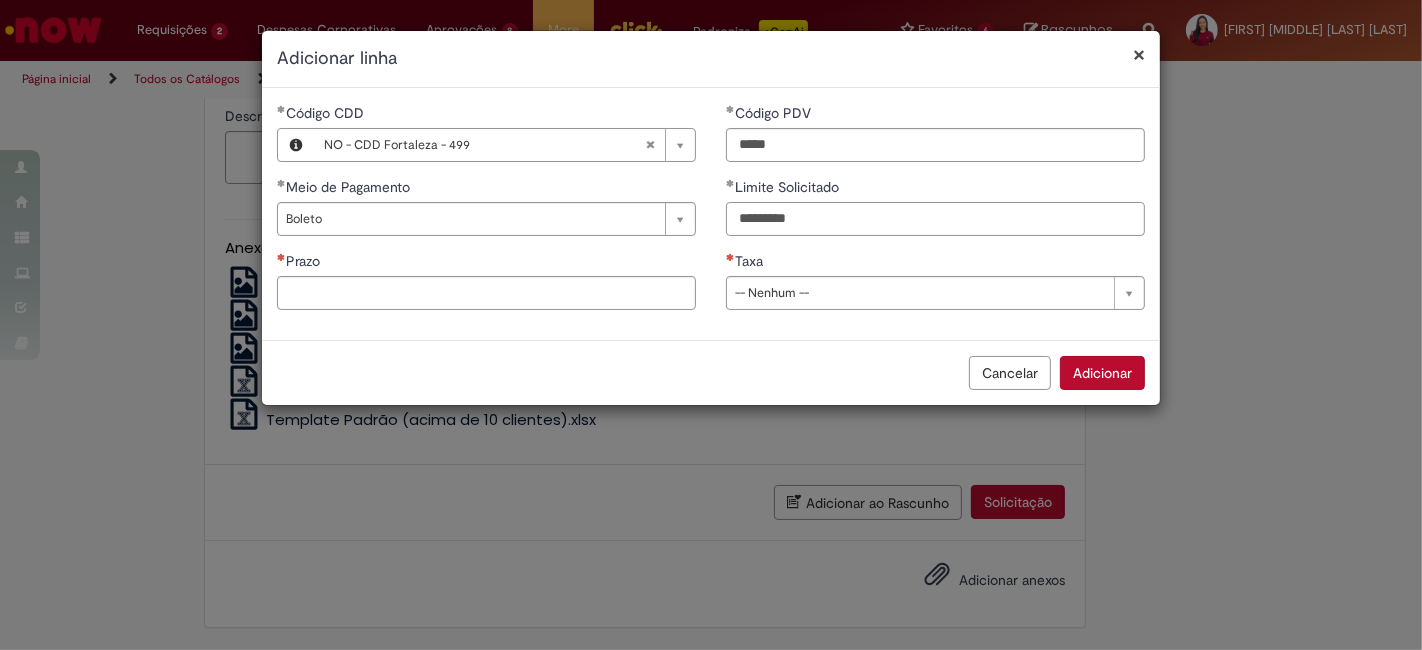 type on "*********" 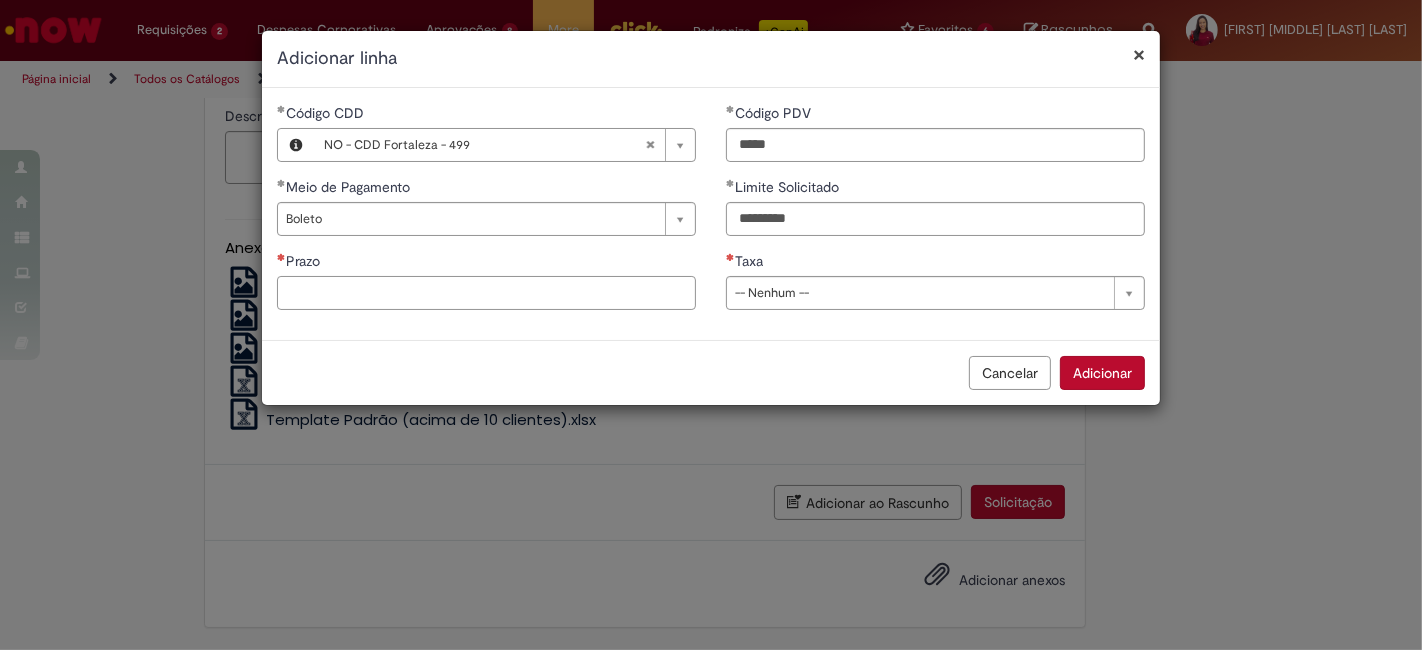 click on "Prazo" at bounding box center (486, 293) 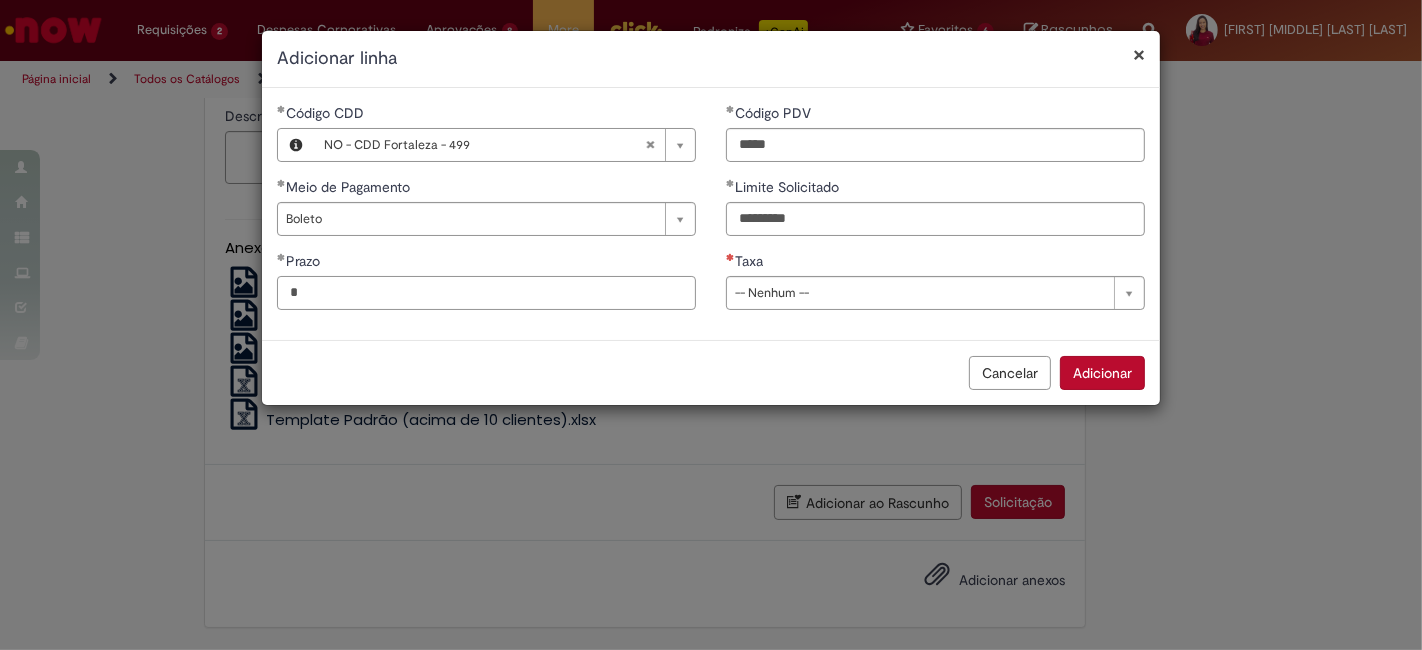 type on "*" 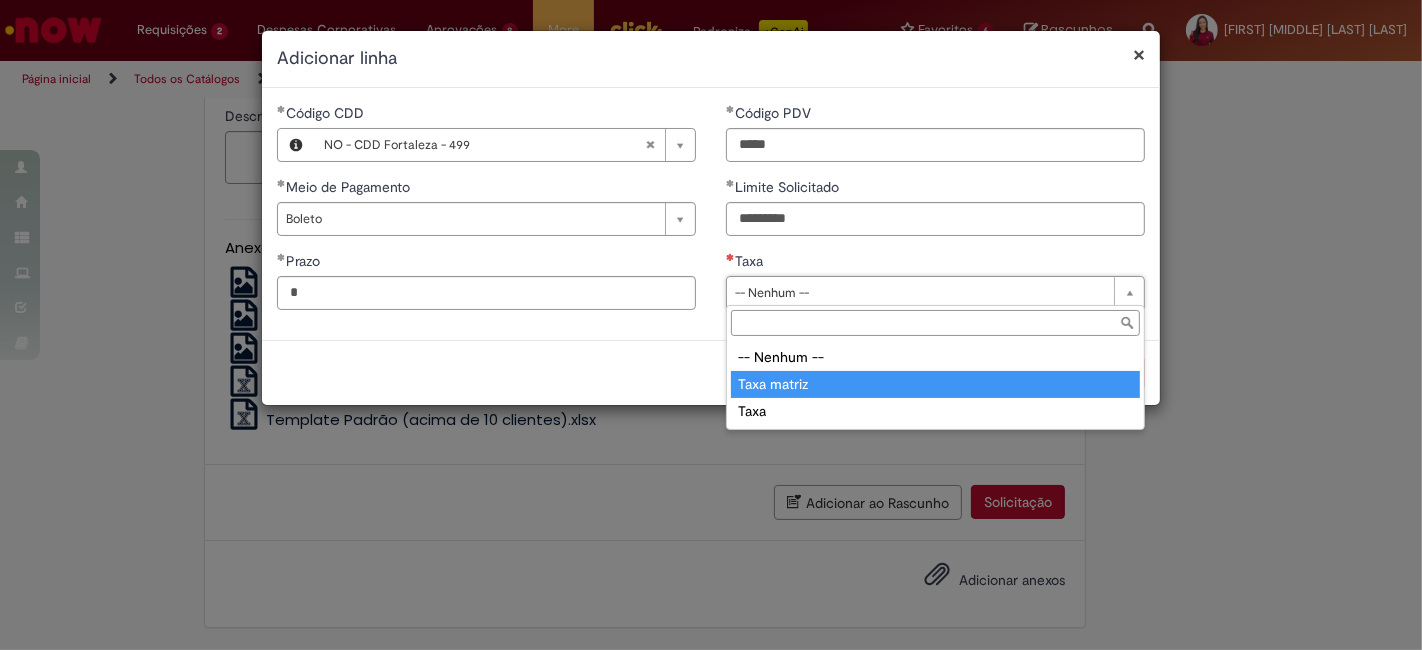 type on "**********" 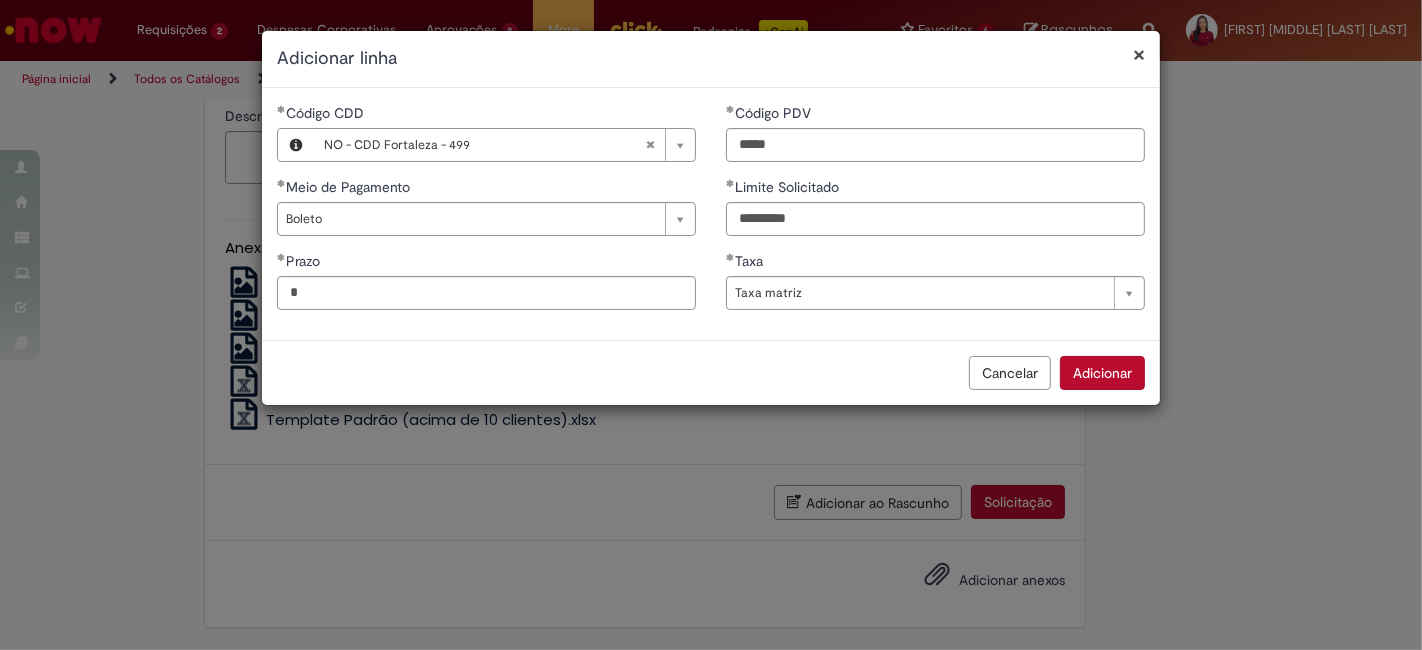 click on "Adicionar" at bounding box center (1102, 373) 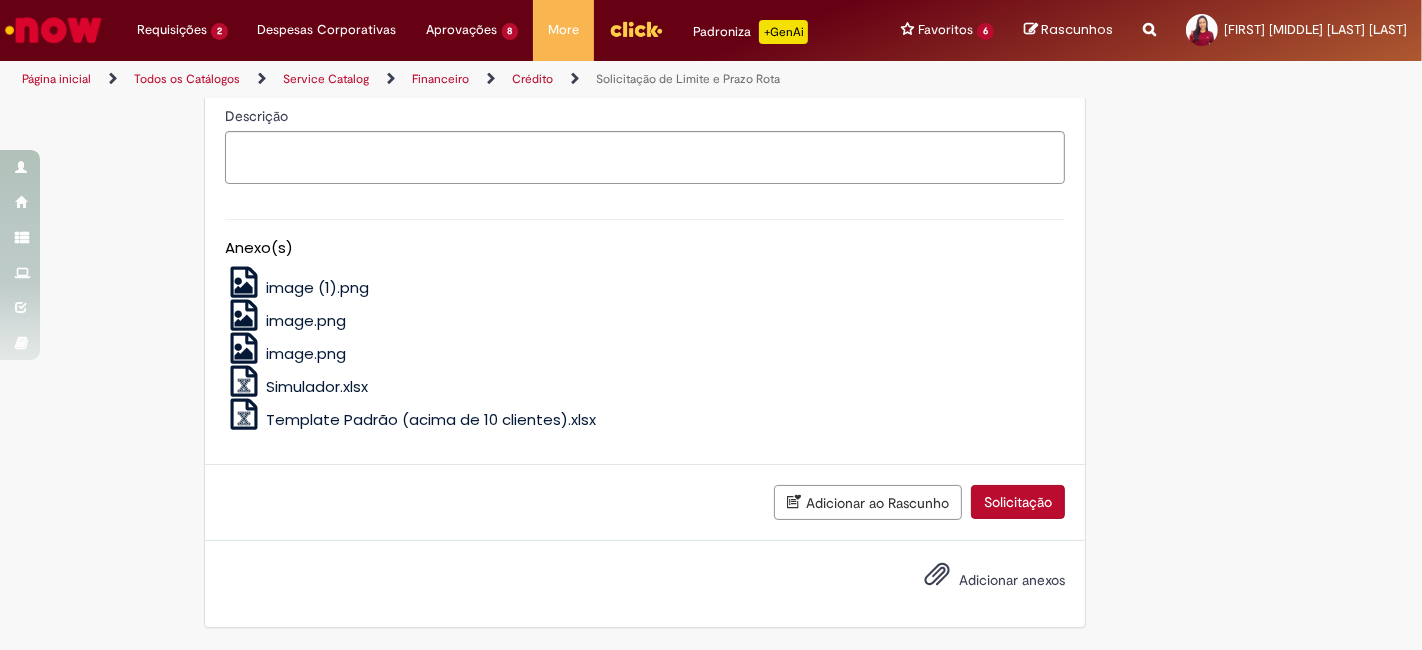 click on "Adicionar" at bounding box center [288, -162] 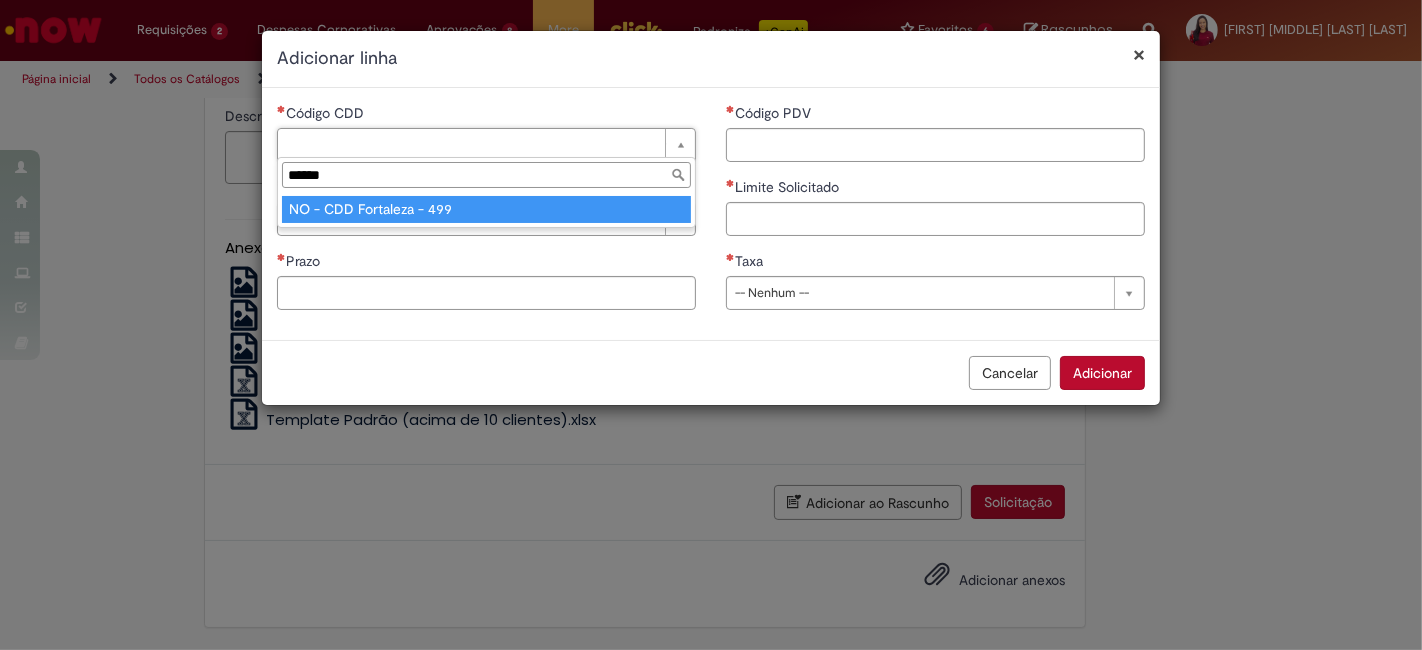 type on "******" 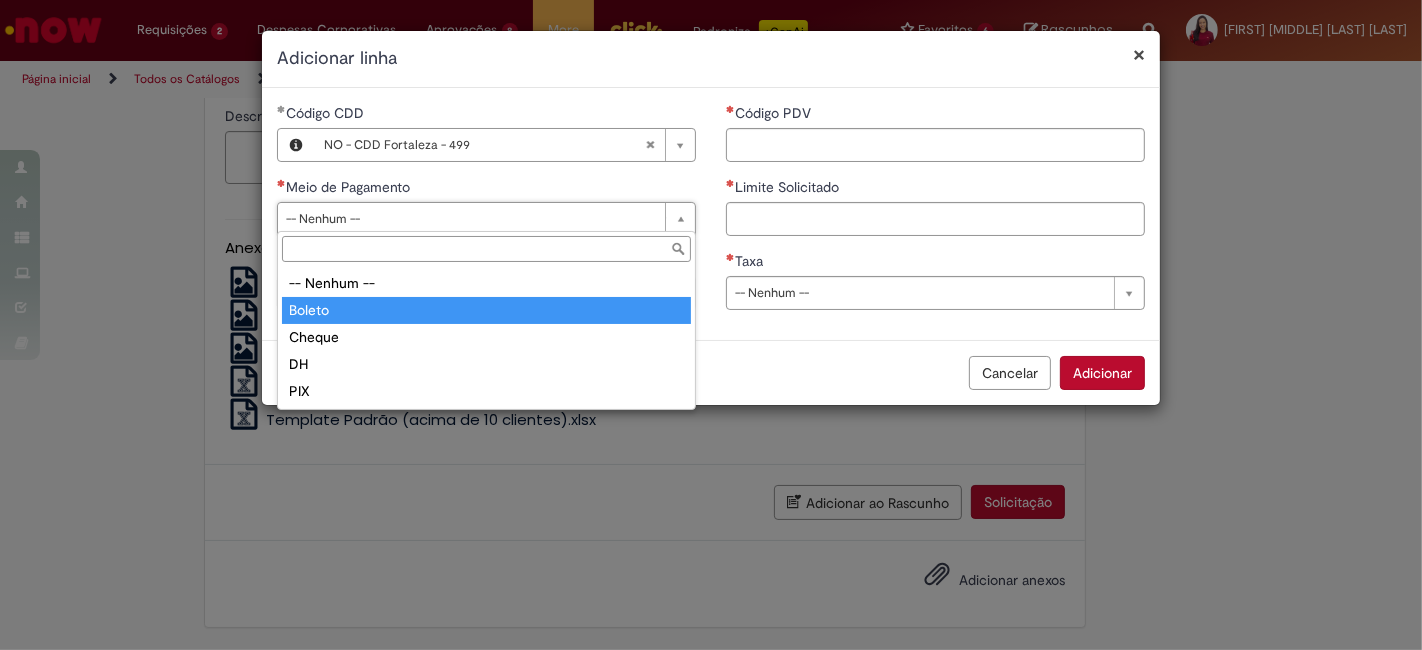type on "******" 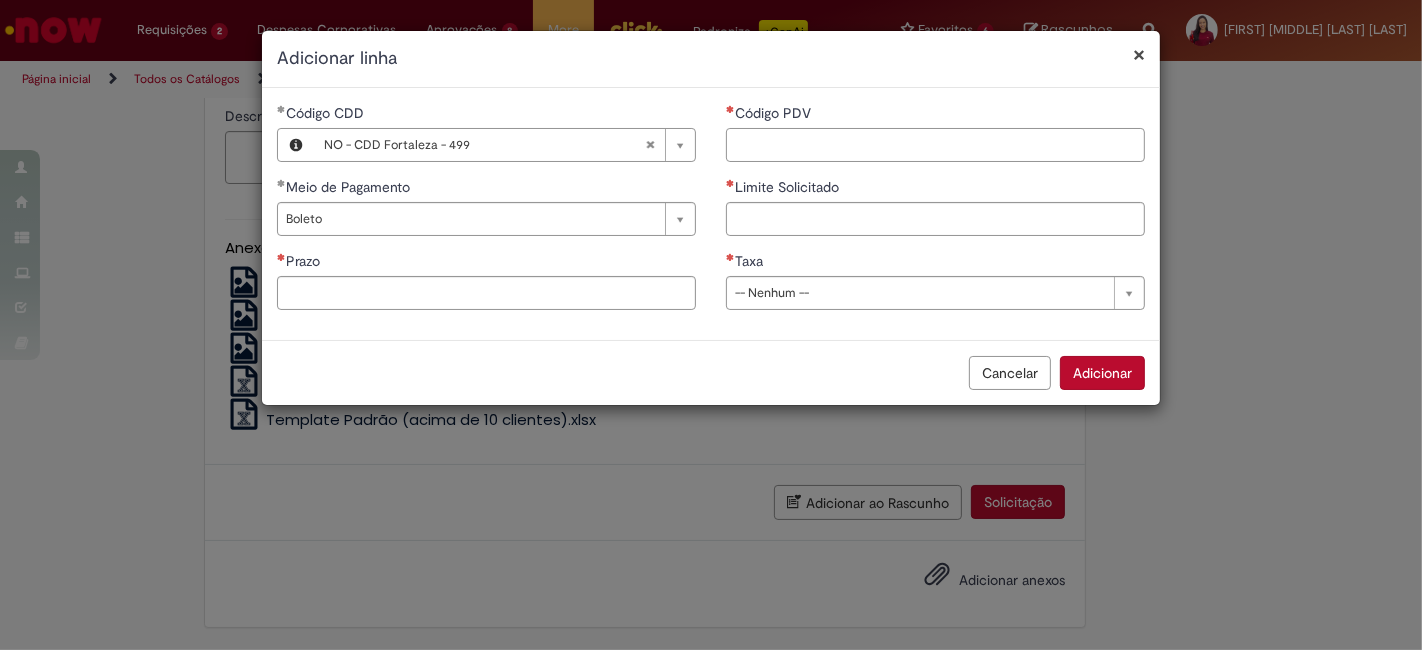 click on "Código PDV" at bounding box center [935, 145] 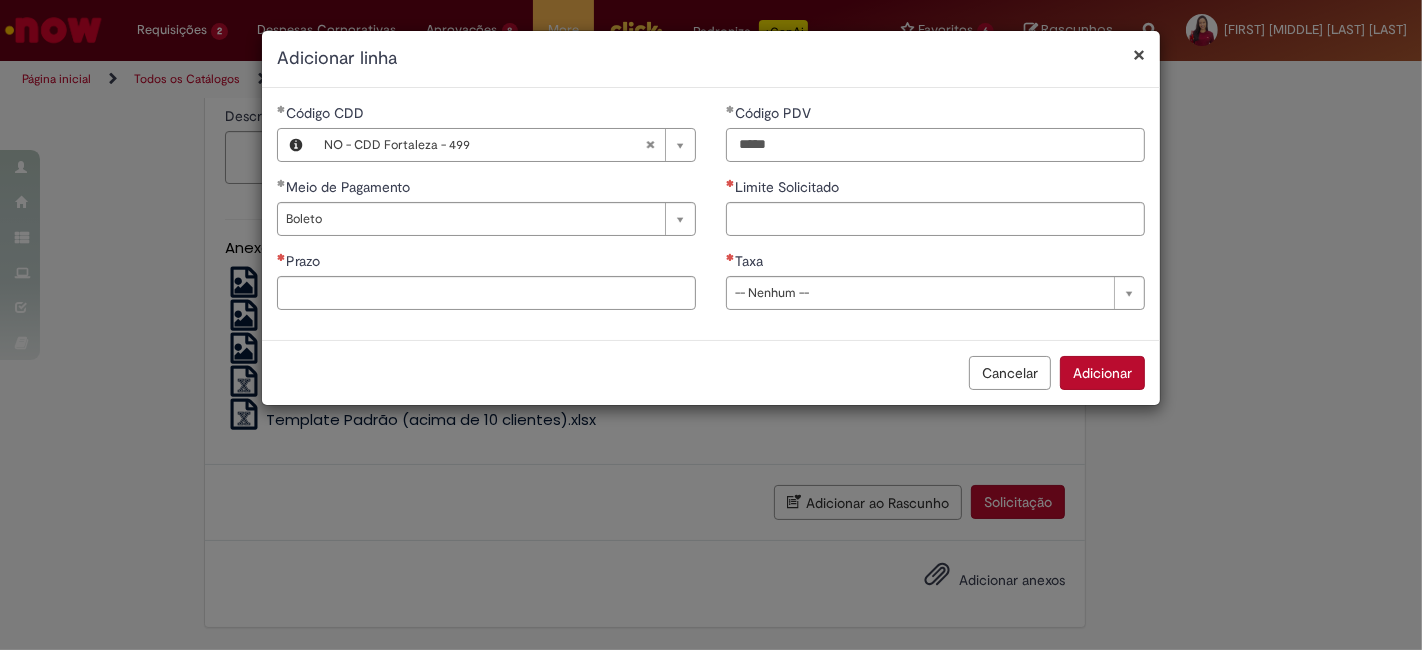 type on "*****" 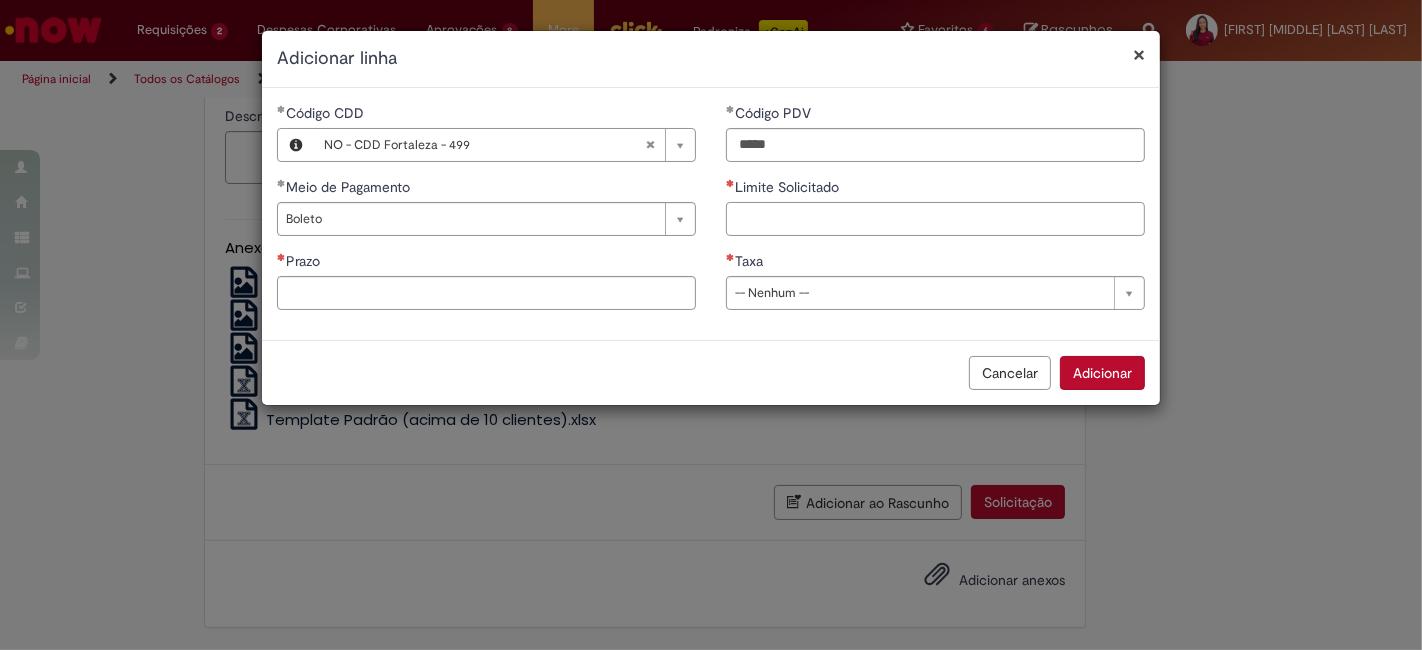 click on "Limite Solicitado" at bounding box center [935, 219] 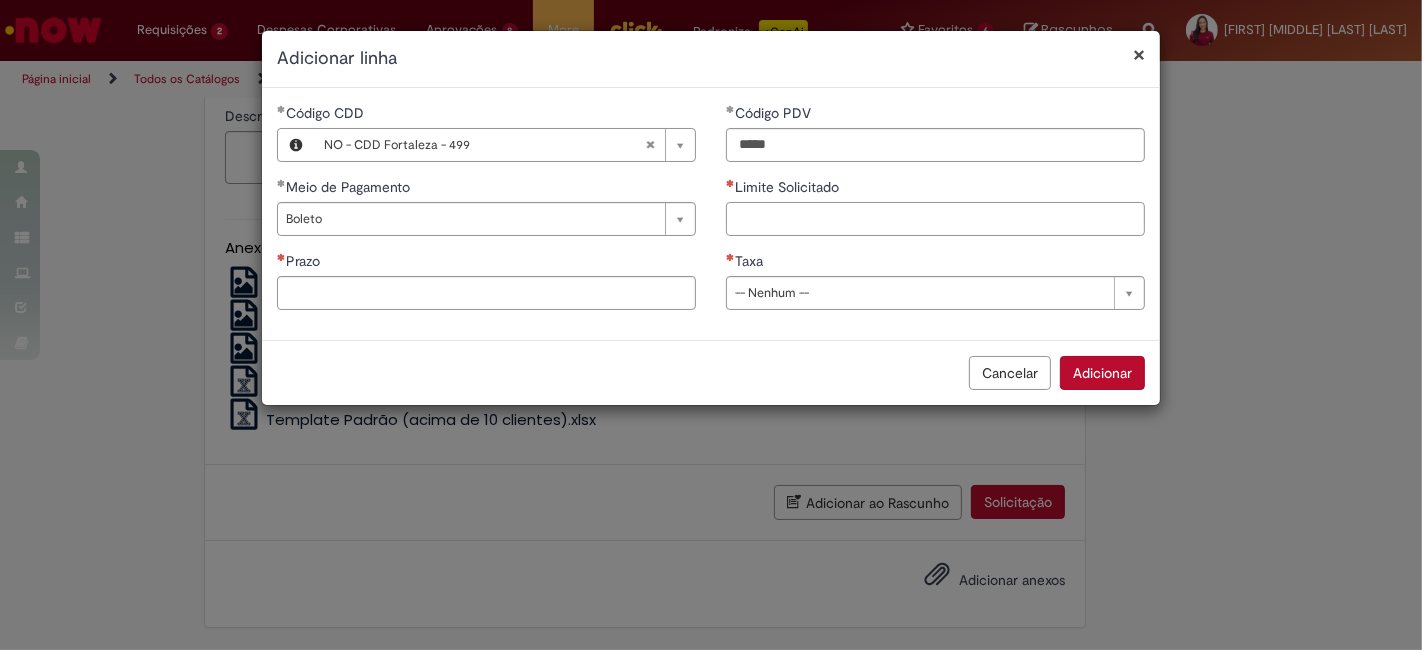 paste on "**********" 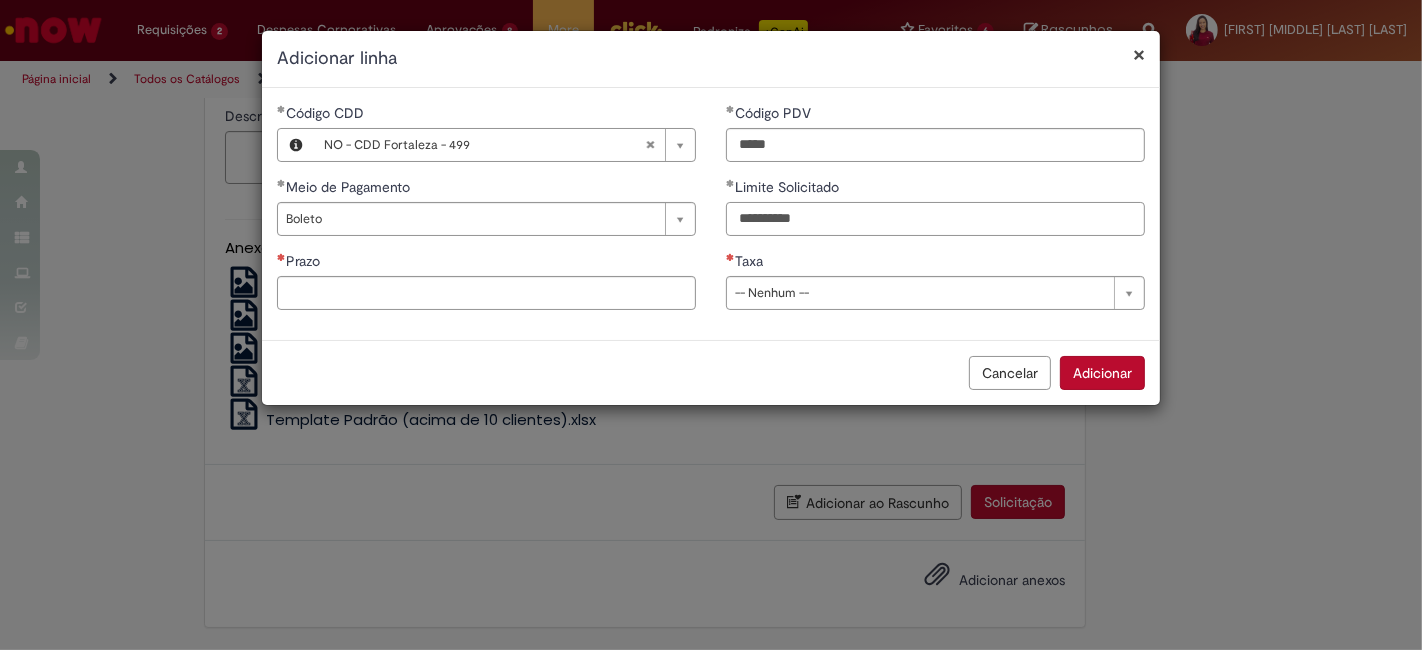 type on "**********" 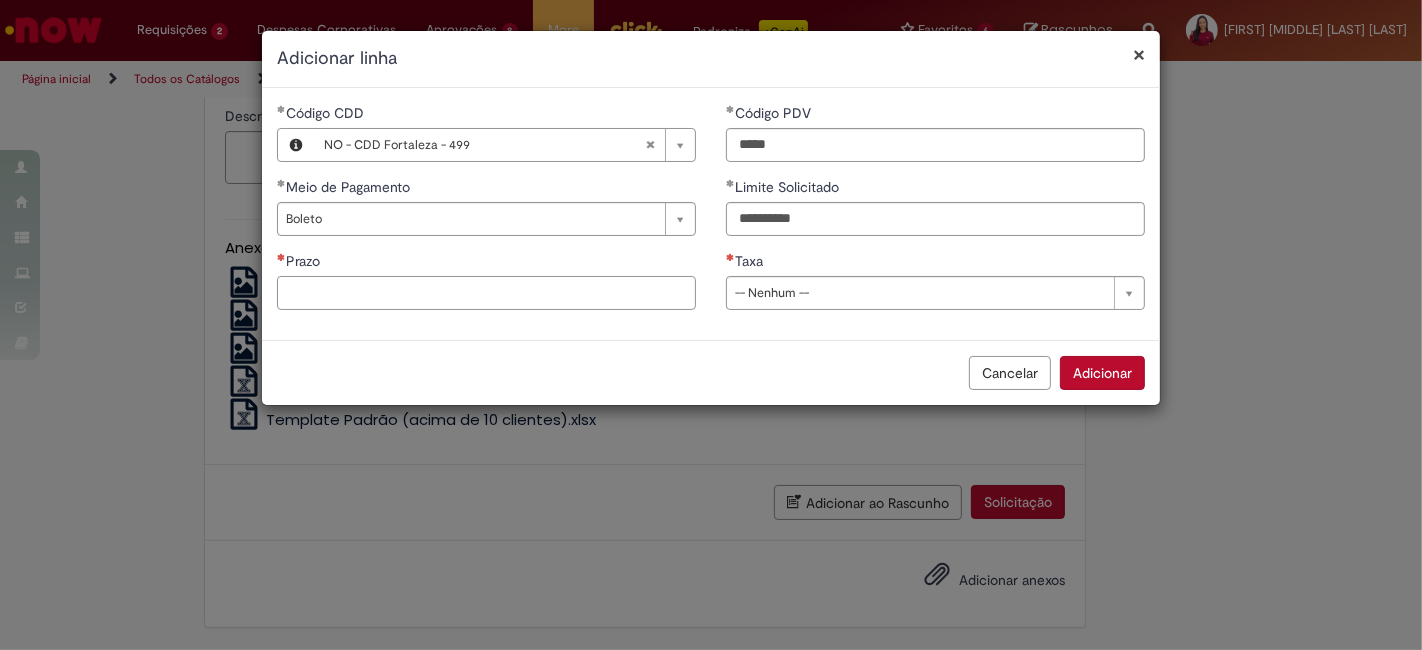 click on "Prazo" at bounding box center (486, 293) 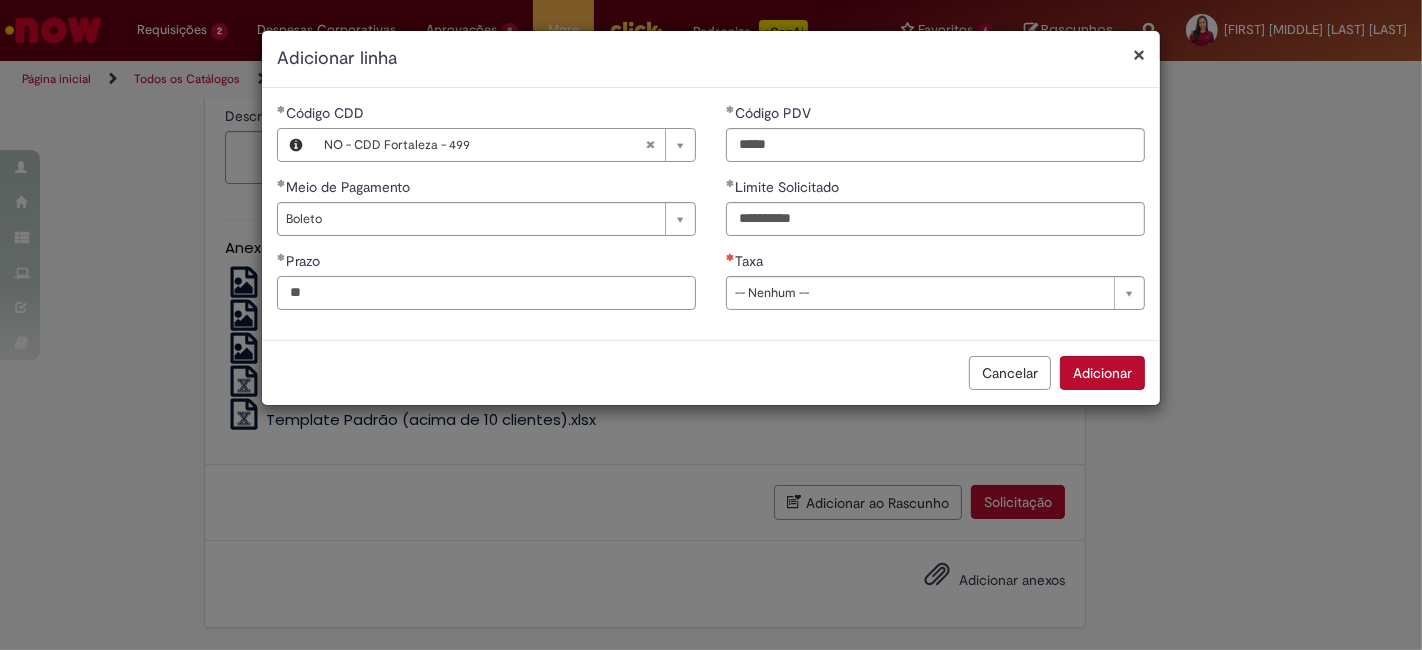 type on "**" 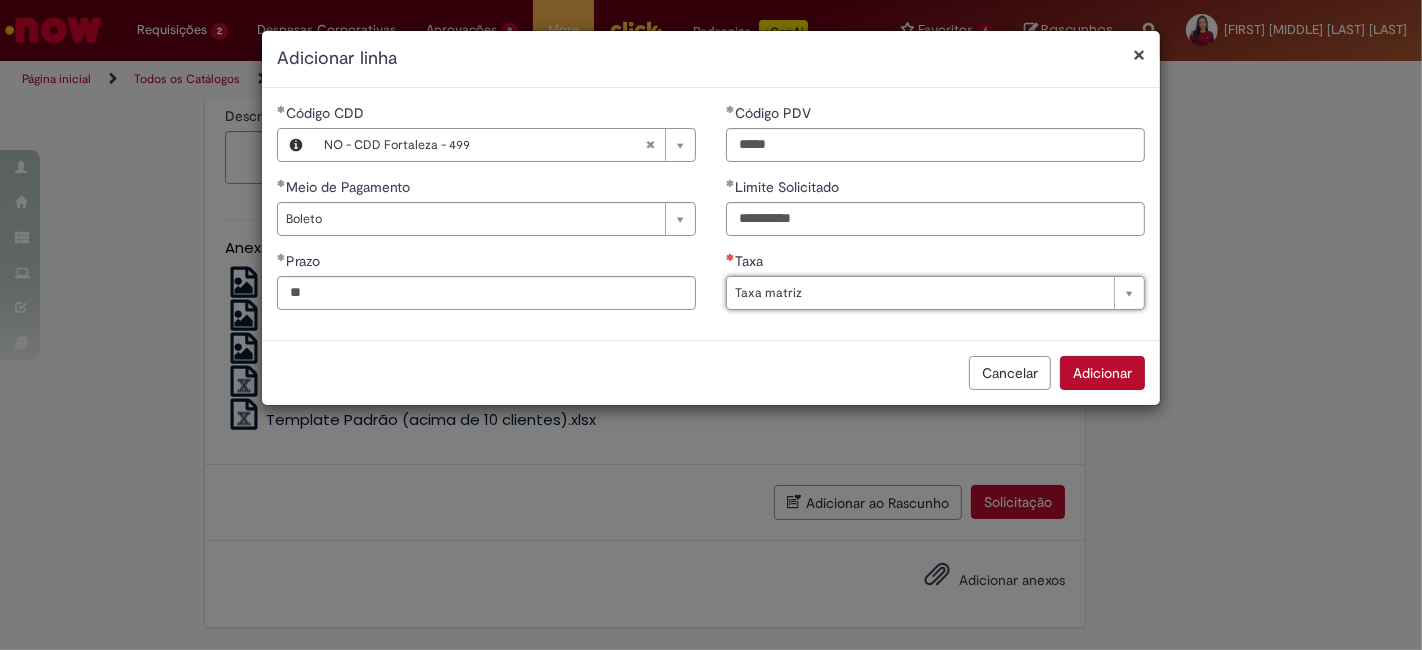 type on "**********" 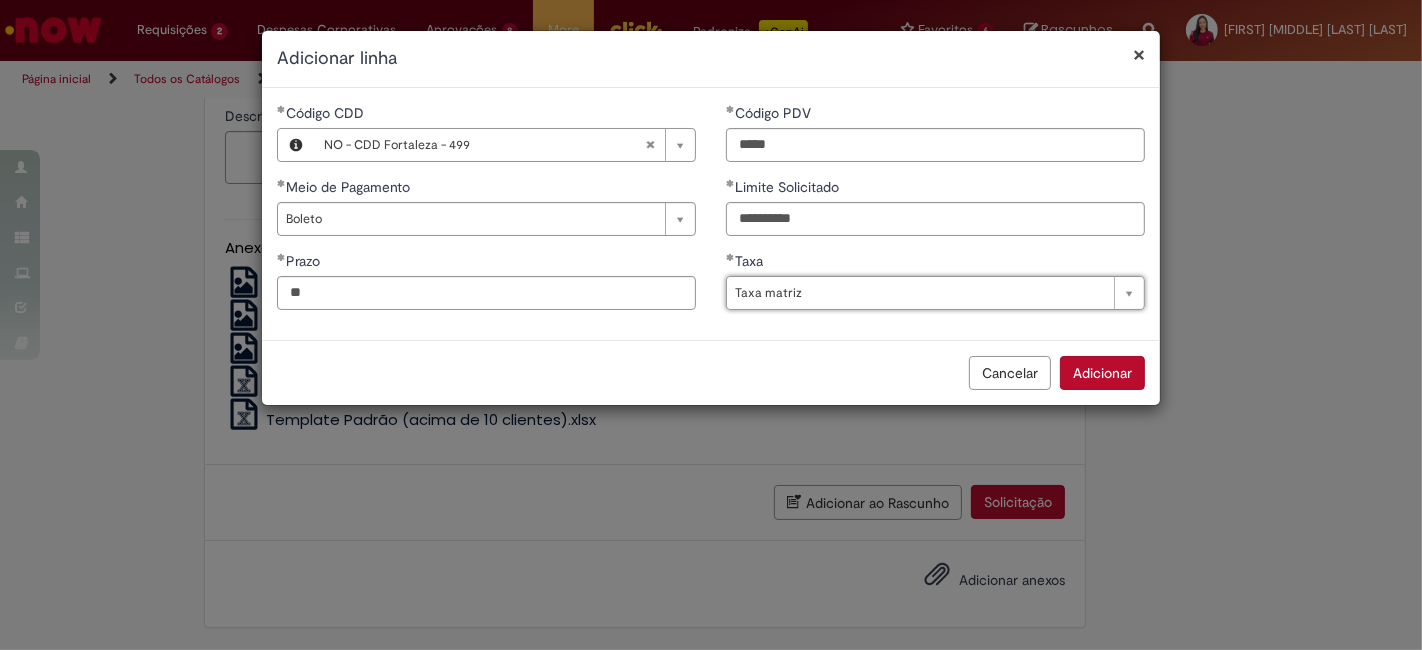 click on "Adicionar" at bounding box center [1102, 373] 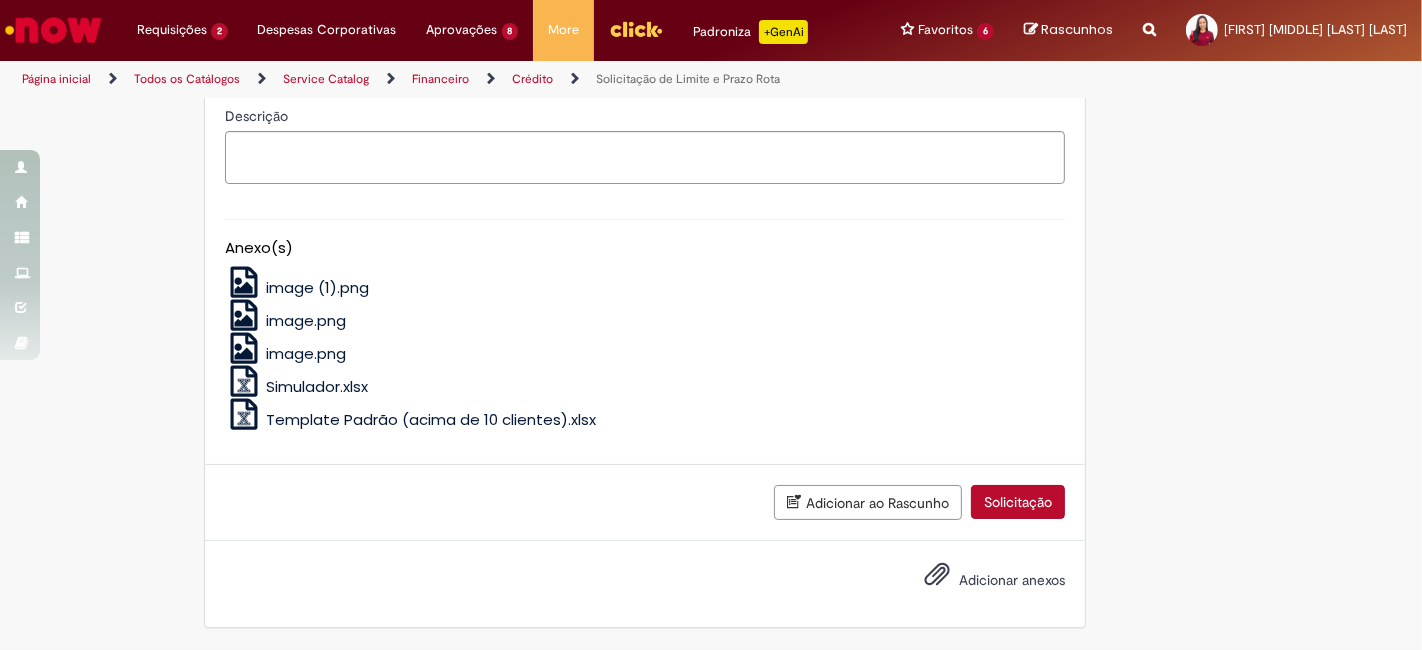 click on "Adicionar" at bounding box center [288, -219] 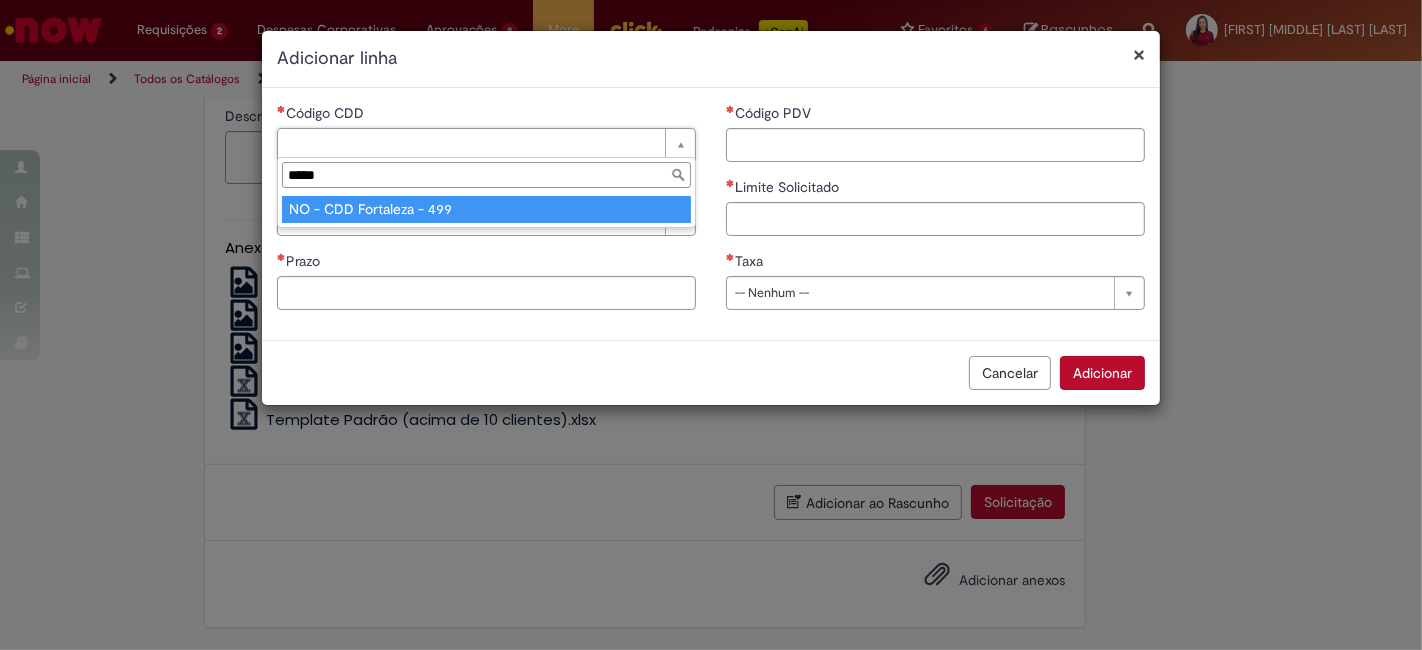 type on "*****" 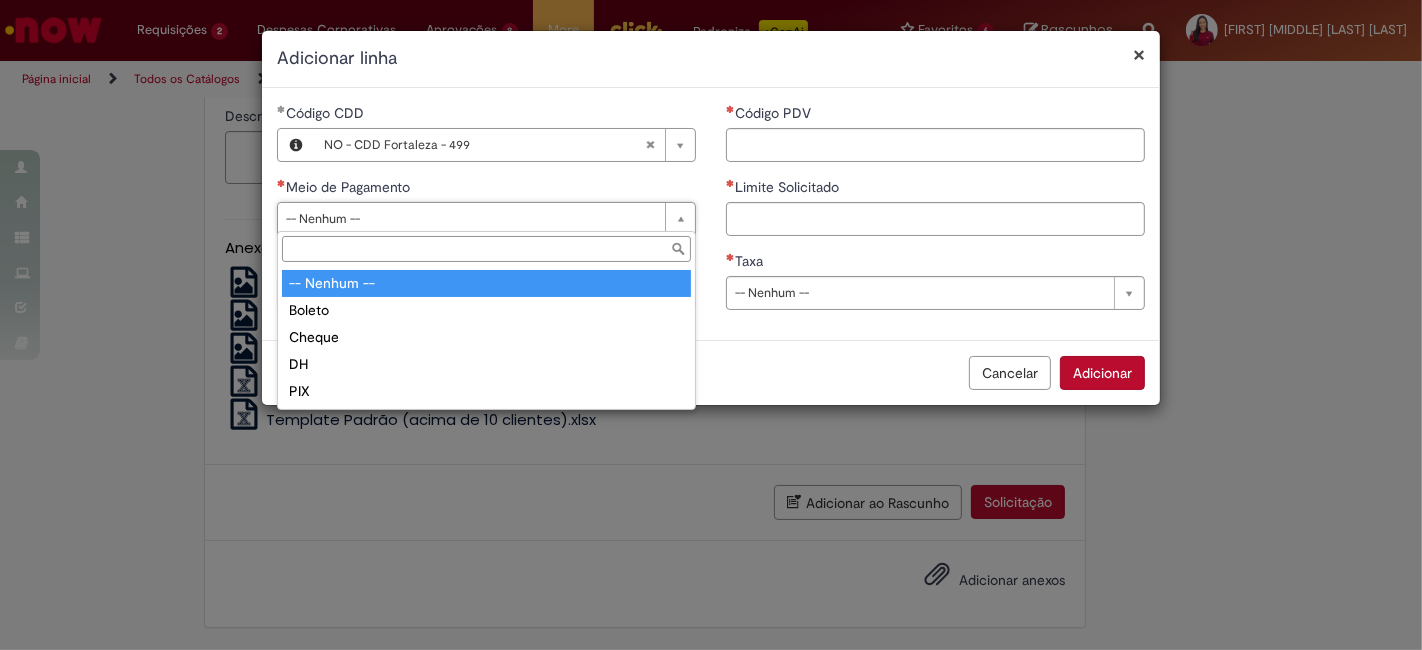 type on "******" 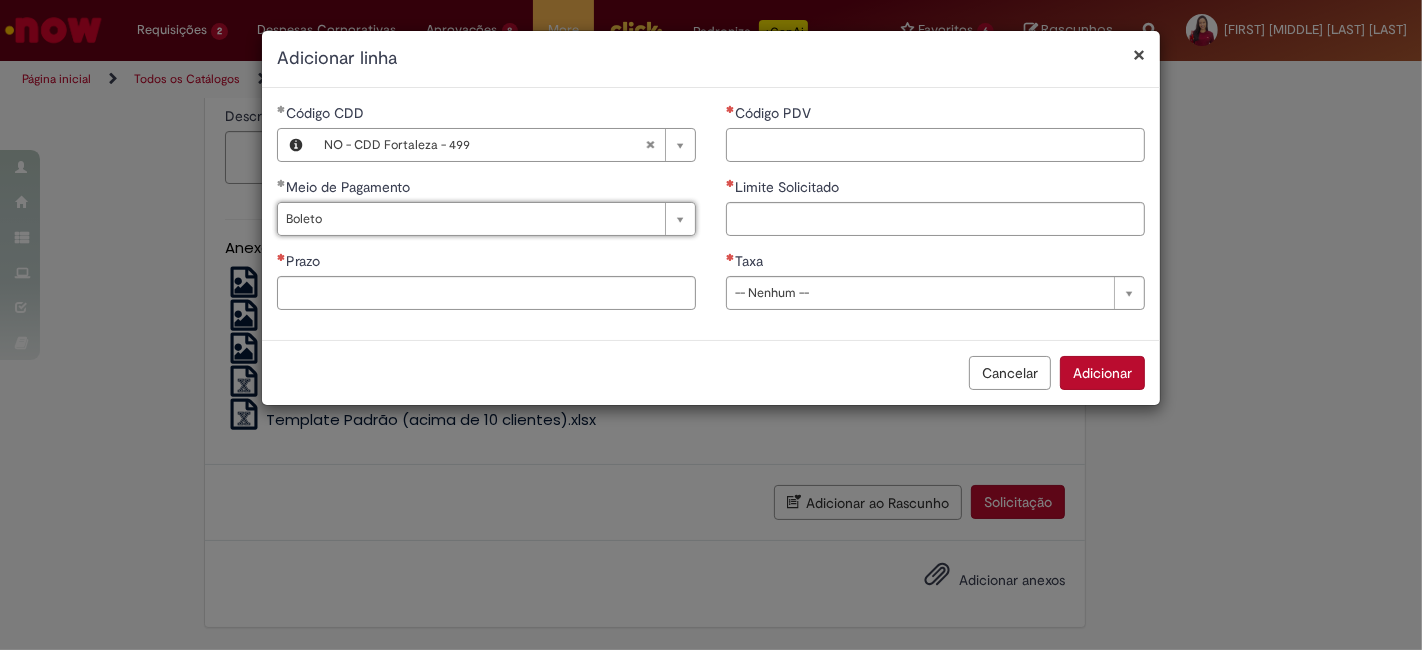 click on "Código PDV" at bounding box center (935, 145) 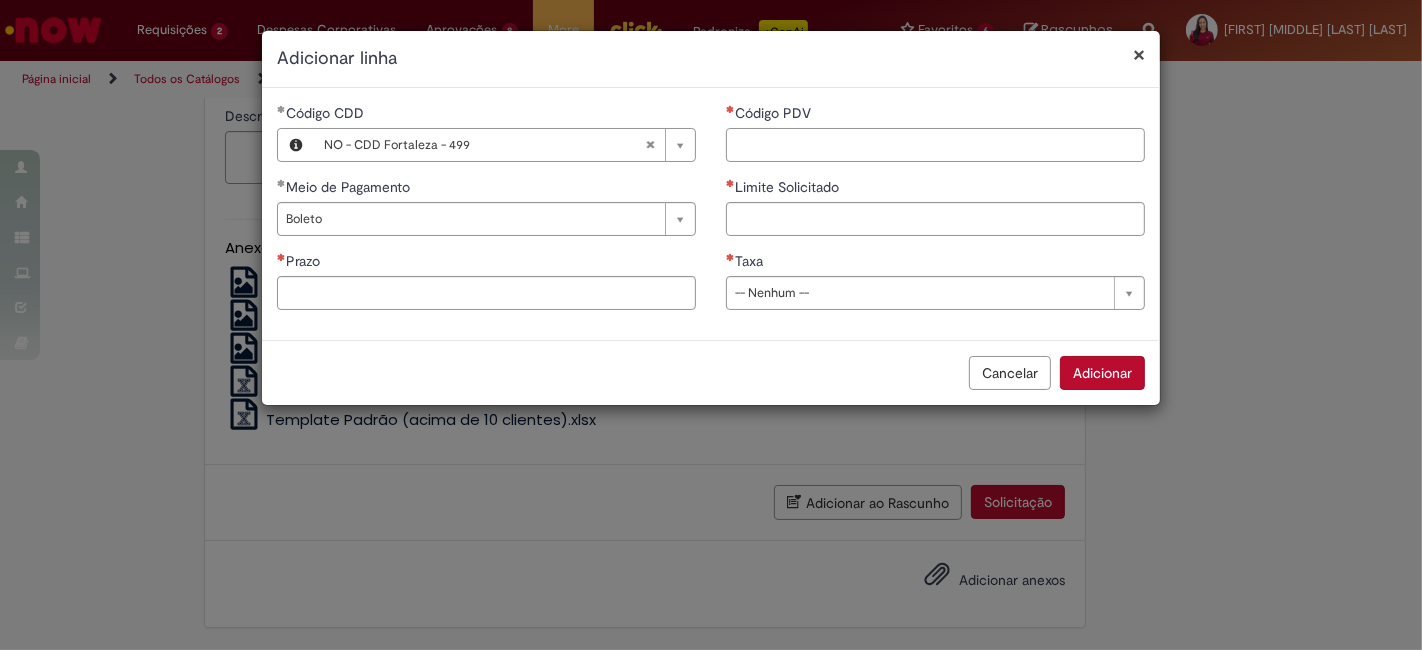 paste on "*****" 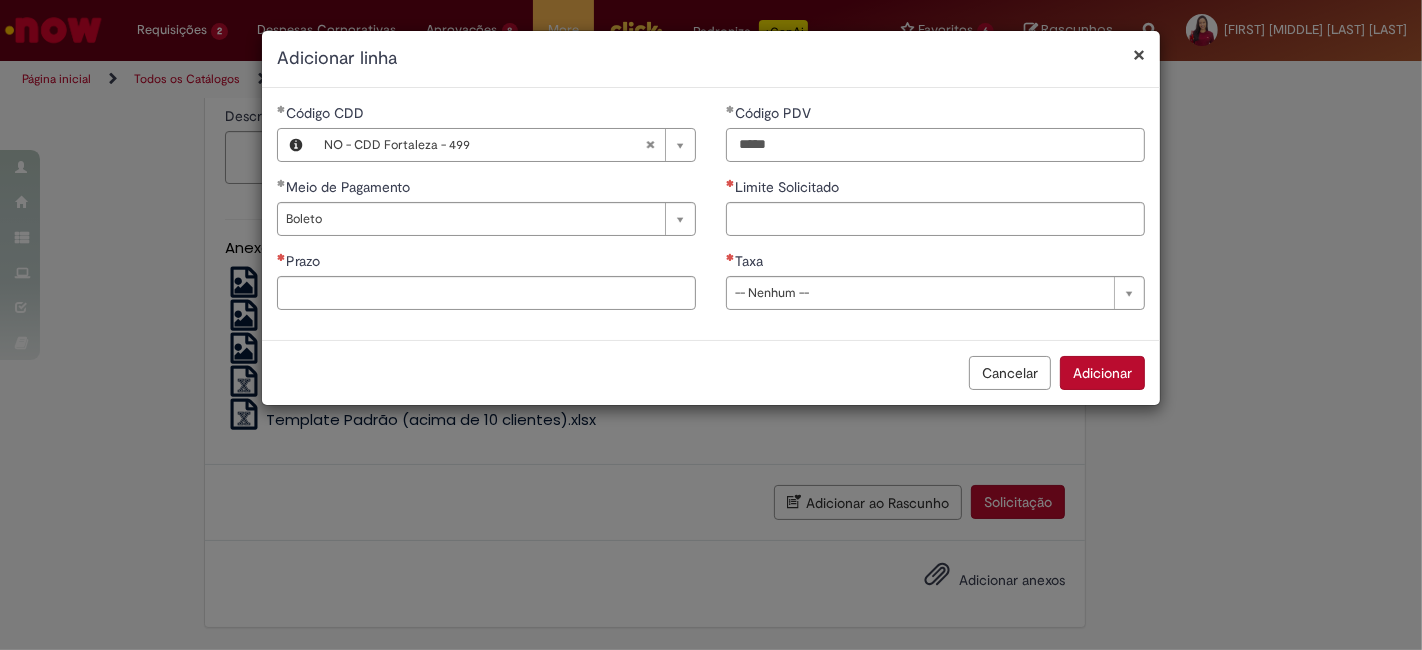type on "*****" 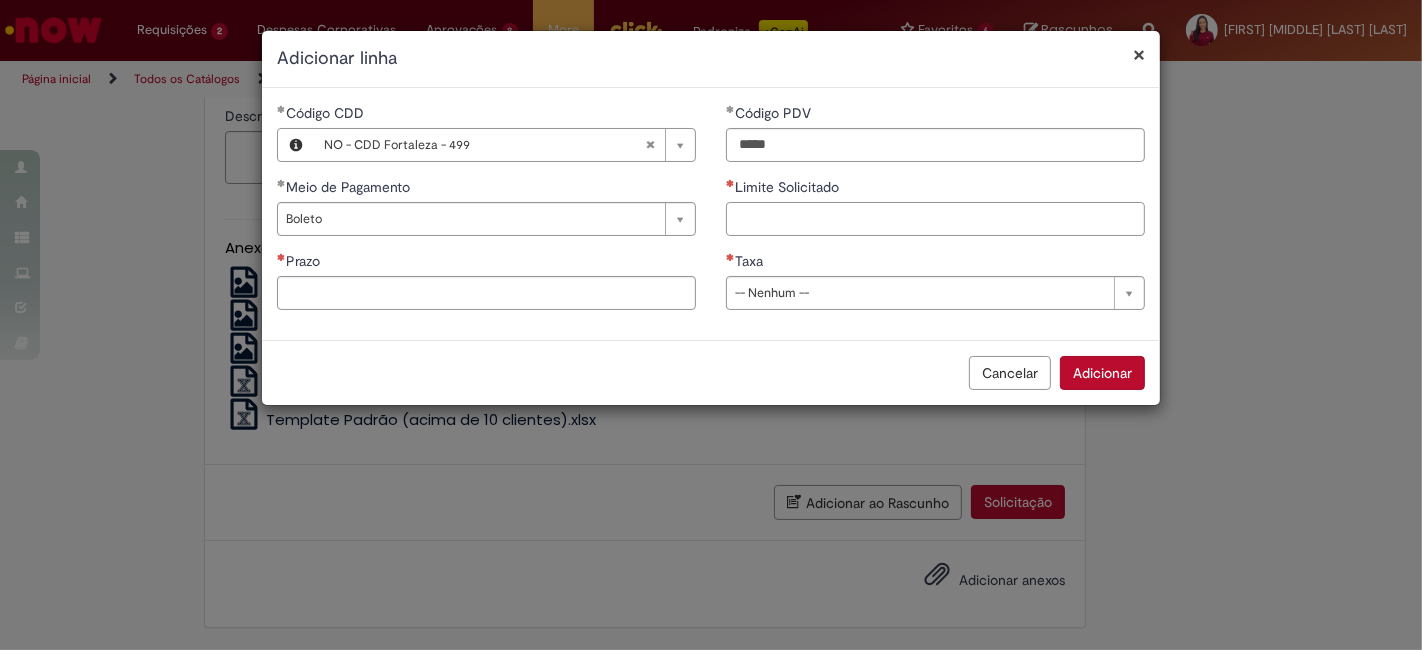 drag, startPoint x: 834, startPoint y: 223, endPoint x: 807, endPoint y: 232, distance: 28.460499 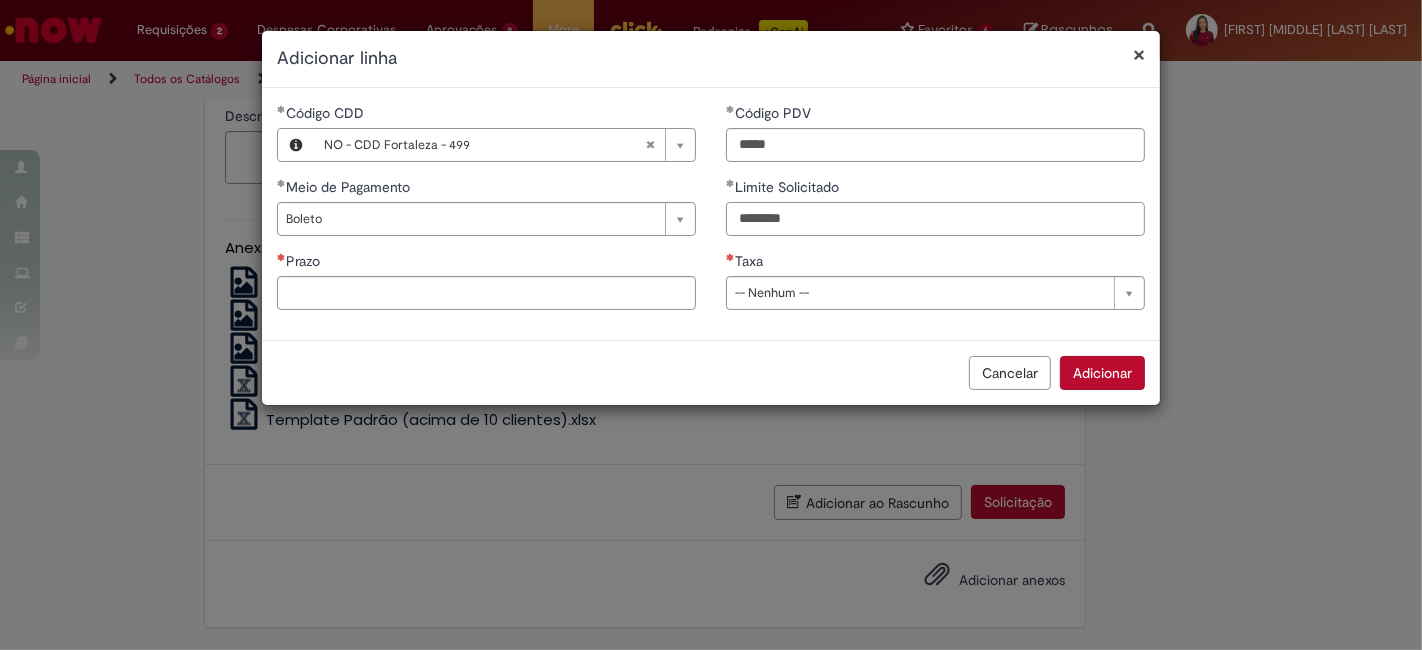 type on "********" 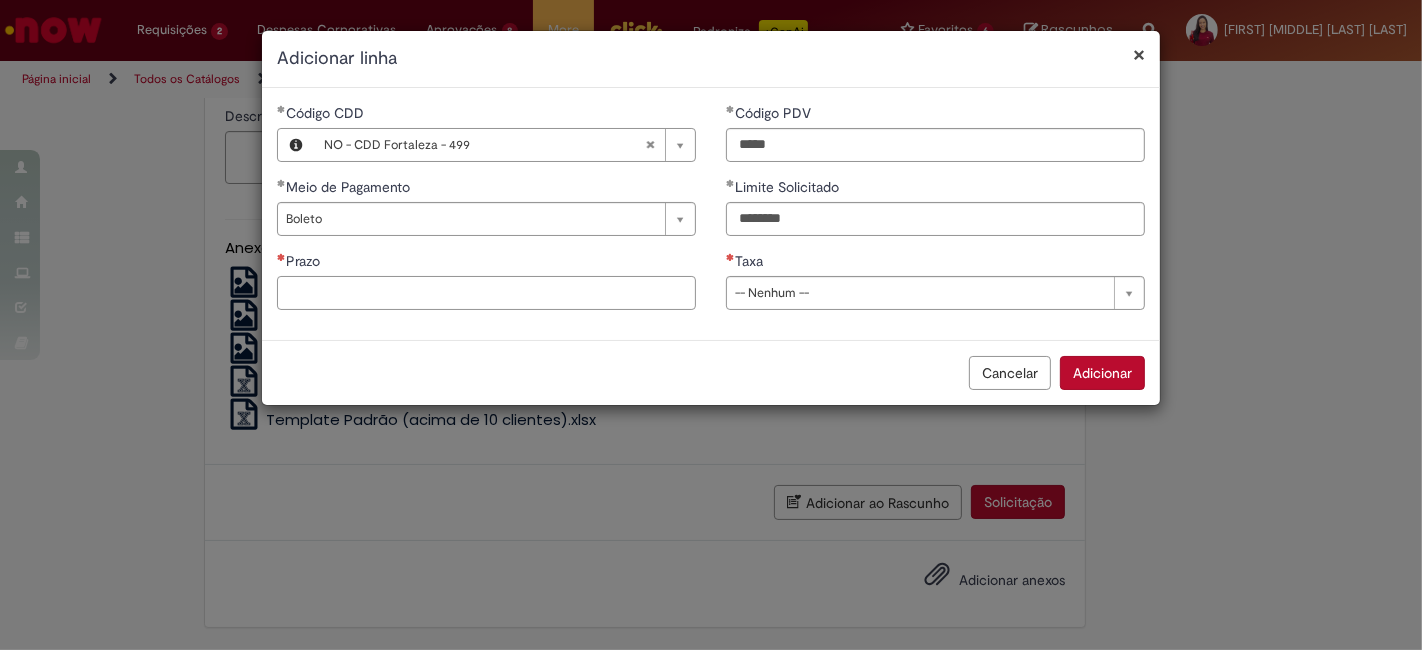 click on "Prazo" at bounding box center (486, 293) 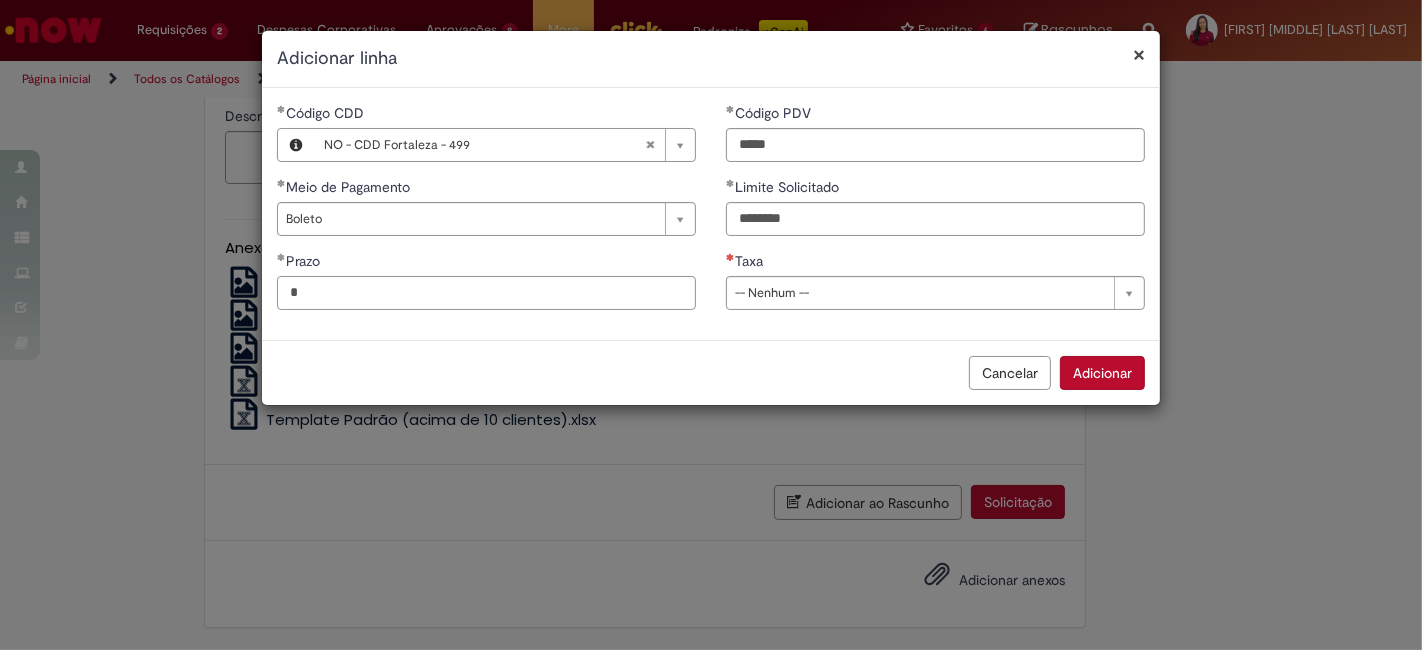 type on "*" 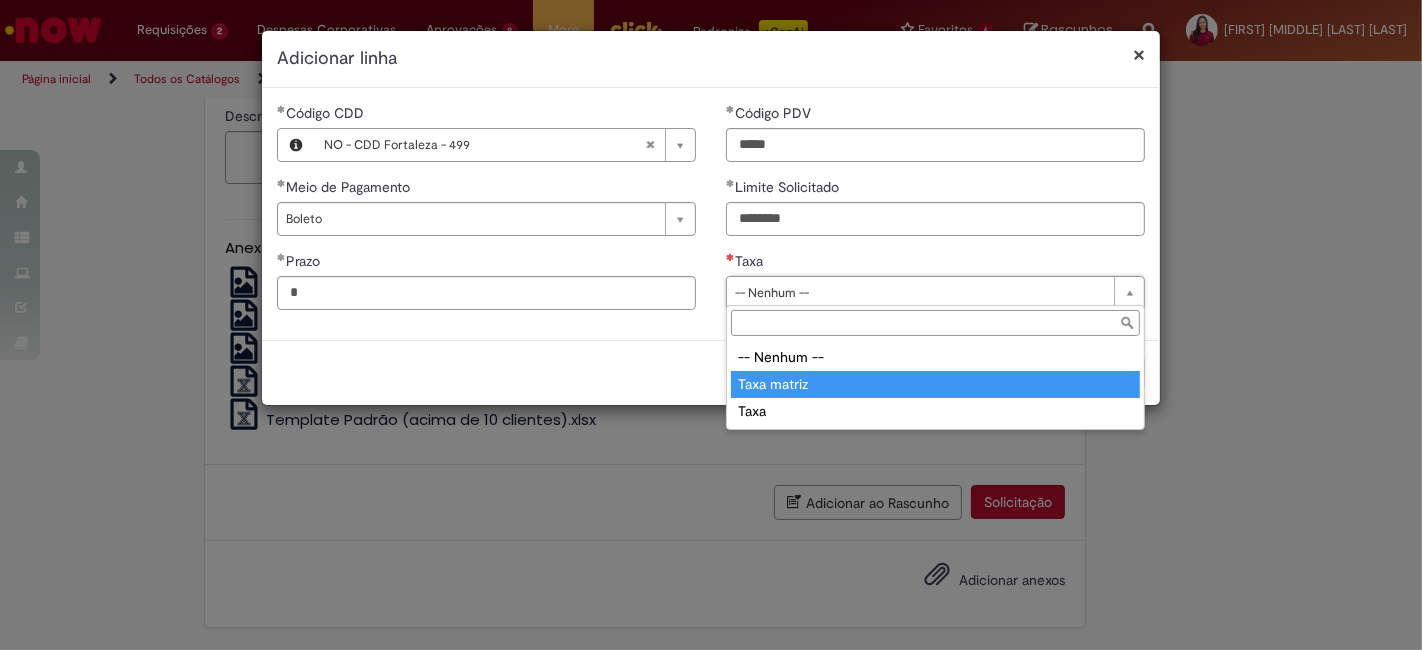 type on "**********" 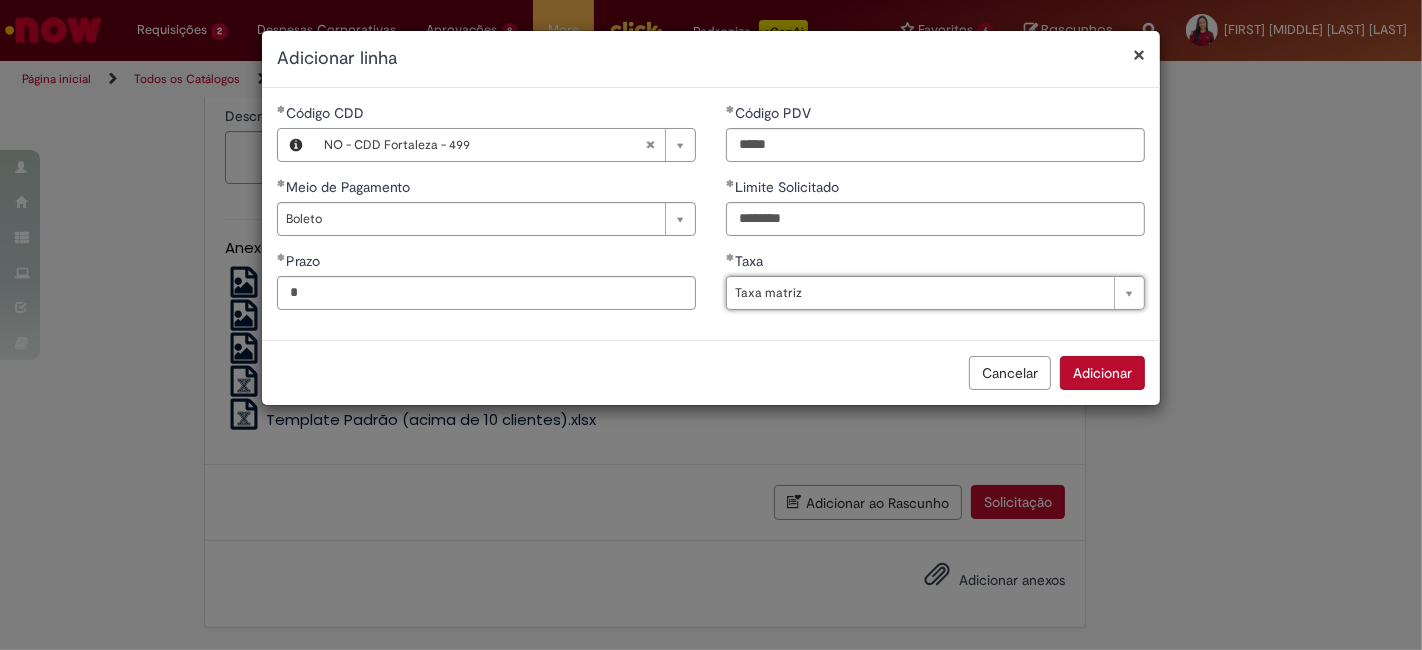 click on "Adicionar" at bounding box center (1102, 373) 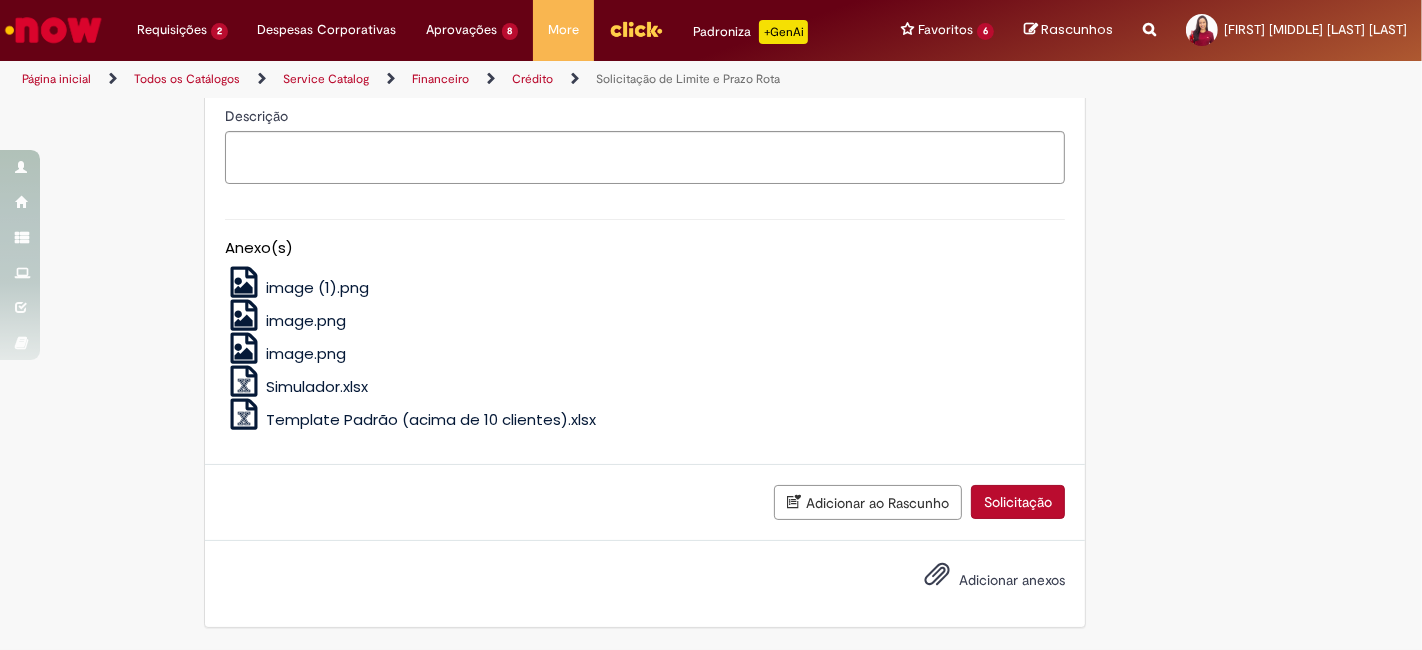 click on "Adicionar" at bounding box center (288, -276) 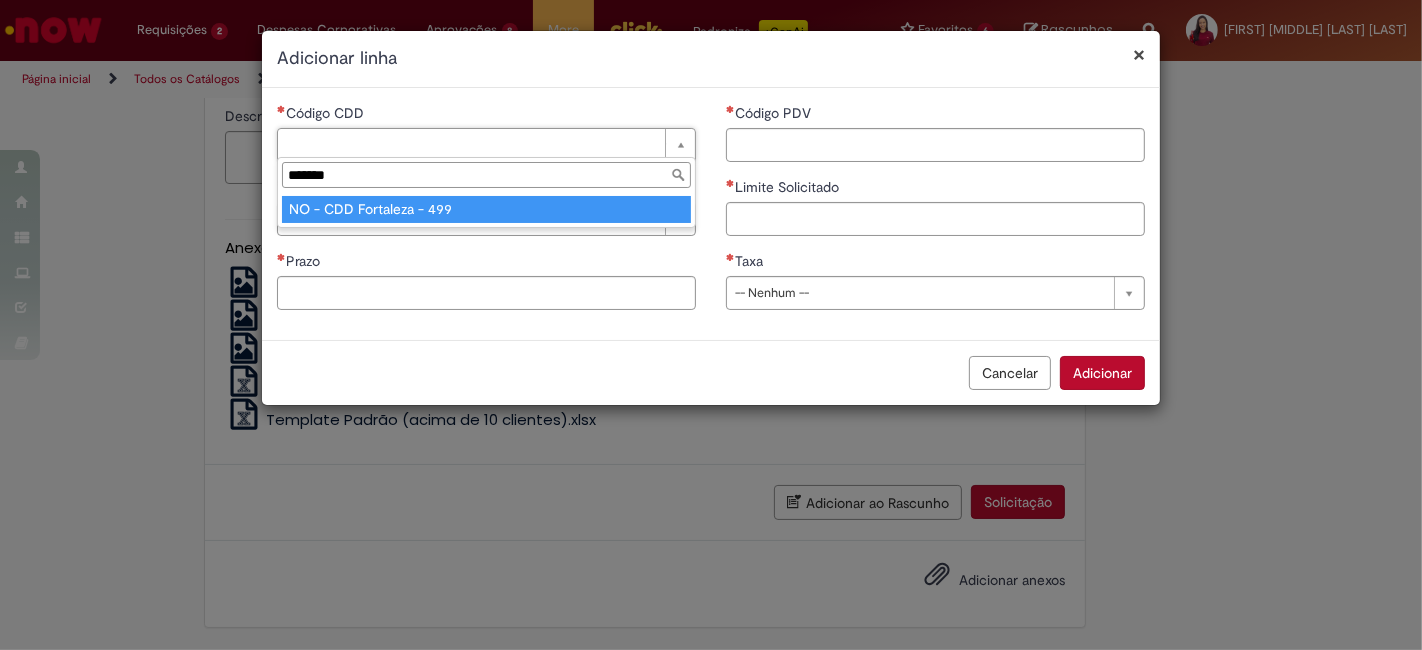 type on "*******" 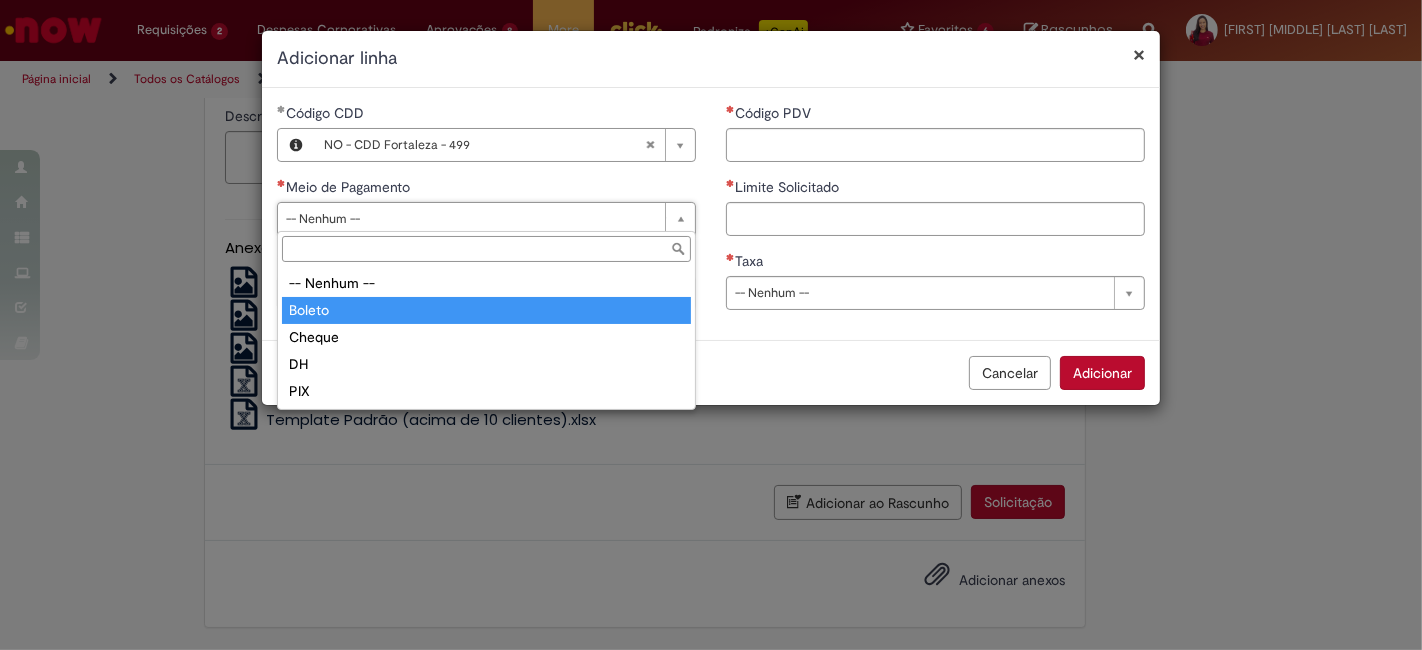 type on "******" 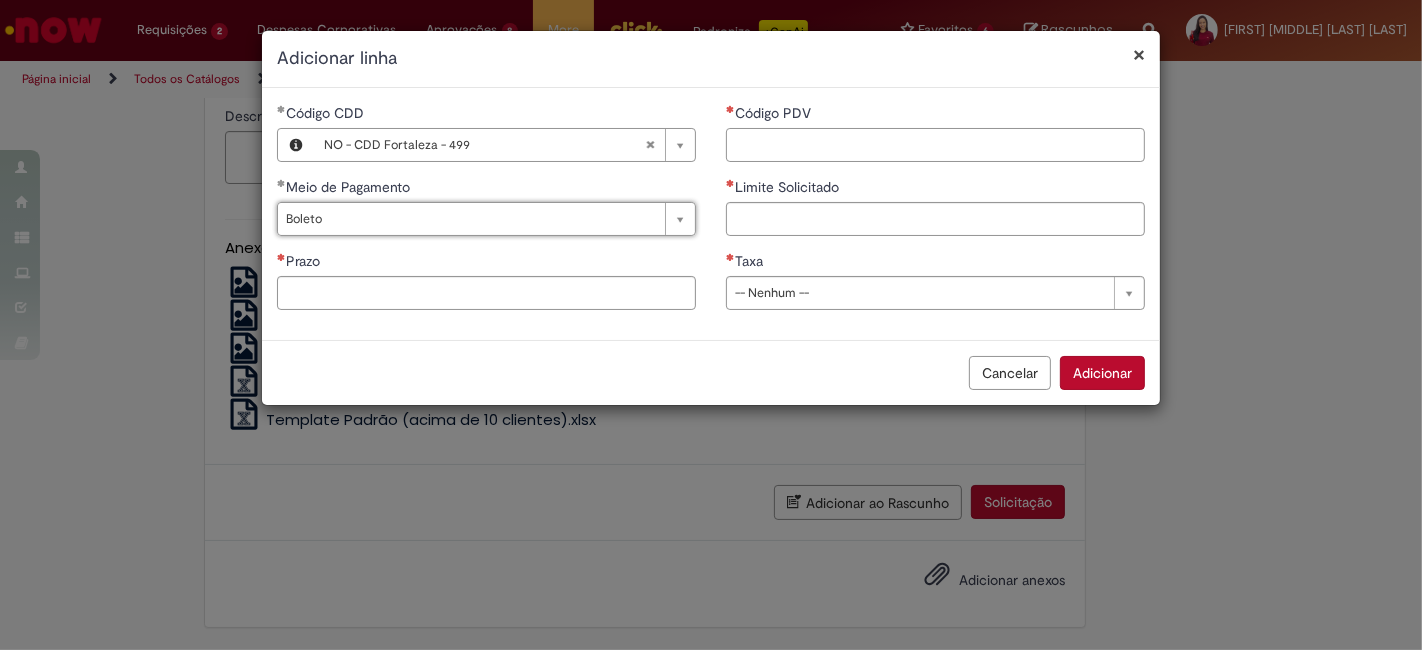click on "Código PDV" at bounding box center [935, 145] 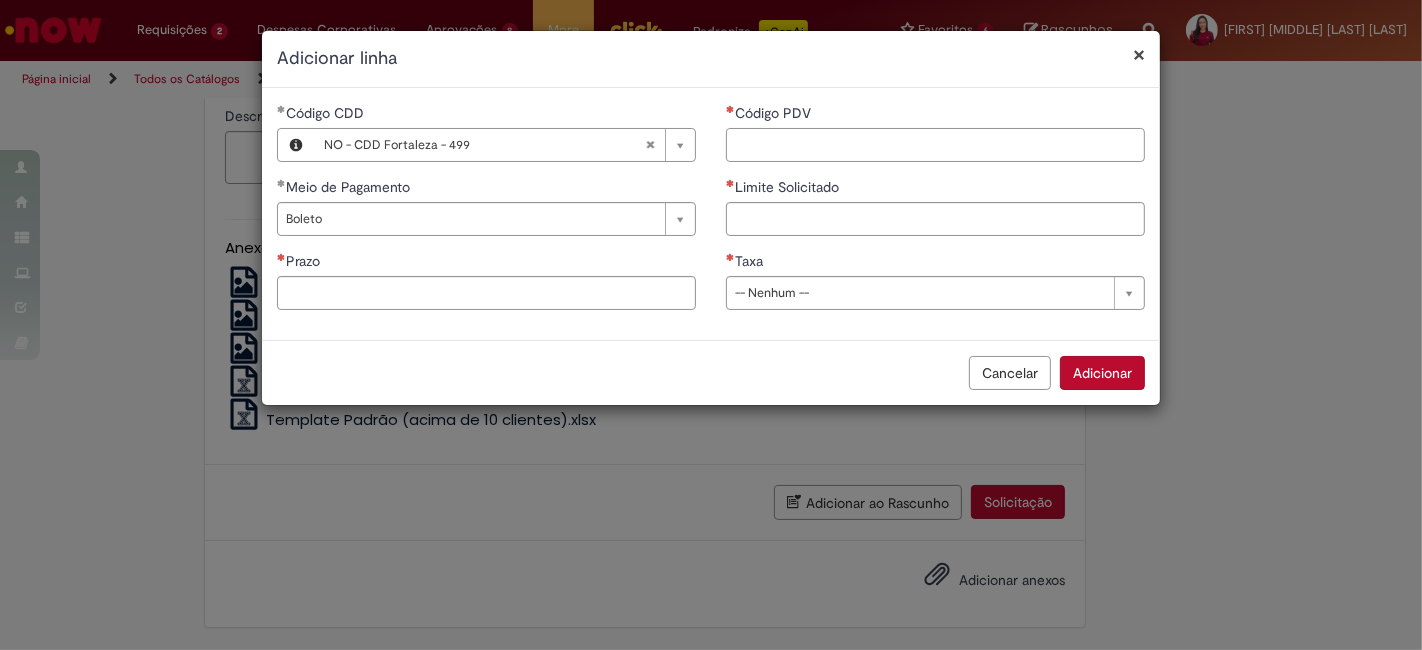 paste on "***" 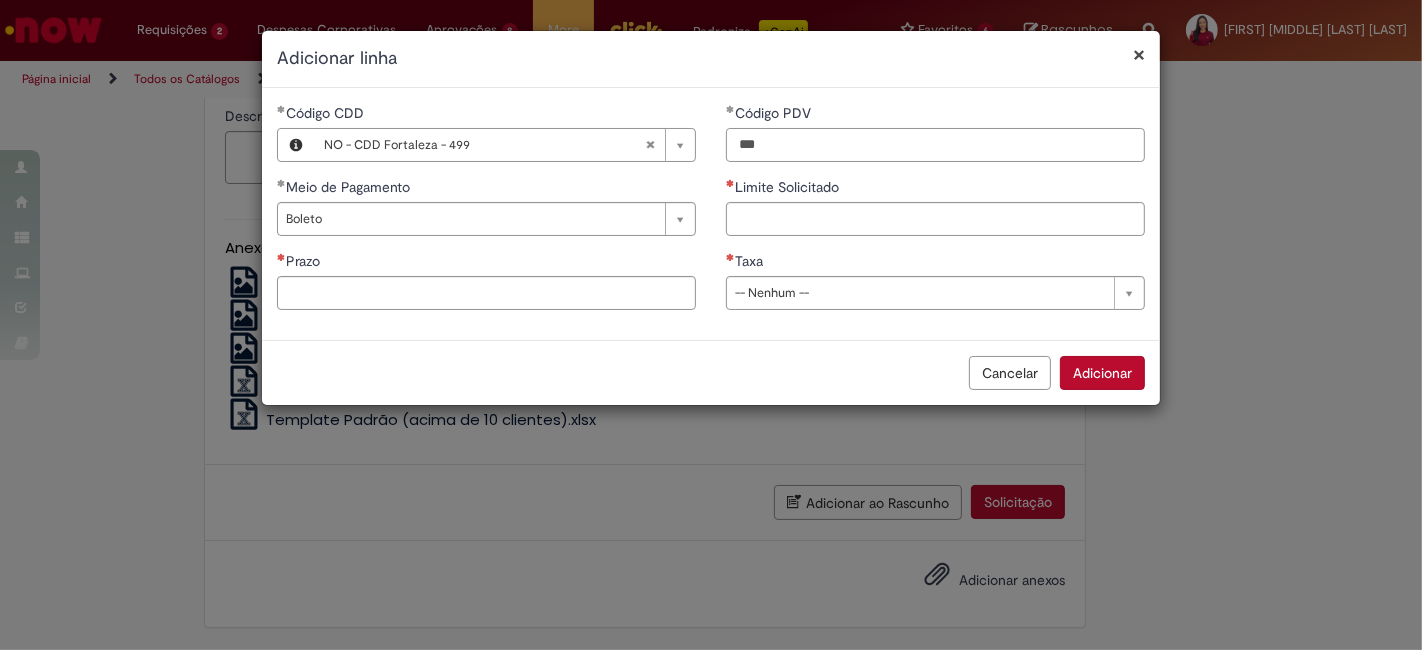 type on "***" 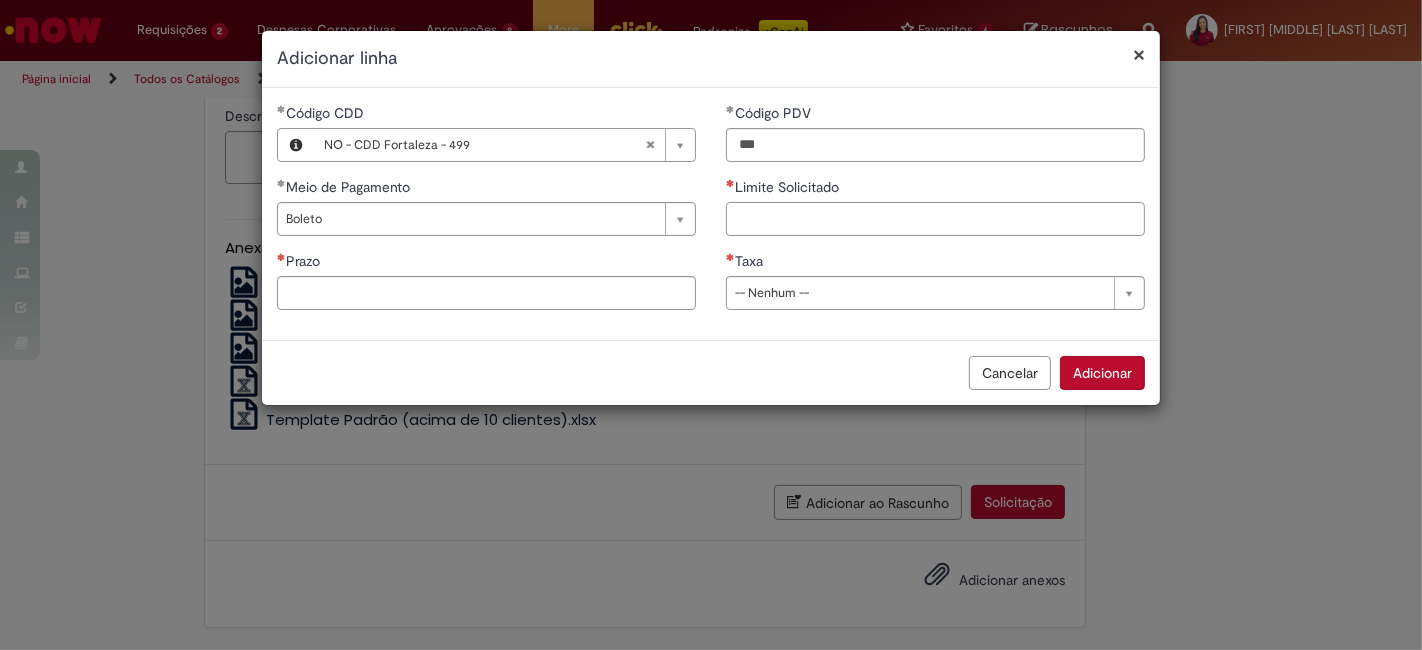 click on "Limite Solicitado" at bounding box center (935, 219) 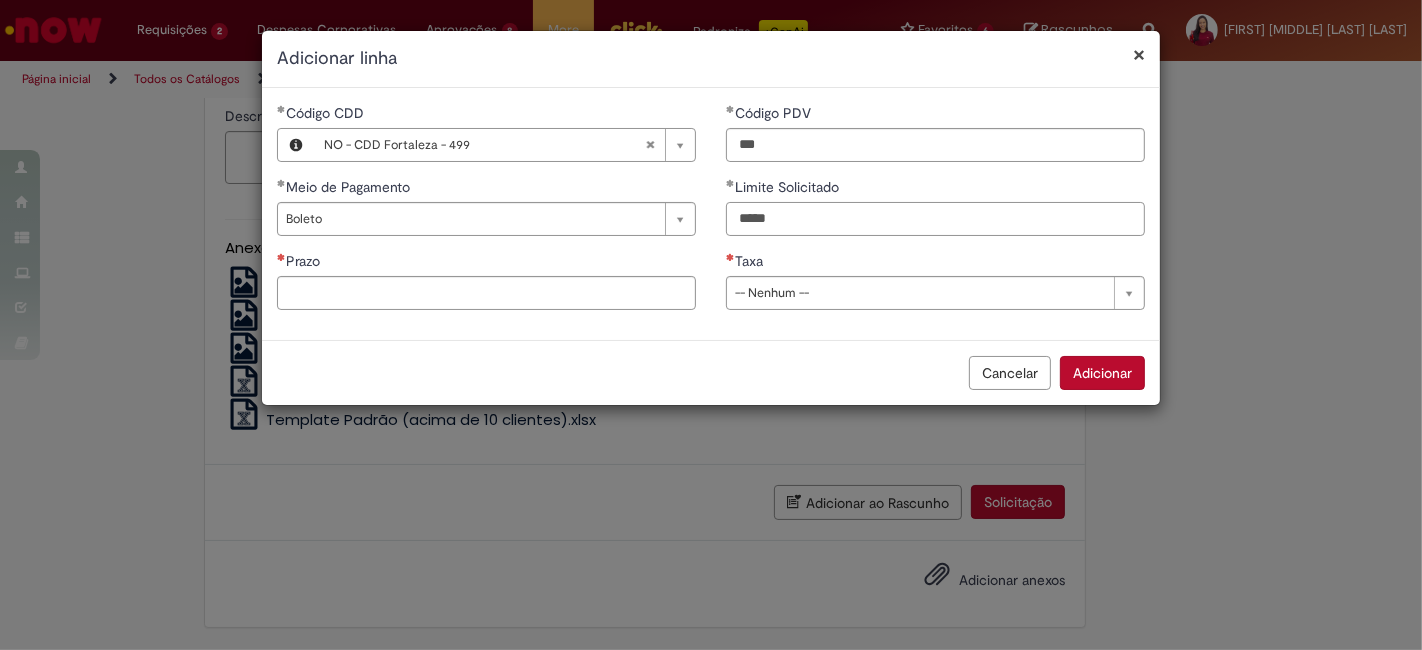 click on "*****" at bounding box center [935, 219] 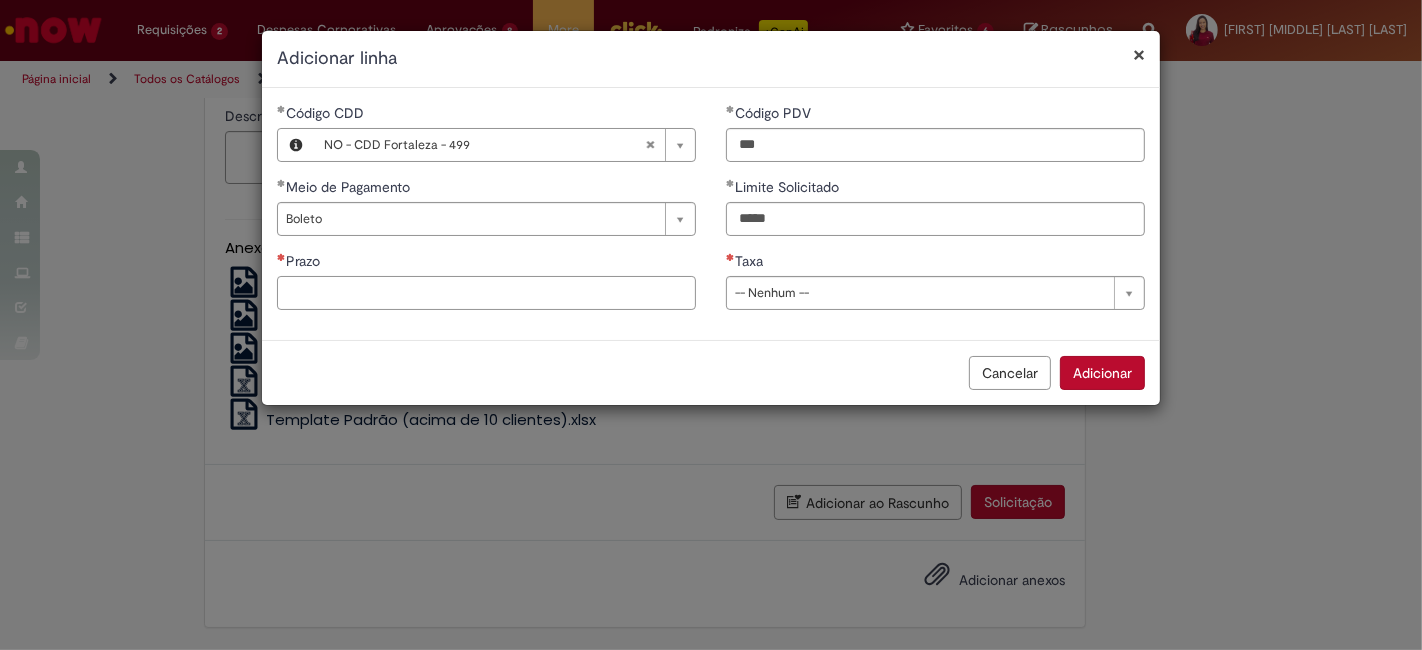 type on "********" 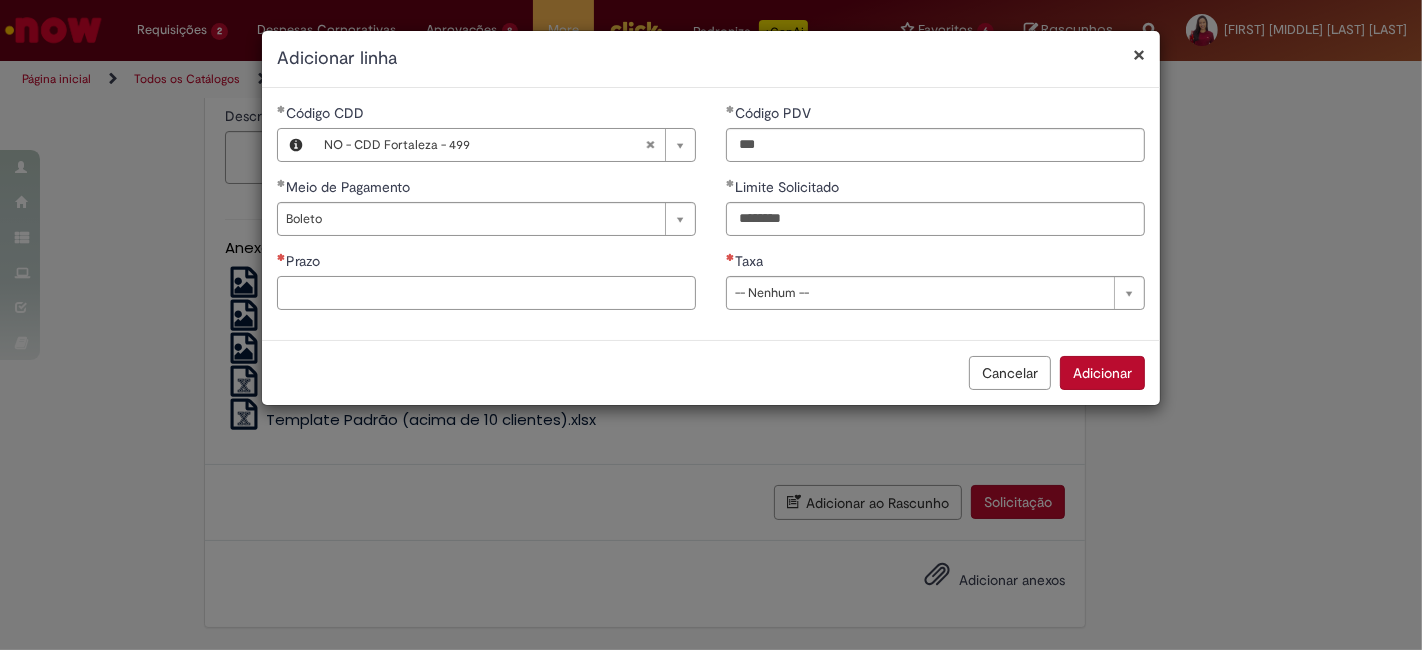 click on "Prazo" at bounding box center (486, 293) 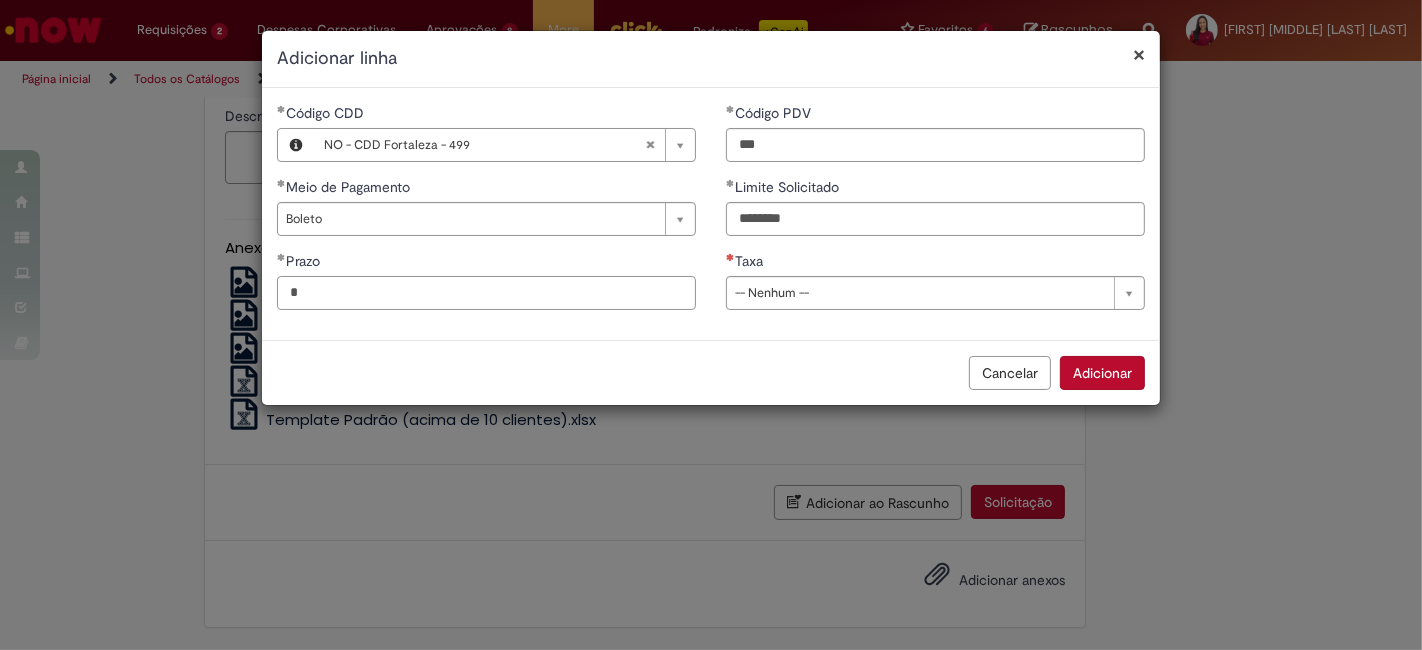 type on "*" 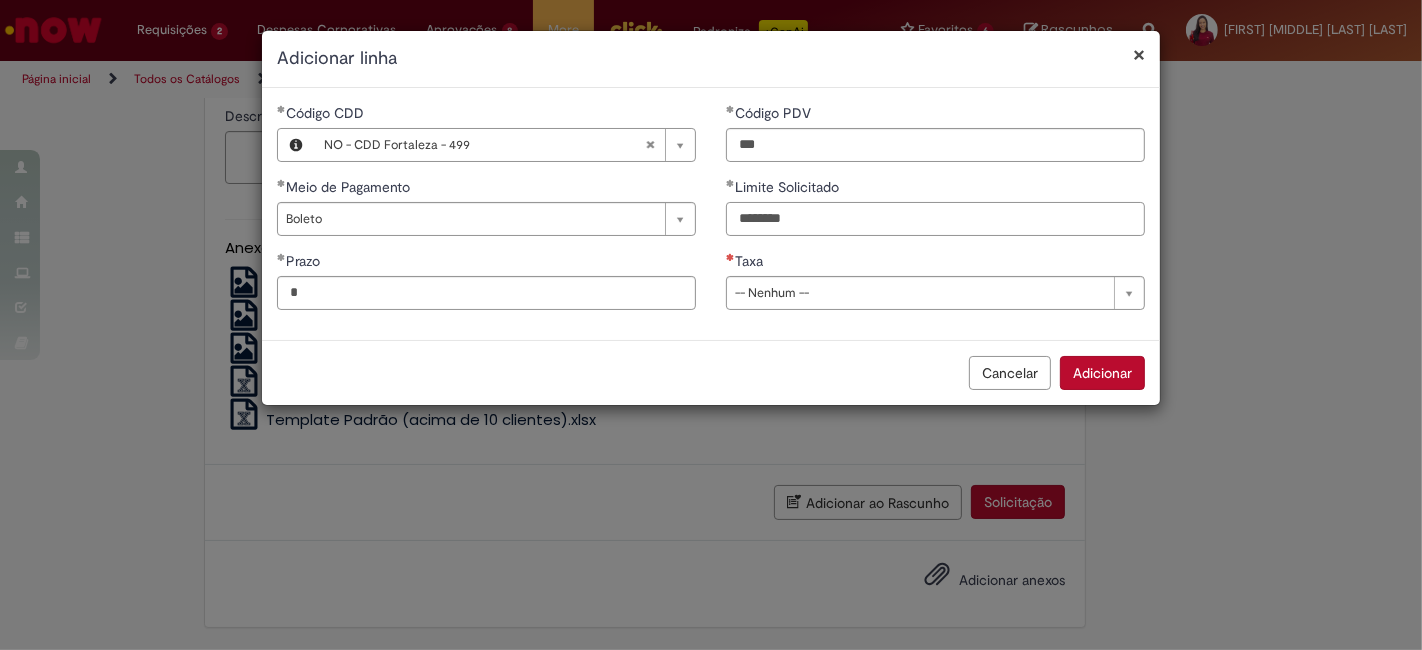 click on "********" at bounding box center [935, 219] 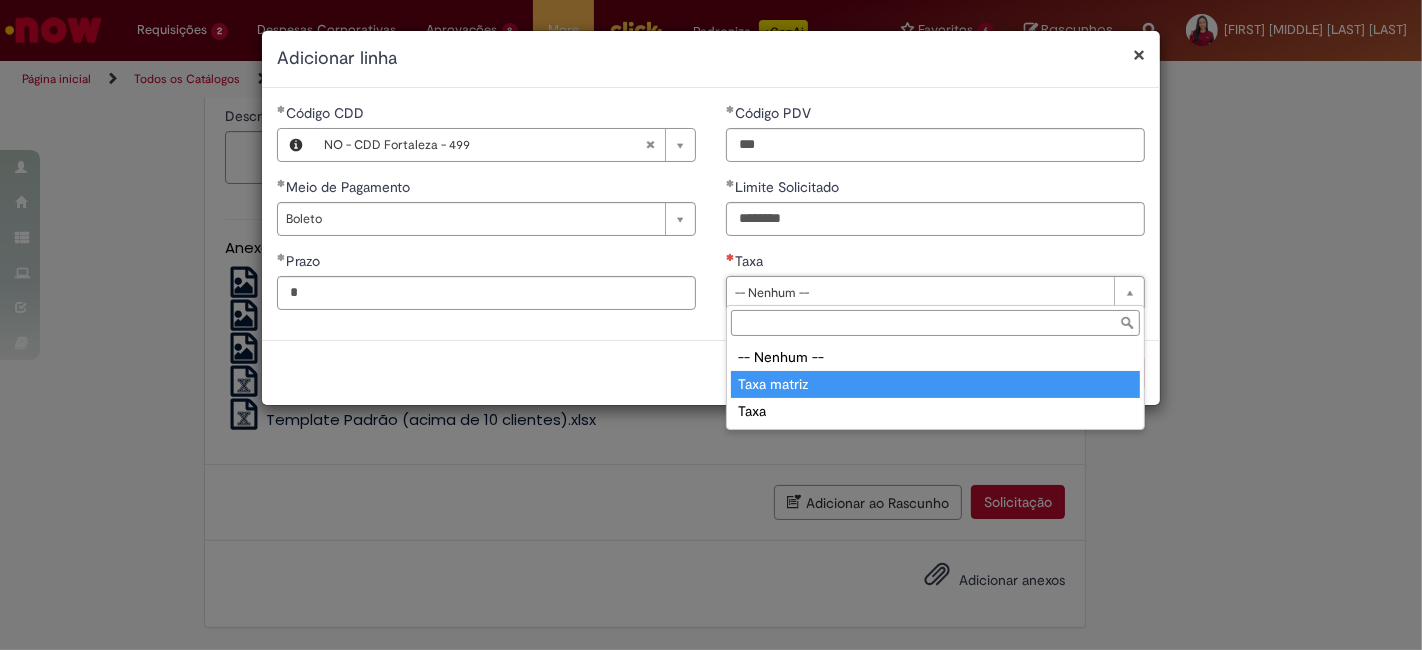 type on "**********" 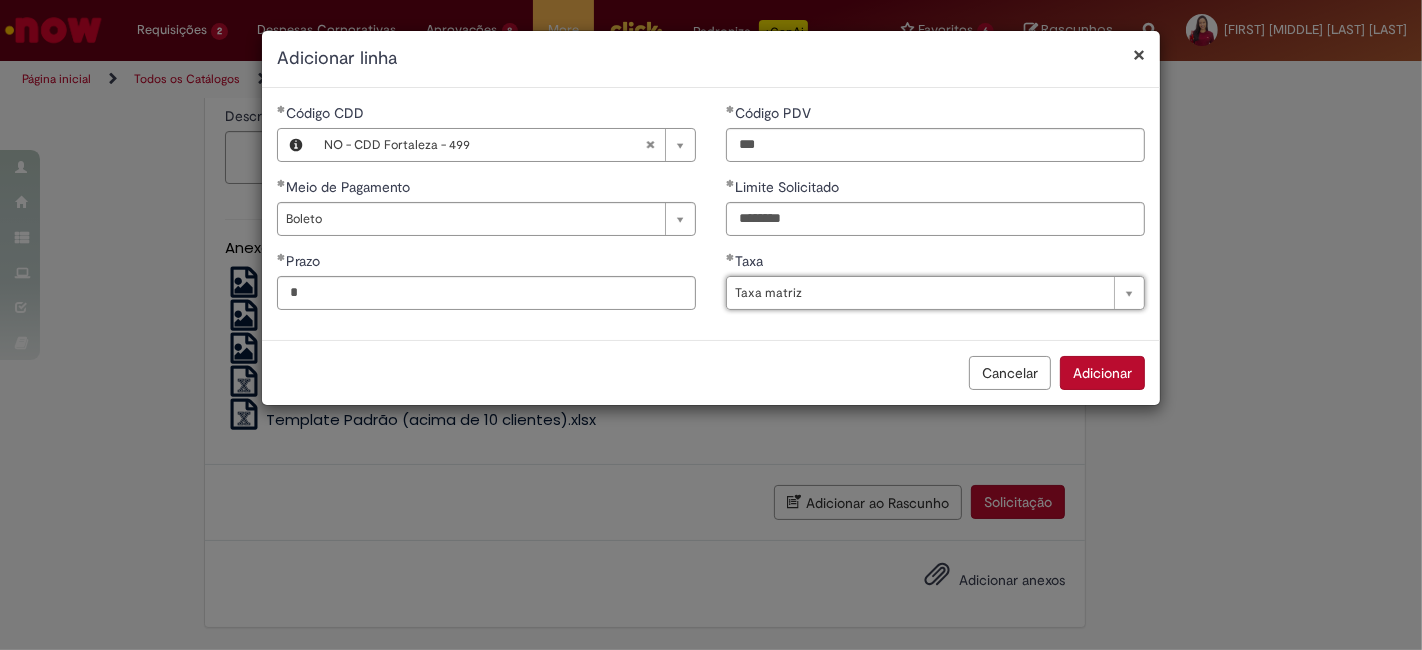 click on "Cancelar   Adicionar" at bounding box center [711, 372] 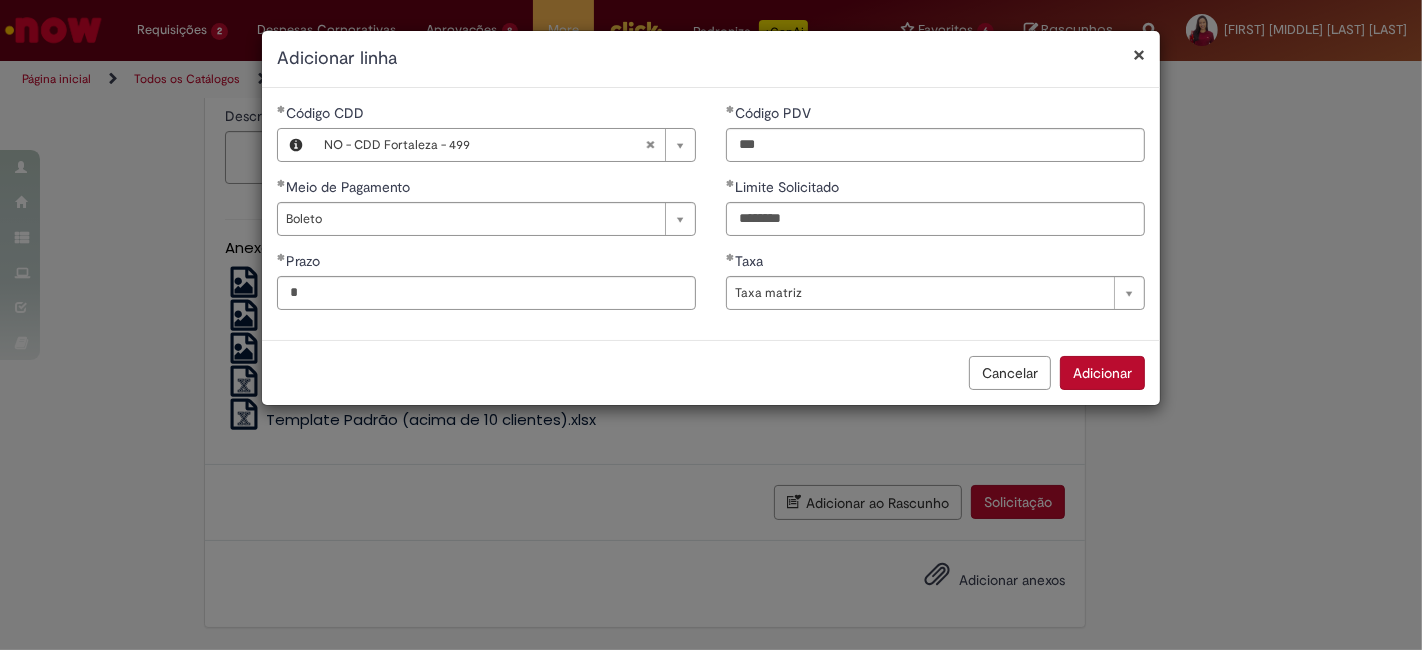 click on "Adicionar" at bounding box center [1102, 373] 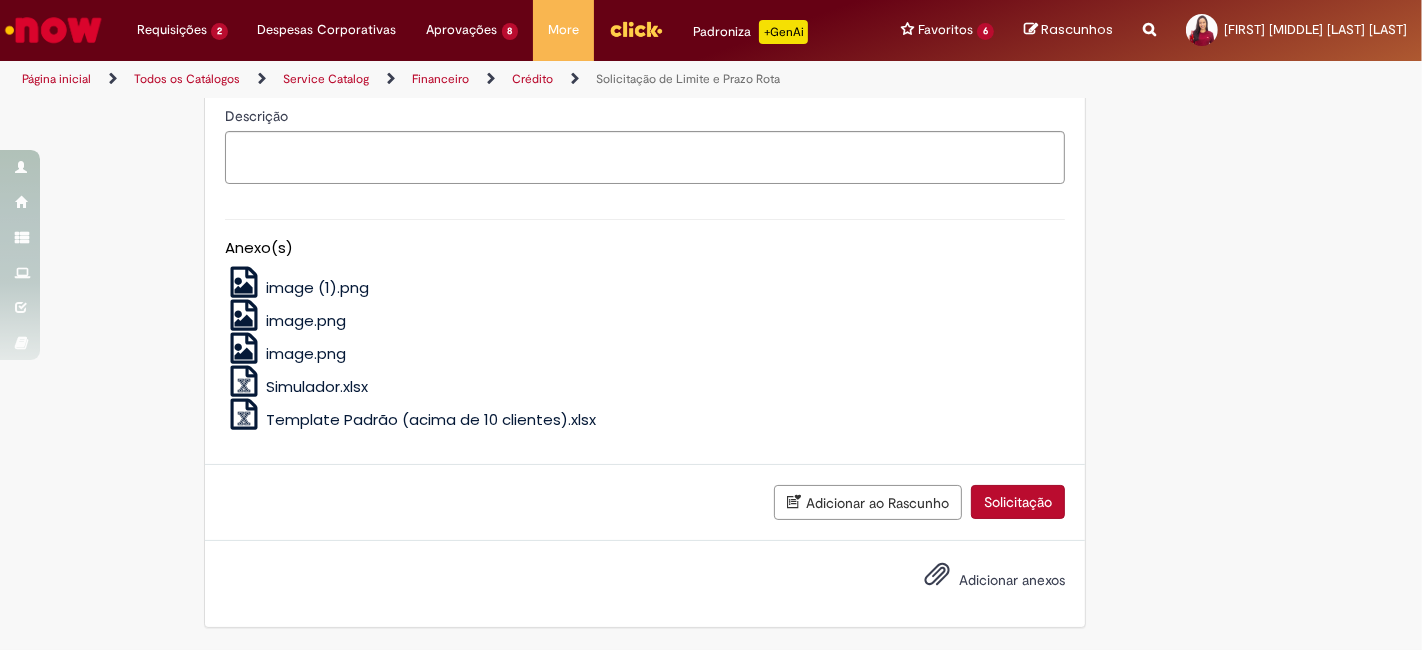scroll, scrollTop: 2182, scrollLeft: 0, axis: vertical 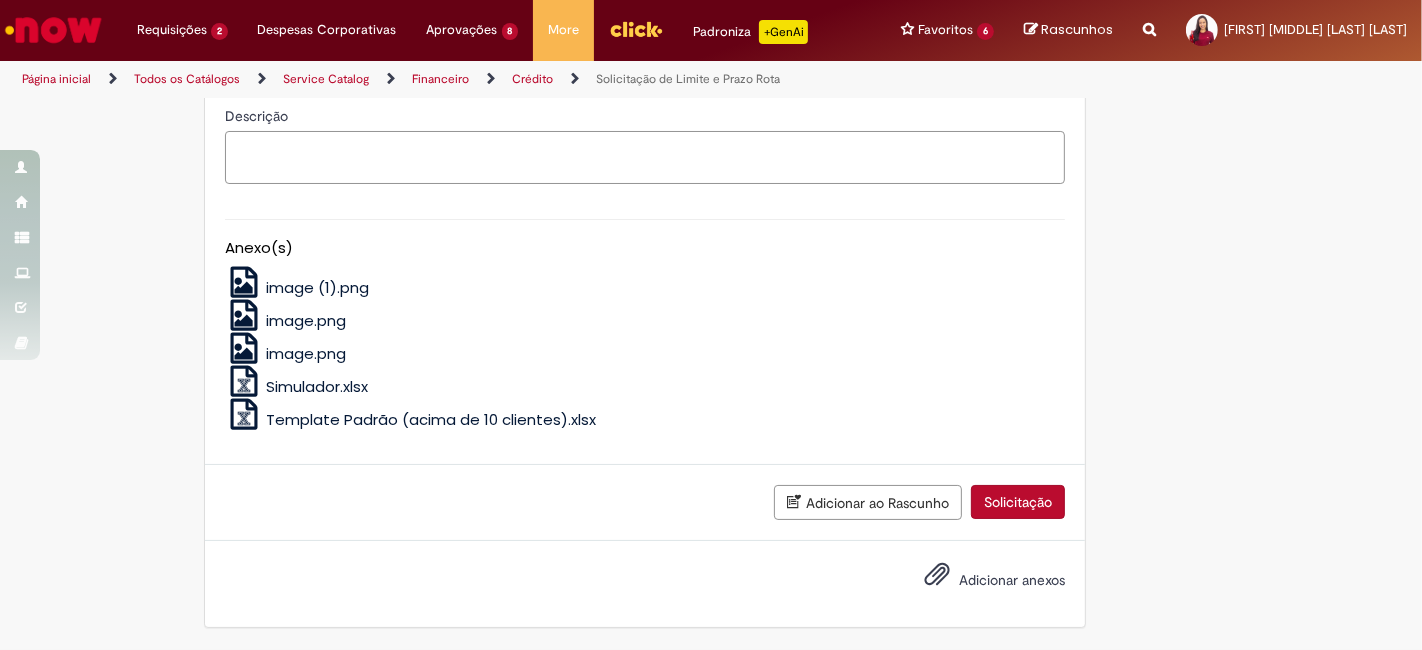 click on "Descrição" at bounding box center (645, 157) 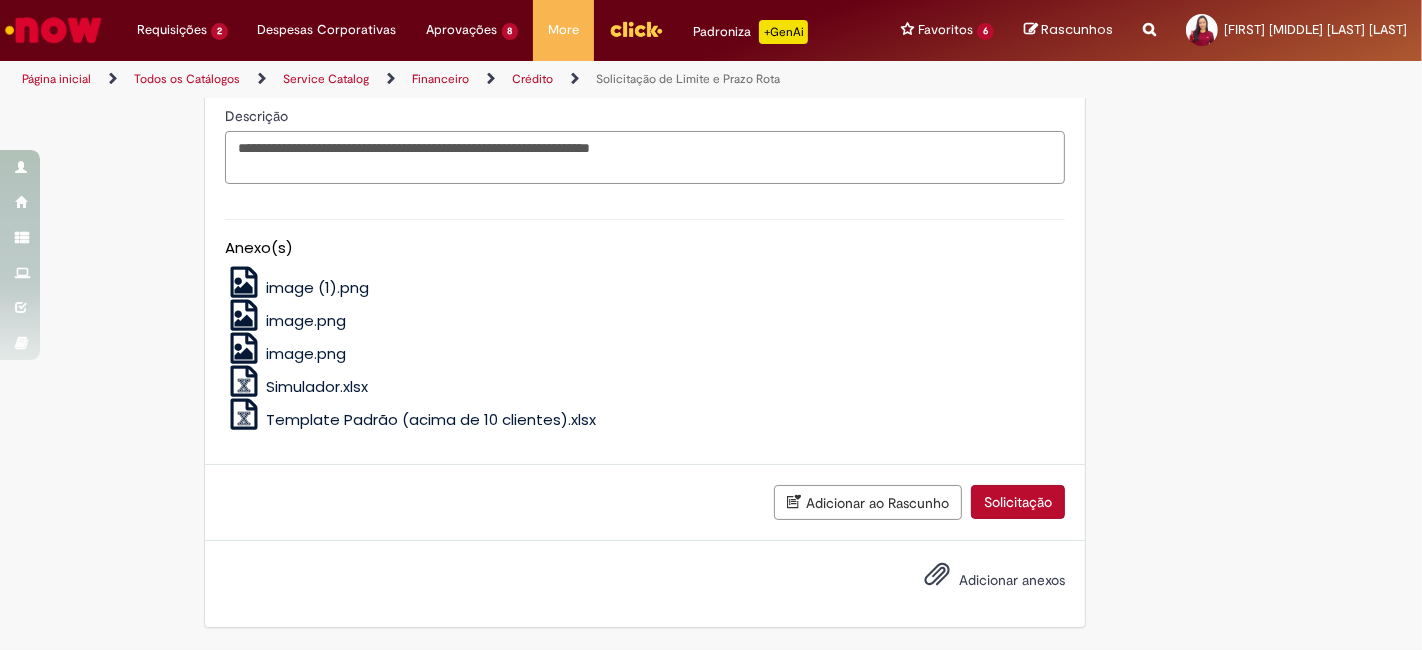 type on "**********" 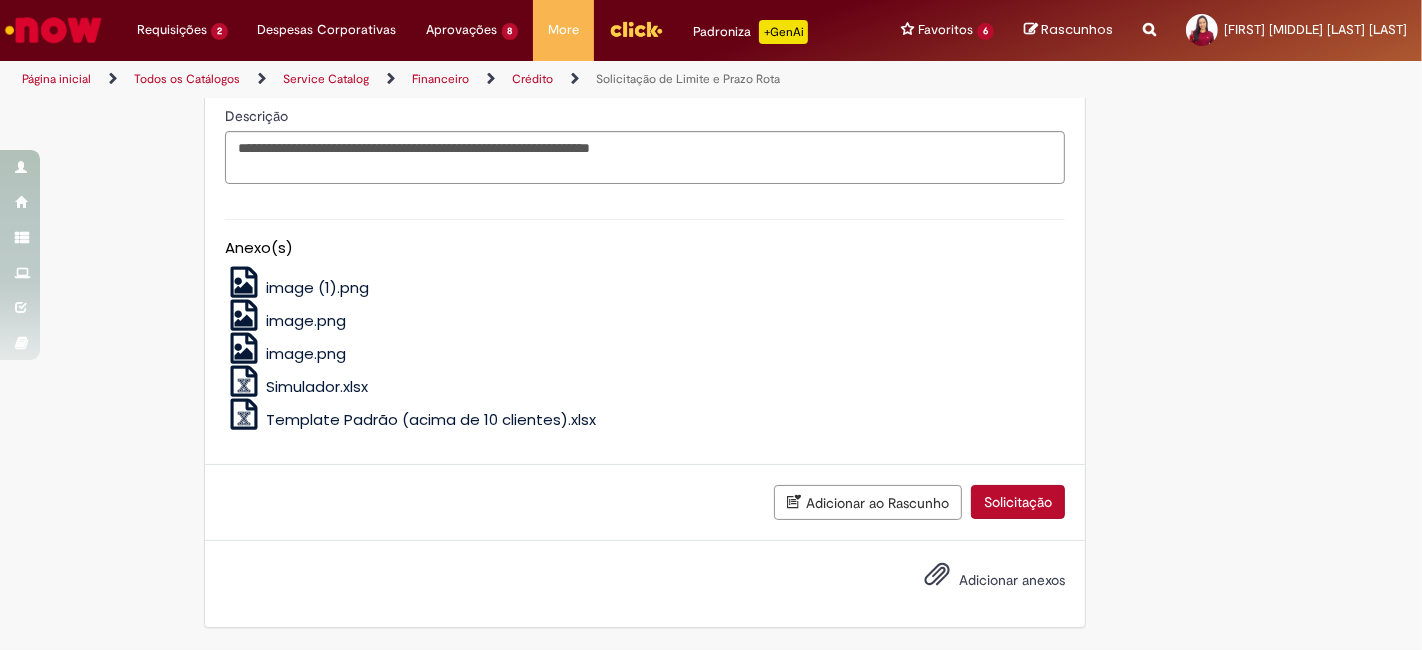 click on "Adicionar anexos" at bounding box center [1012, 580] 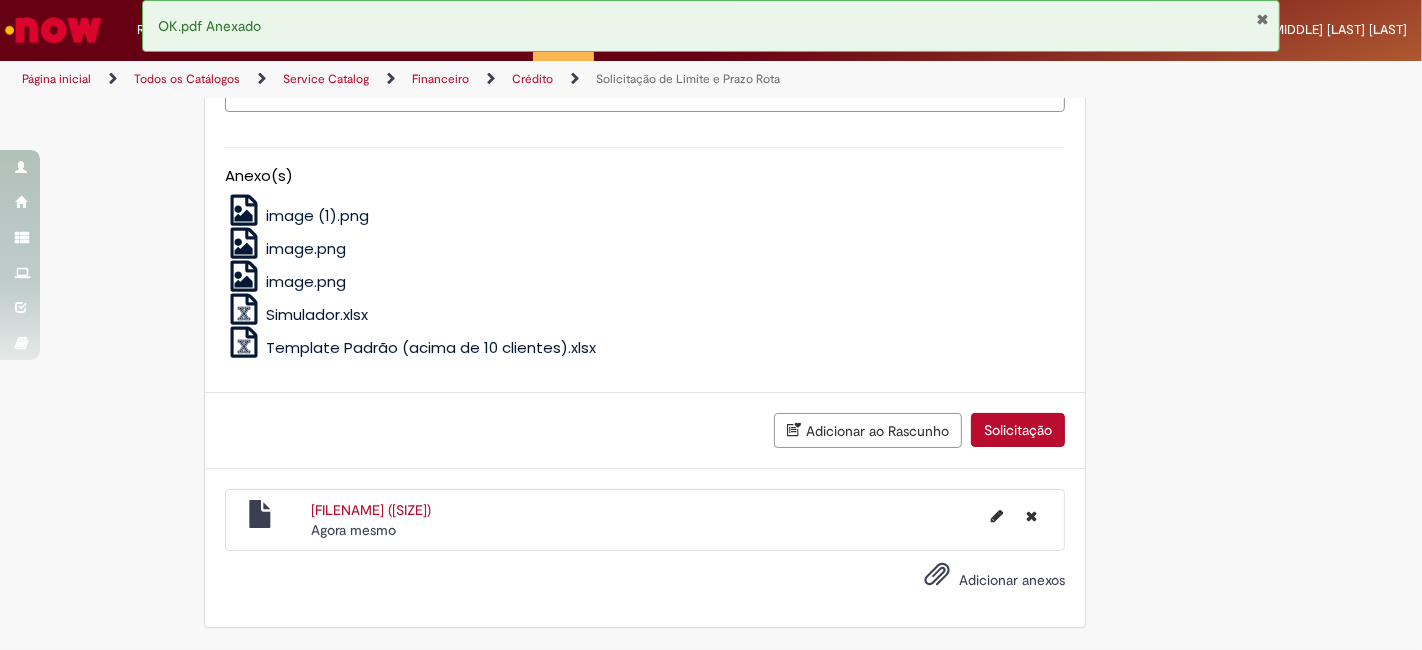 scroll, scrollTop: 2377, scrollLeft: 0, axis: vertical 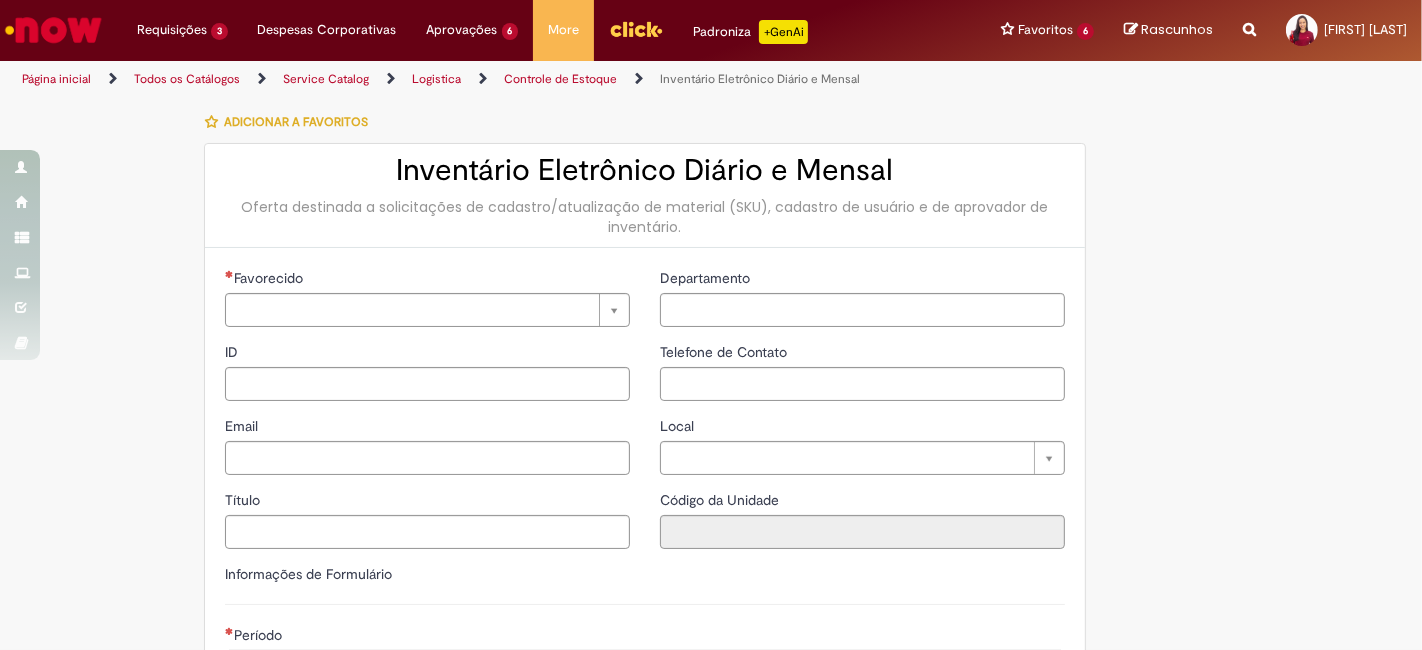 type on "********" 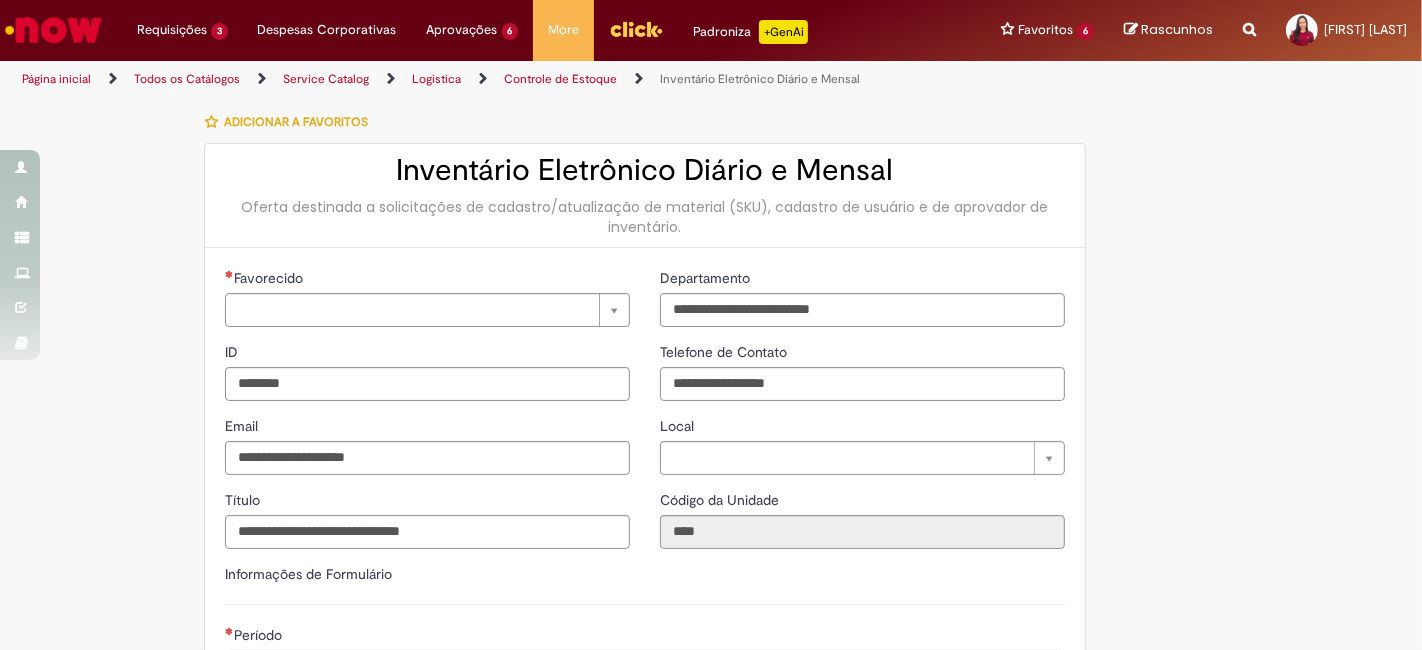 type on "**********" 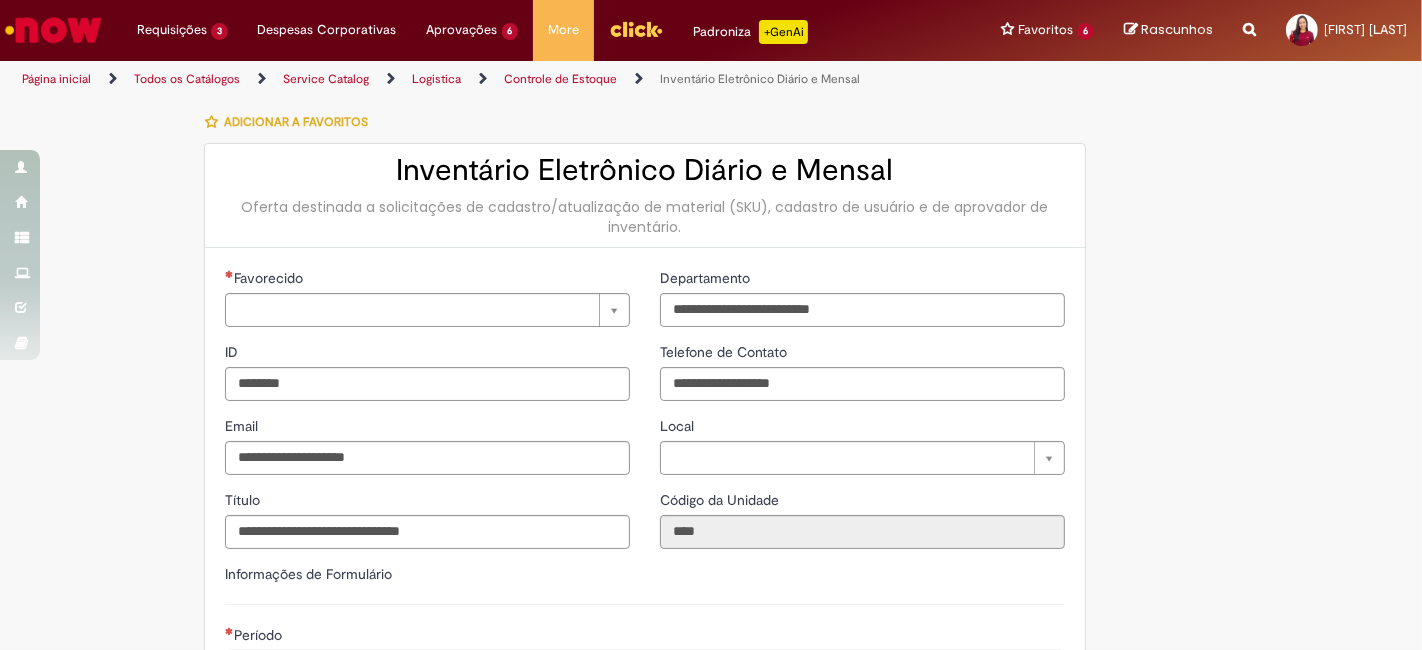 type on "**********" 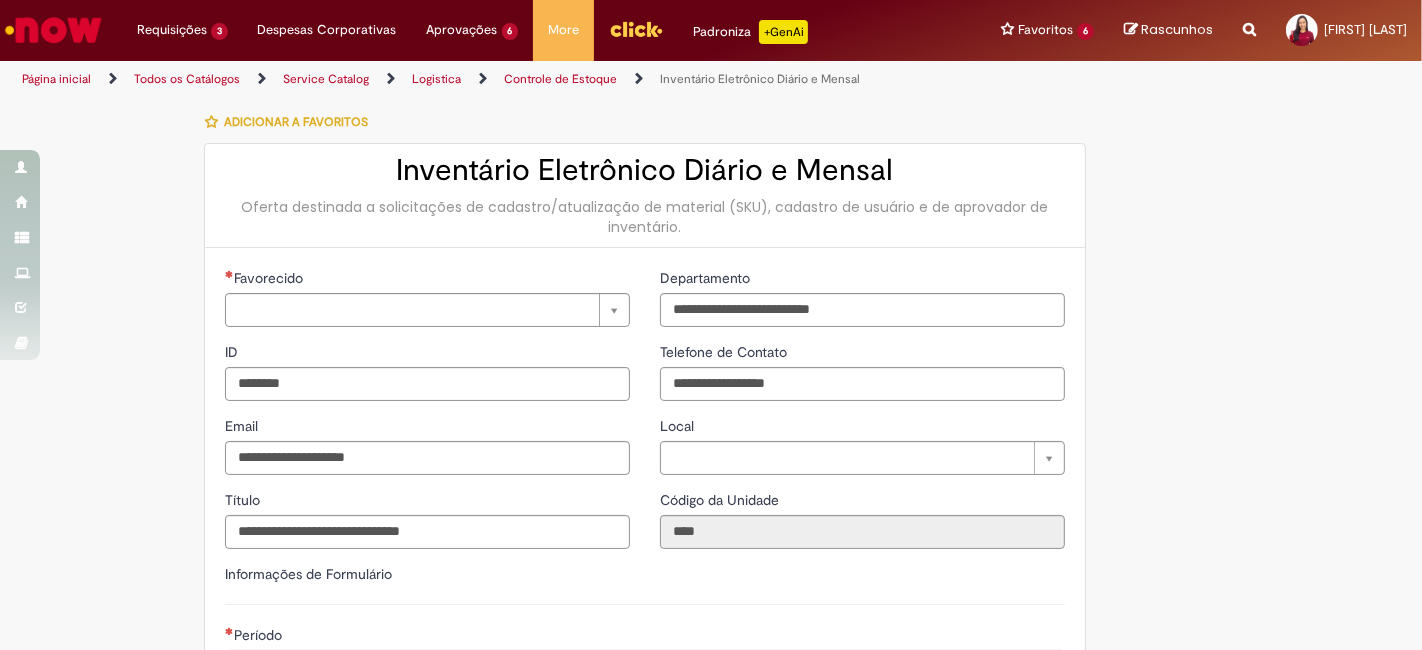 type on "**********" 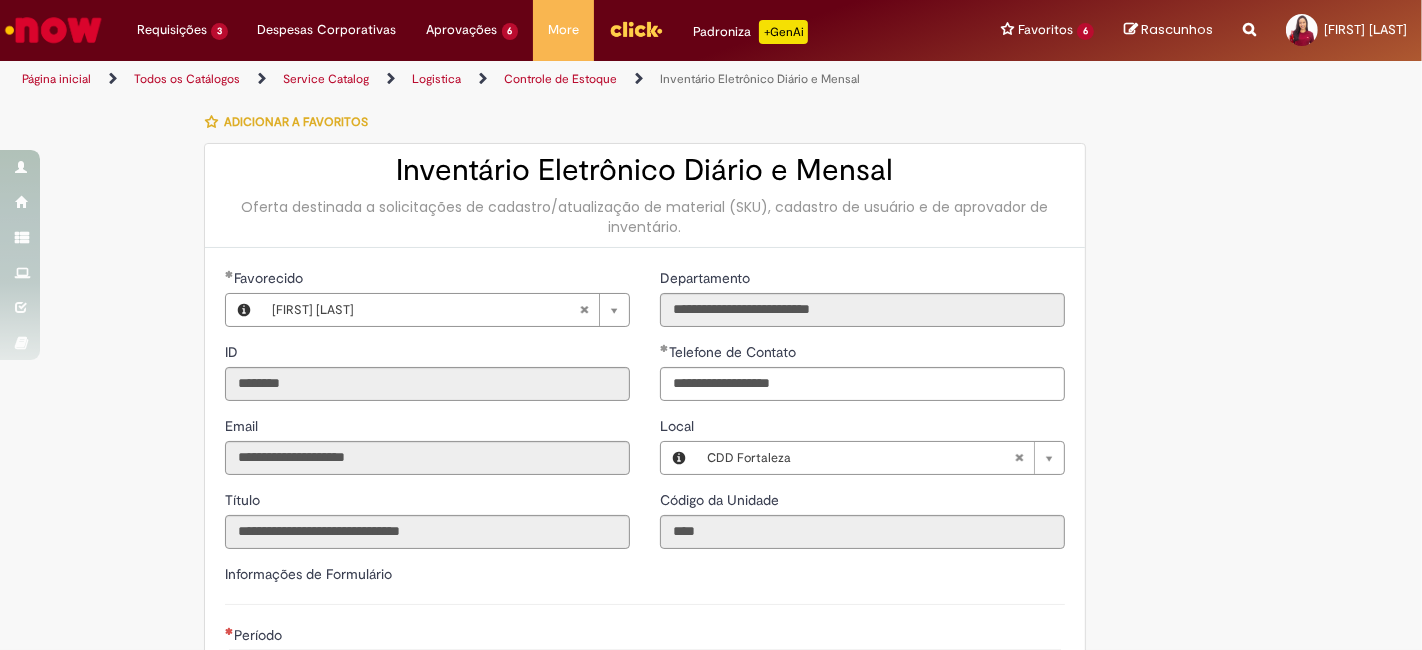 click on "**********" at bounding box center (711, 609) 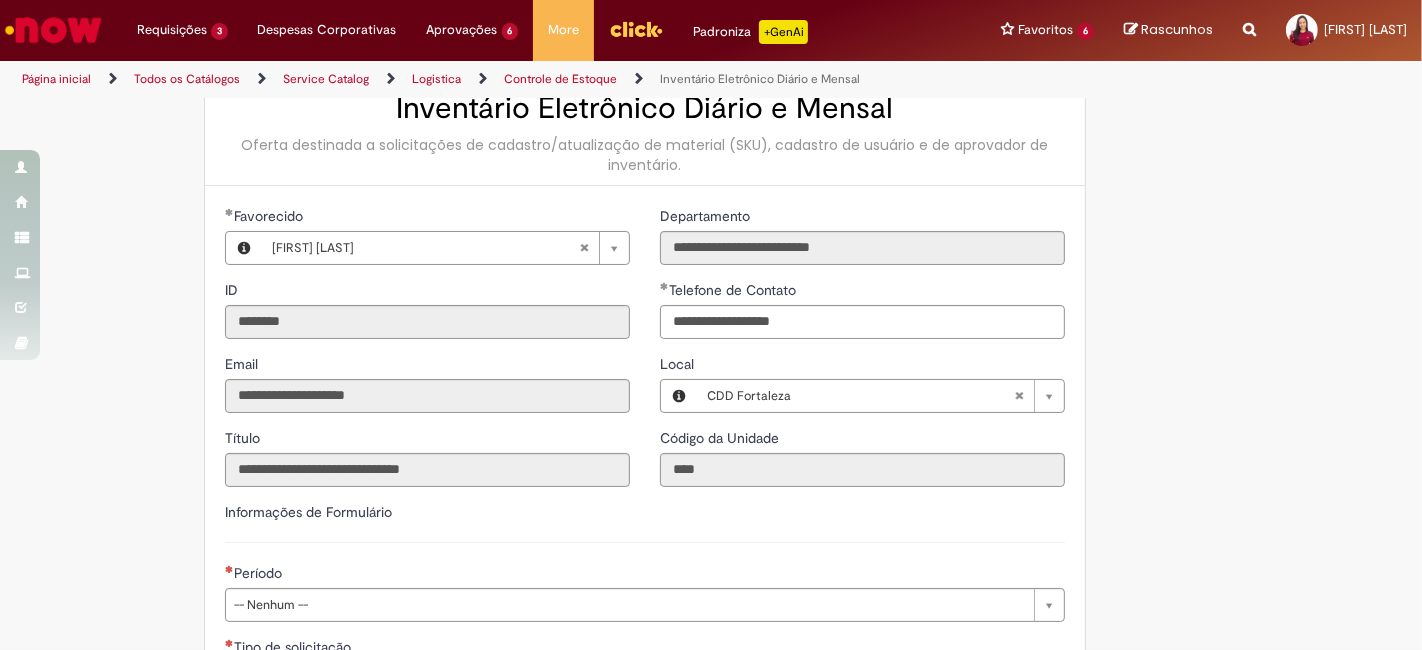 scroll, scrollTop: 111, scrollLeft: 0, axis: vertical 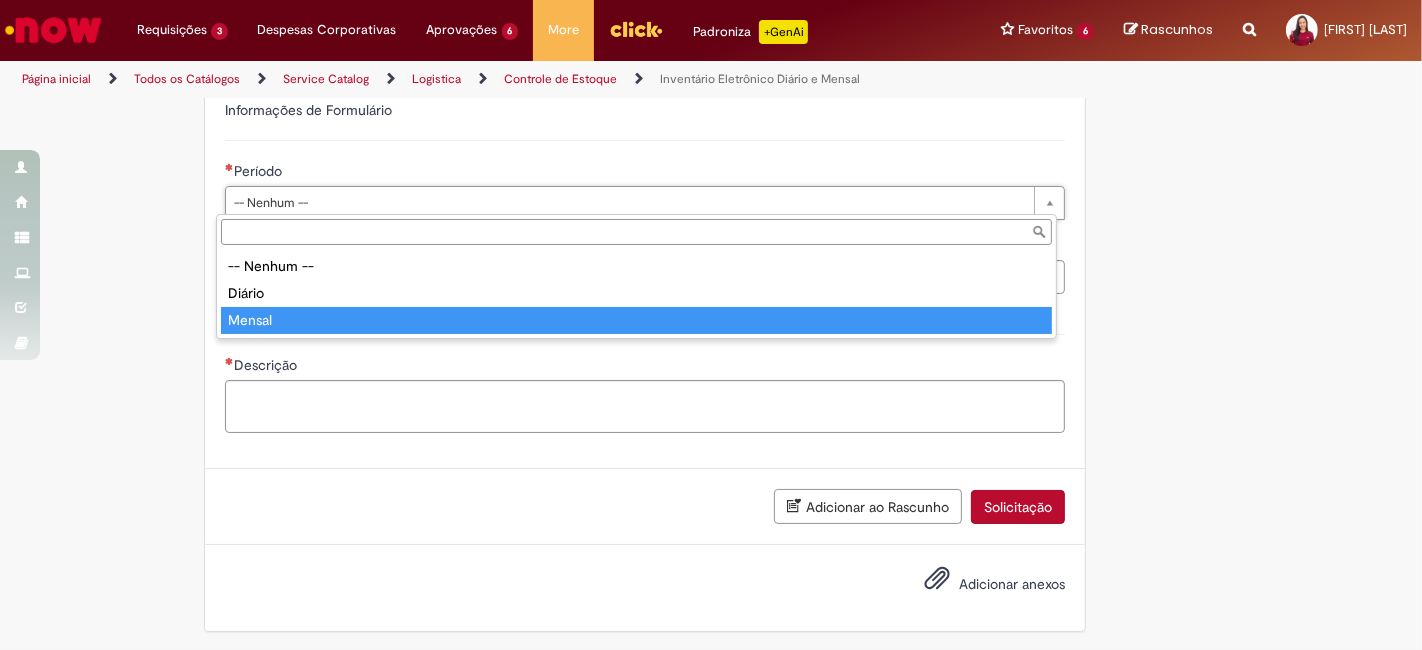 type on "******" 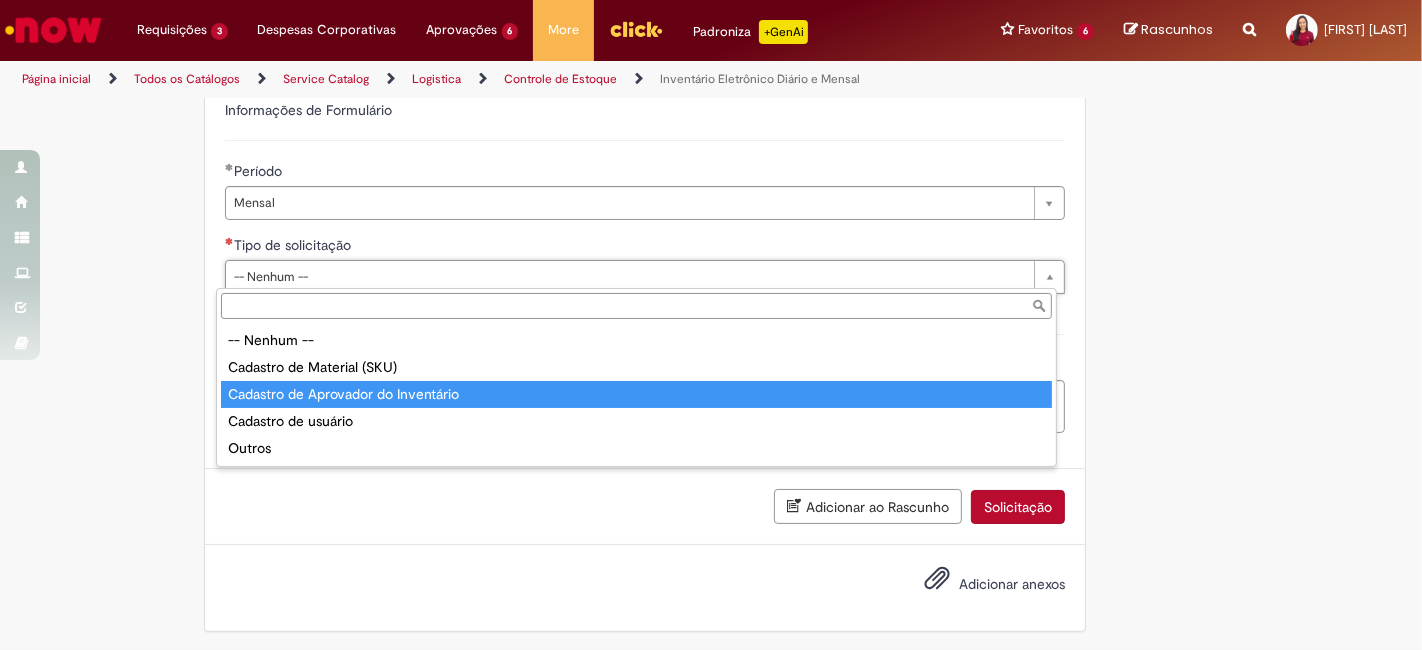 type on "**********" 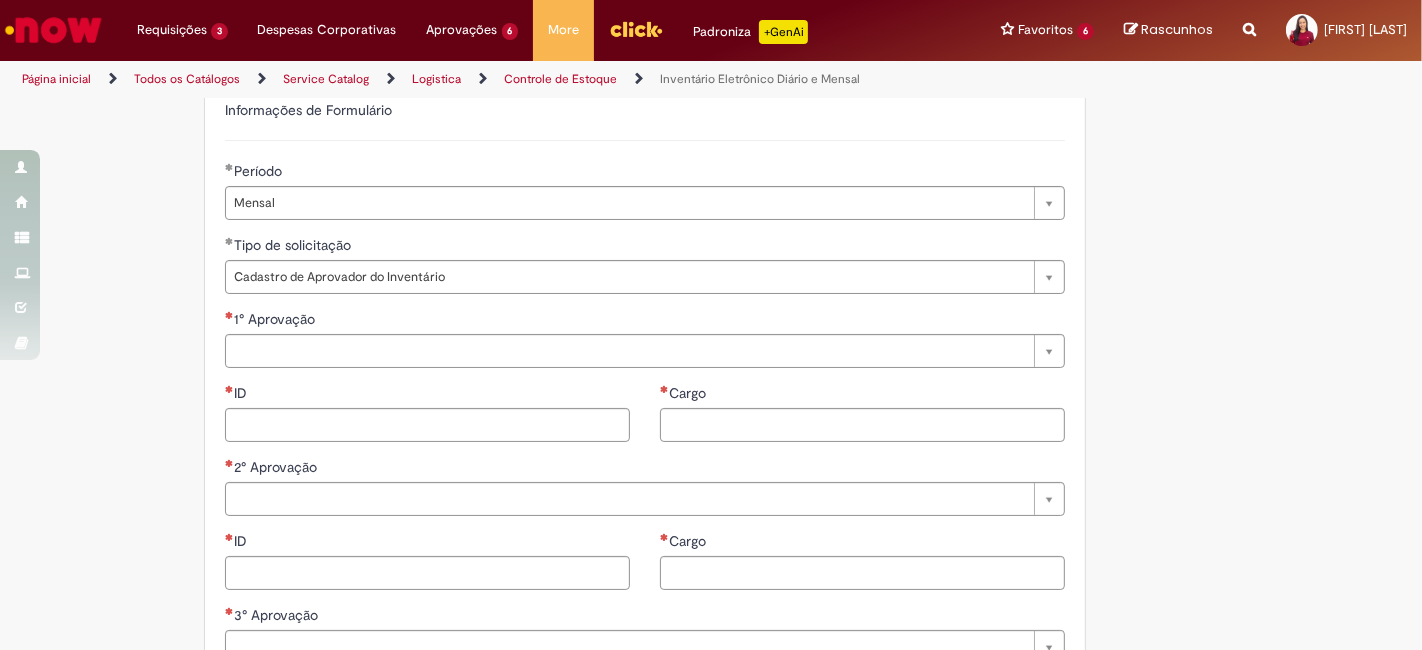 click on "Tire dúvidas com LupiAssist    +GenAI
Oi! Eu sou LupiAssist, uma Inteligência Artificial Generativa em constante aprendizado   Meu conteúdo é monitorado para trazer uma melhor experiência
Dúvidas comuns:
Só mais um instante, estou consultando nossas bases de conhecimento  e escrevendo a melhor resposta pra você!
Title
Lorem ipsum dolor sit amet    Fazer uma nova pergunta
Gerei esta resposta utilizando IA Generativa em conjunto com os nossos padrões. Em caso de divergência, os documentos oficiais prevalecerão.
Saiba mais em:
Ou ligue para:
E aí, te ajudei?
Sim, obrigado!" at bounding box center [711, 513] 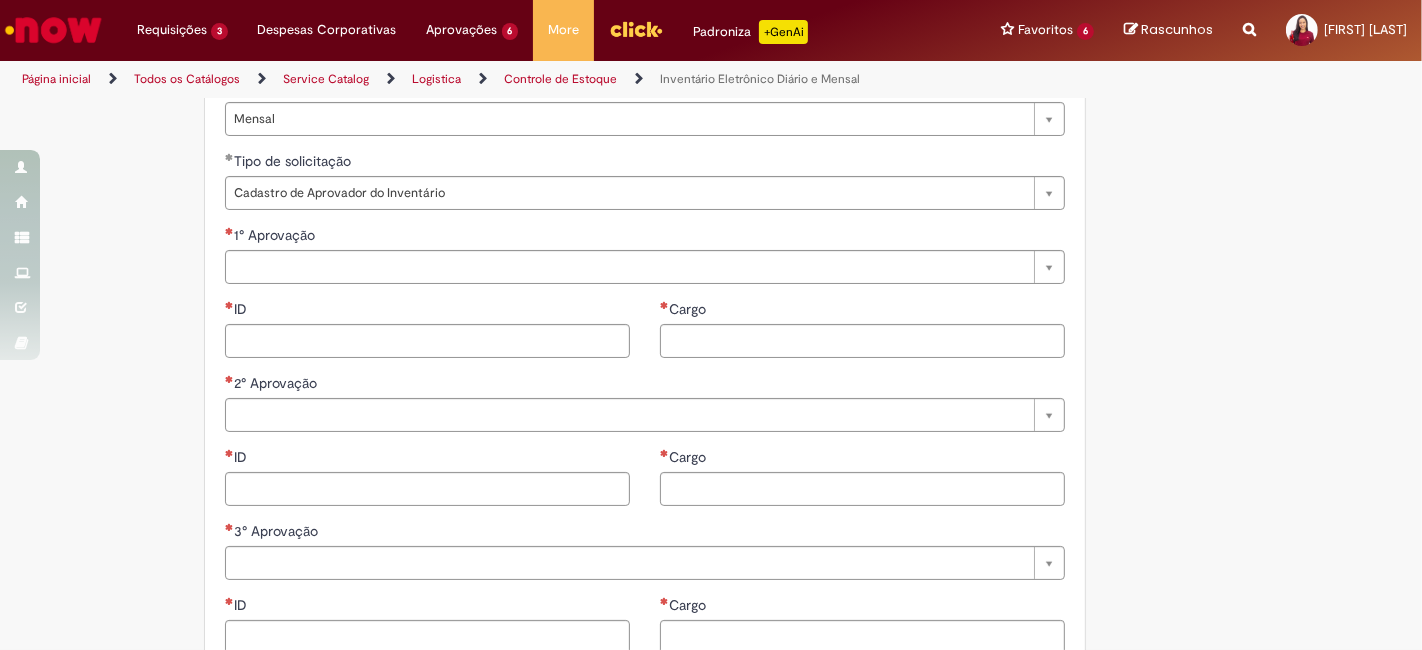 scroll, scrollTop: 575, scrollLeft: 0, axis: vertical 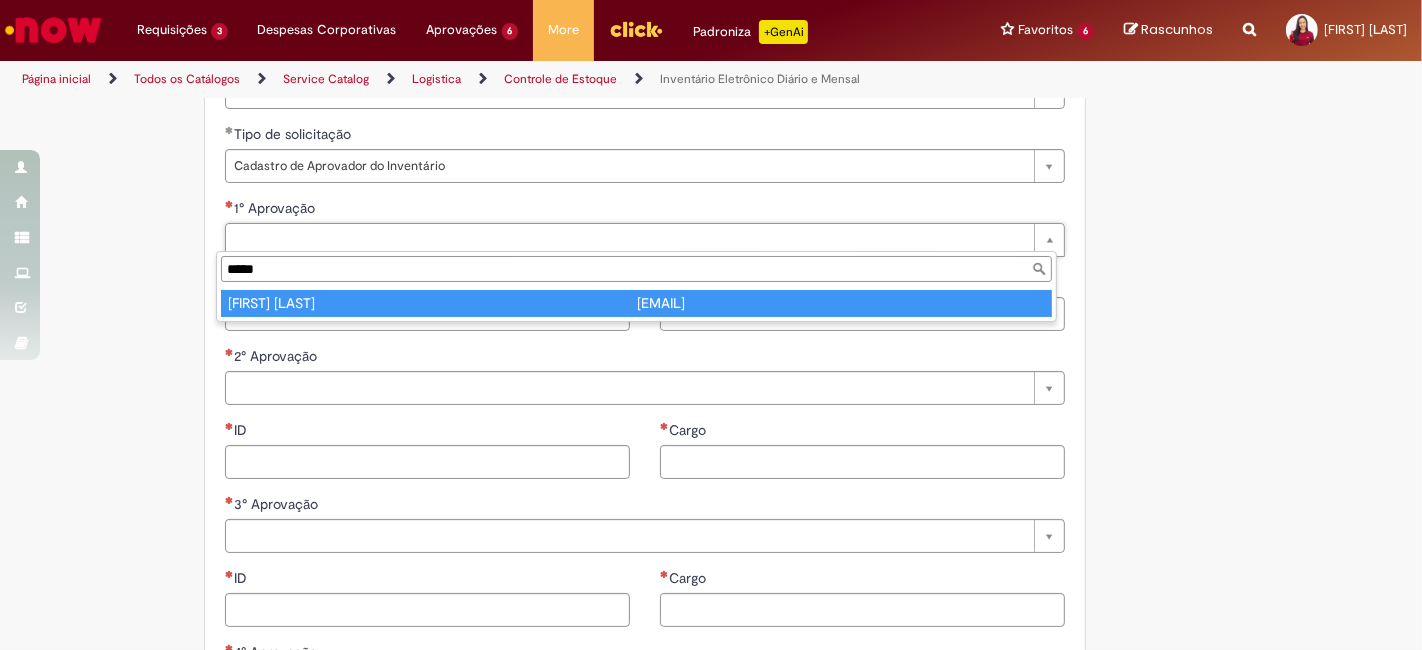 type on "*****" 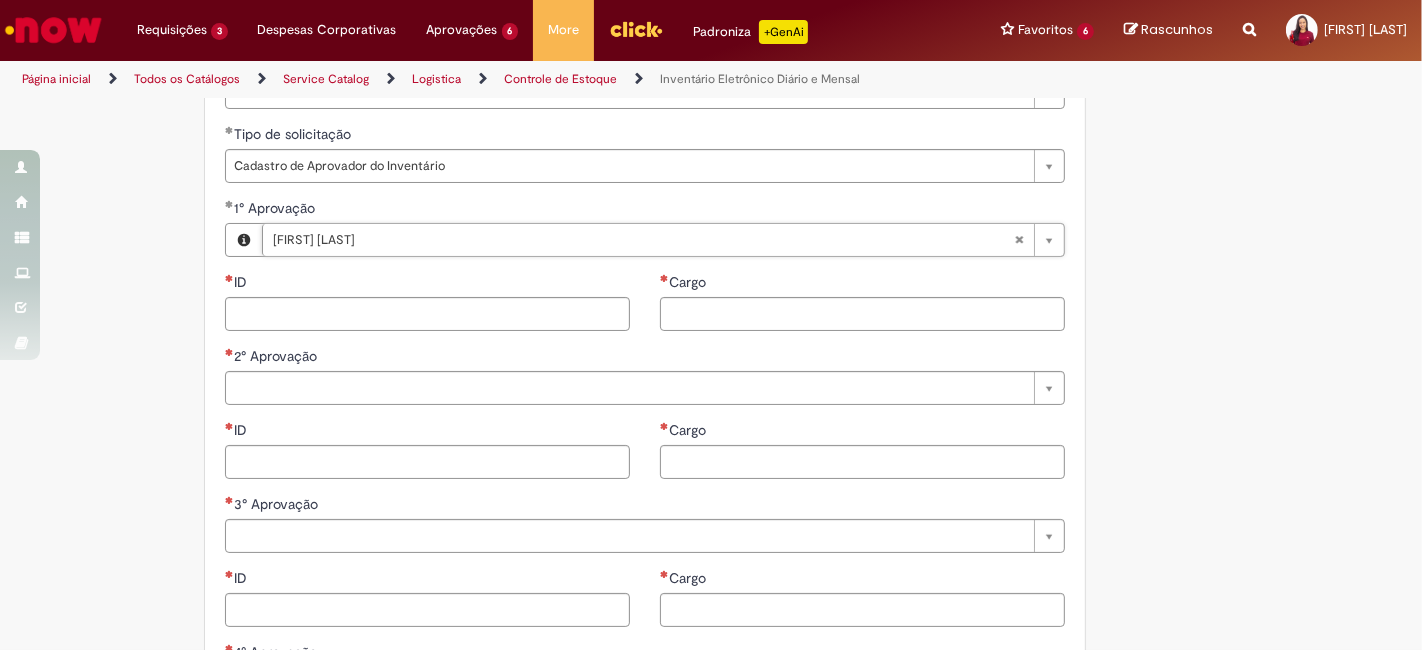 type on "********" 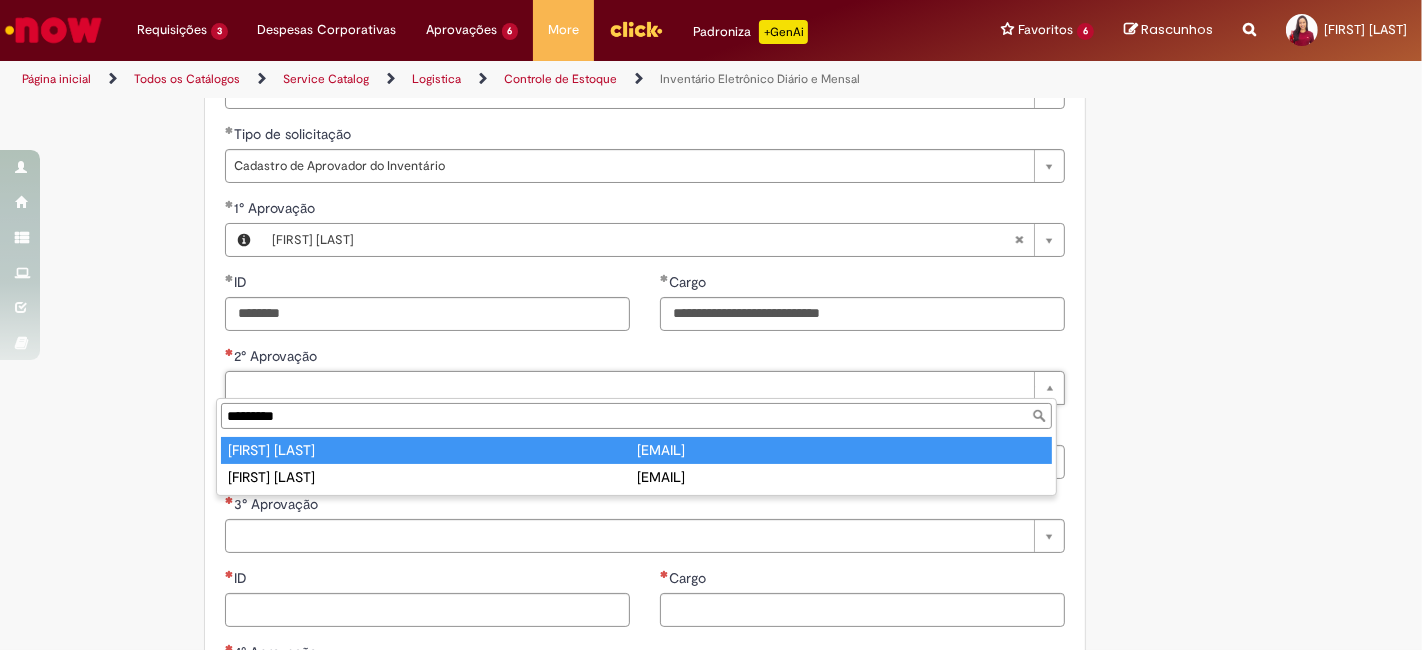 type on "*********" 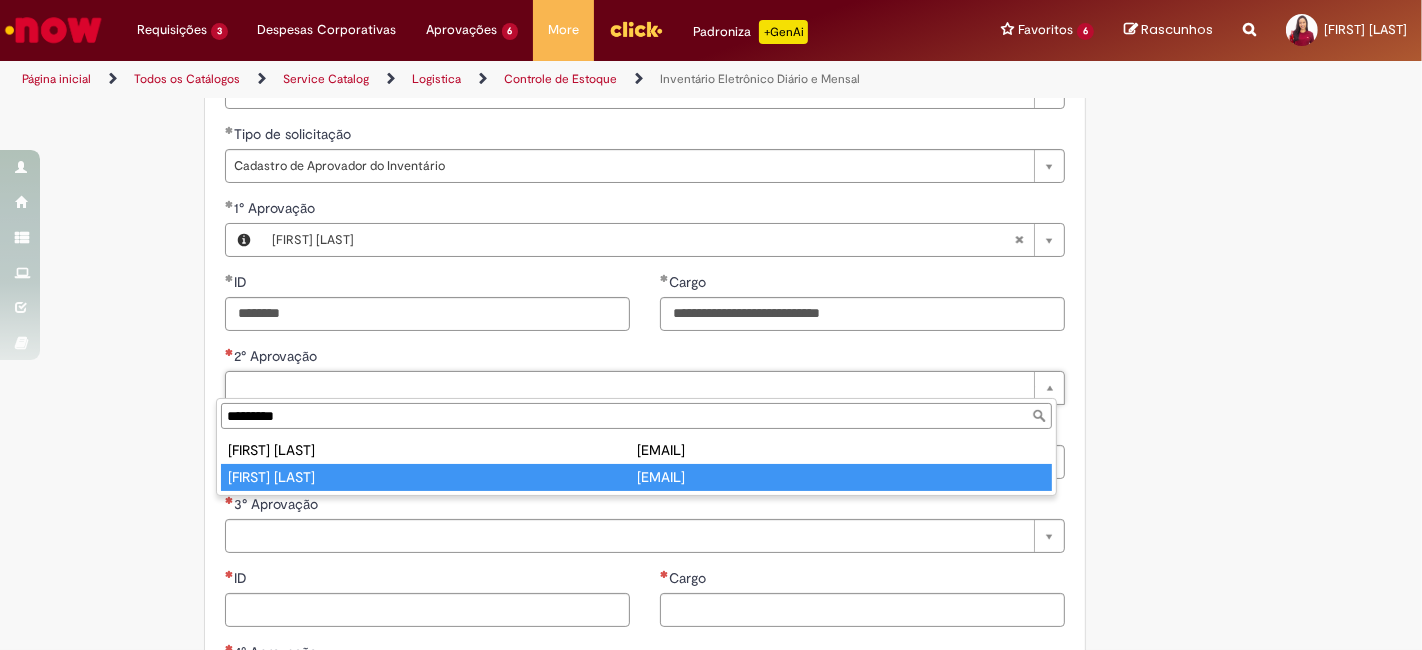 type on "**********" 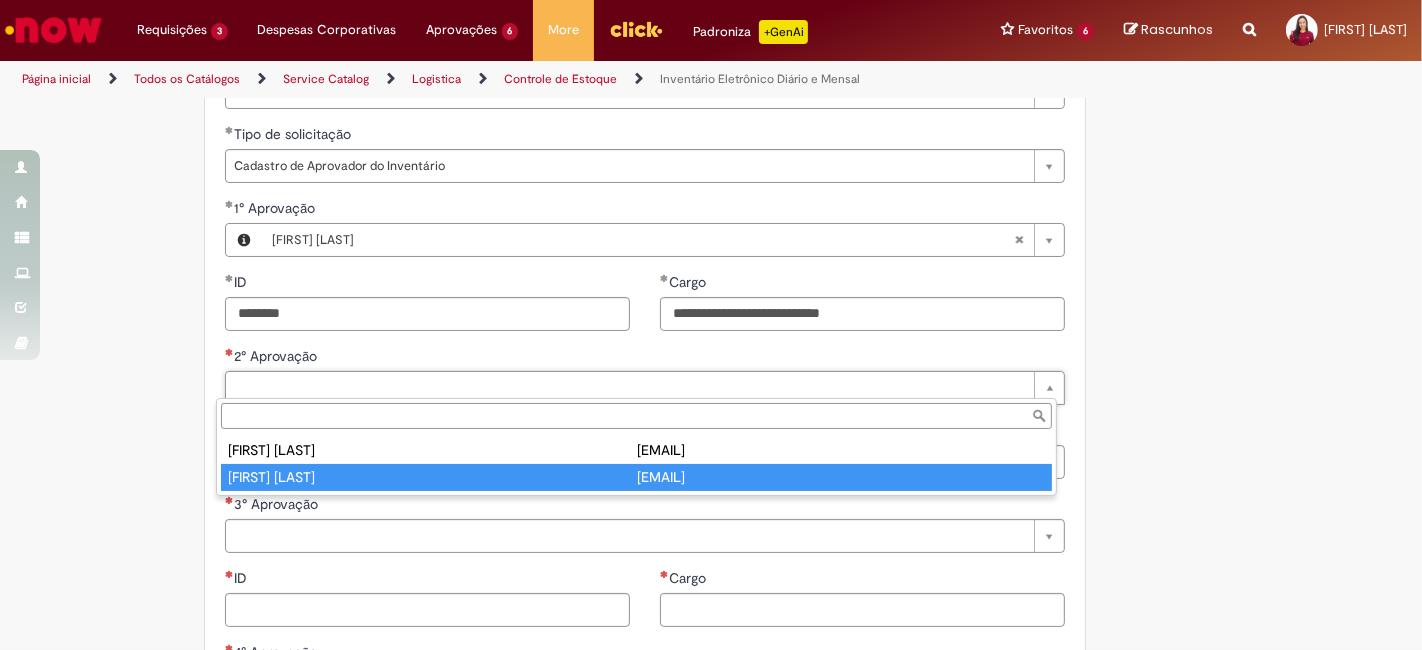 type on "********" 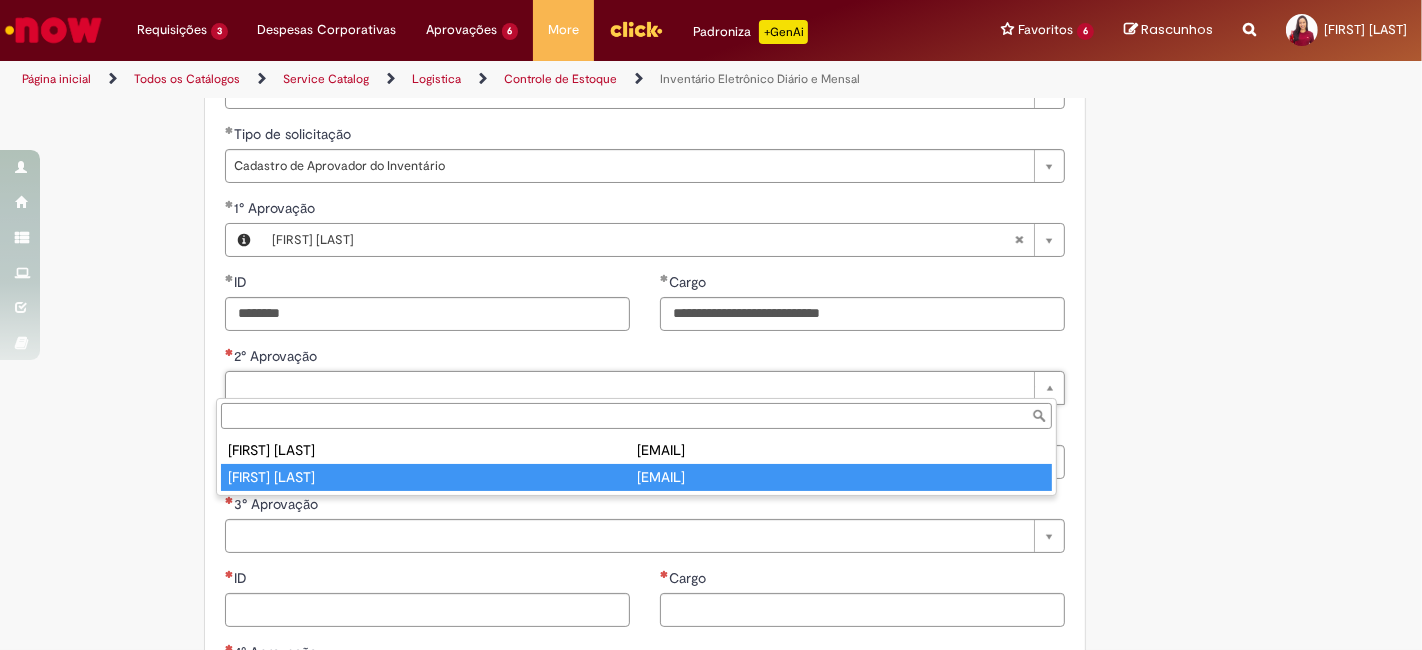 type on "**********" 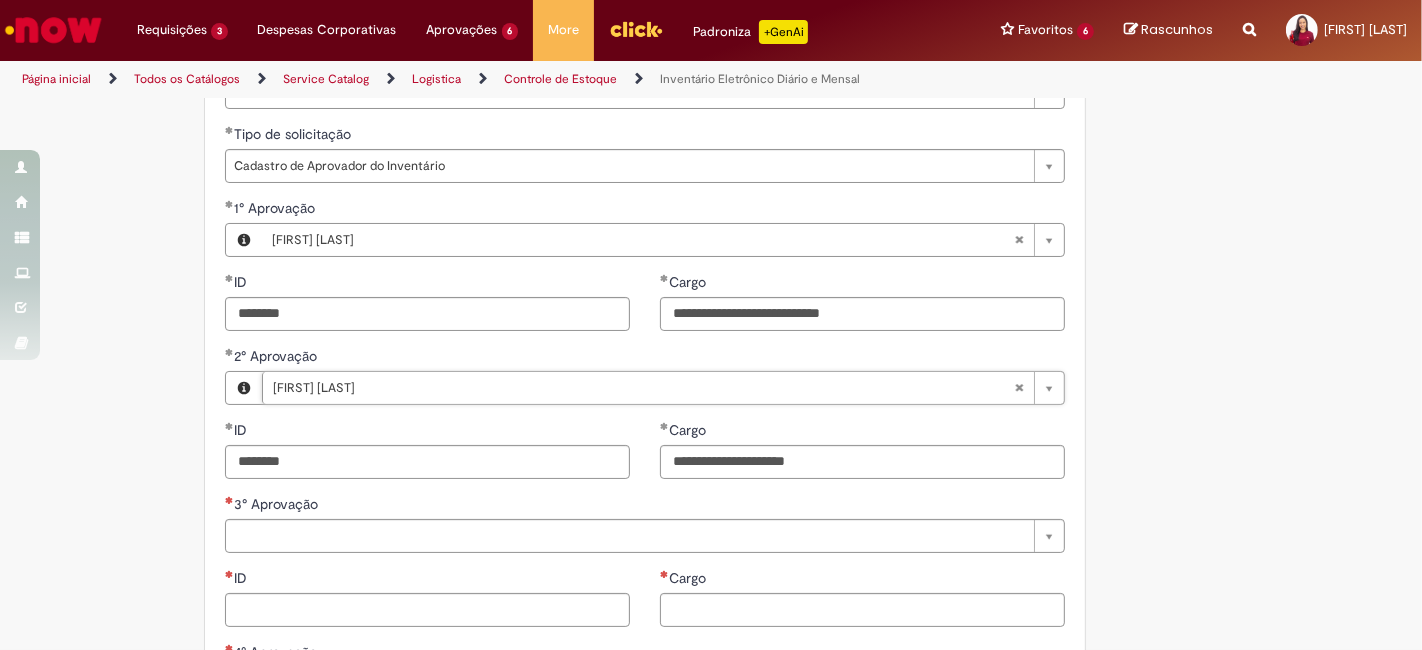 click on "**********" at bounding box center (613, 401) 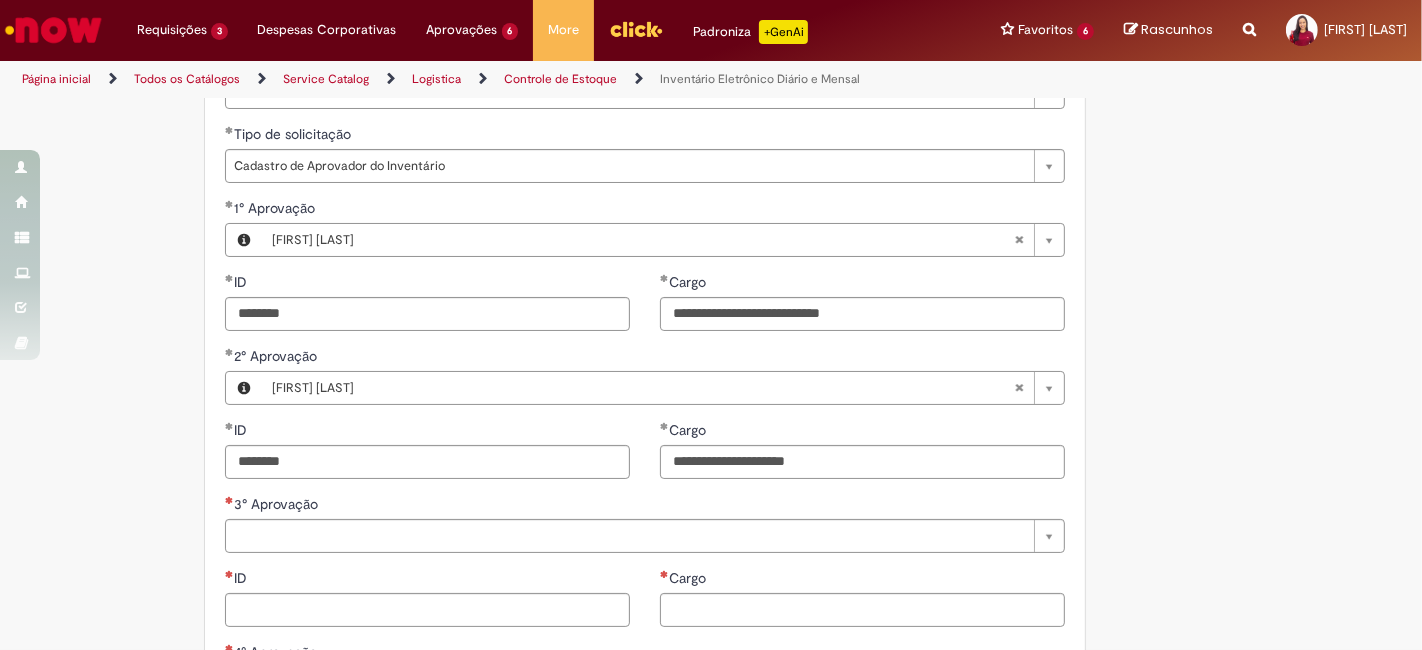 scroll, scrollTop: 686, scrollLeft: 0, axis: vertical 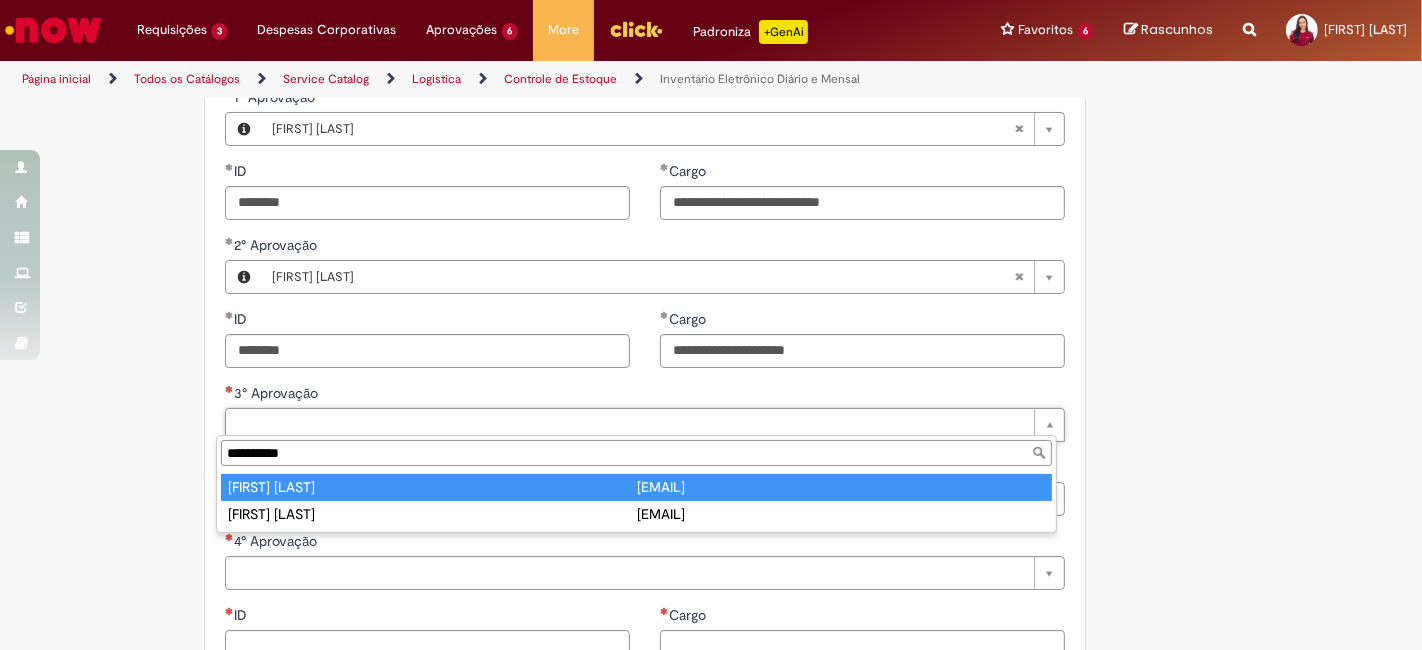 type on "**********" 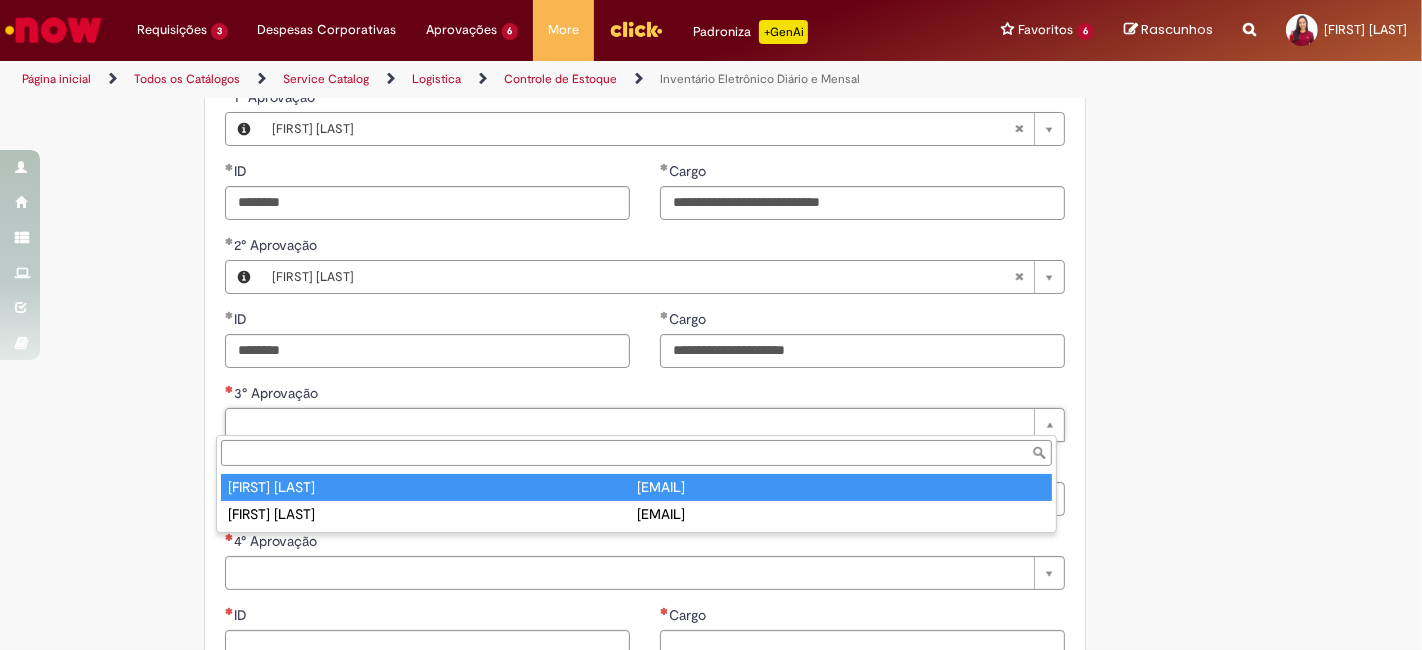 type on "********" 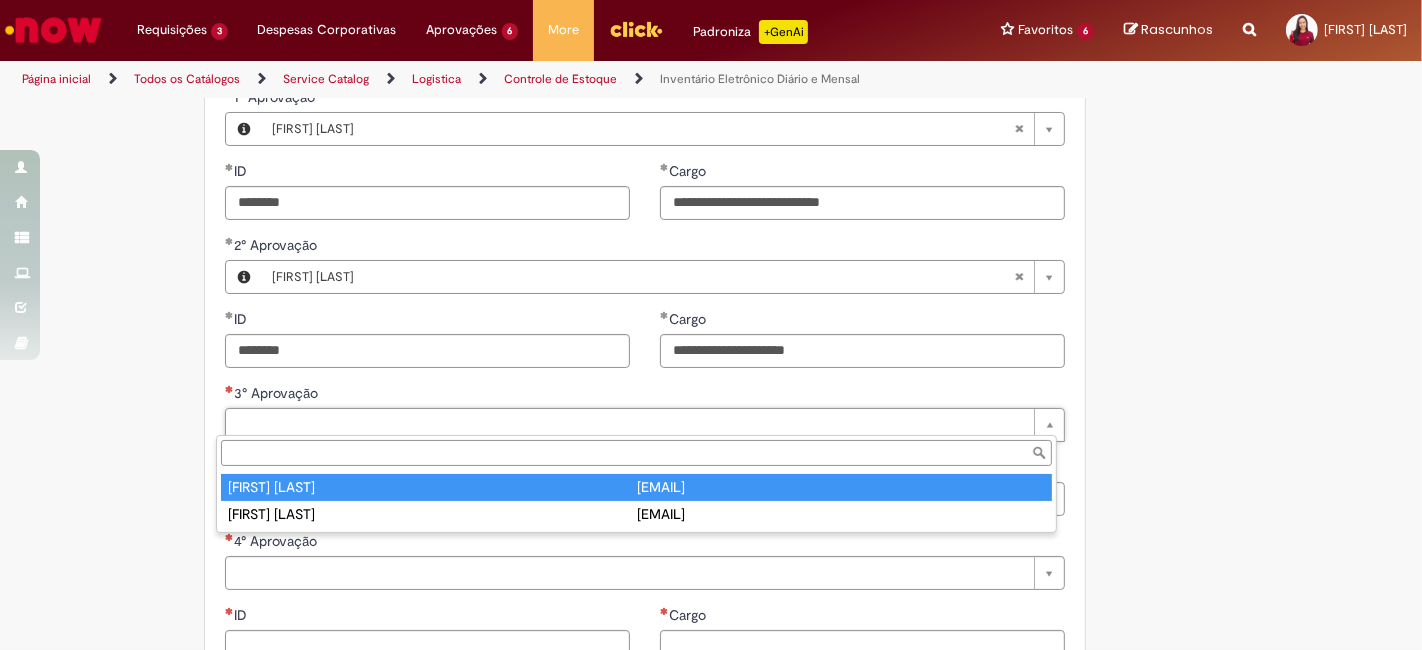 type on "**********" 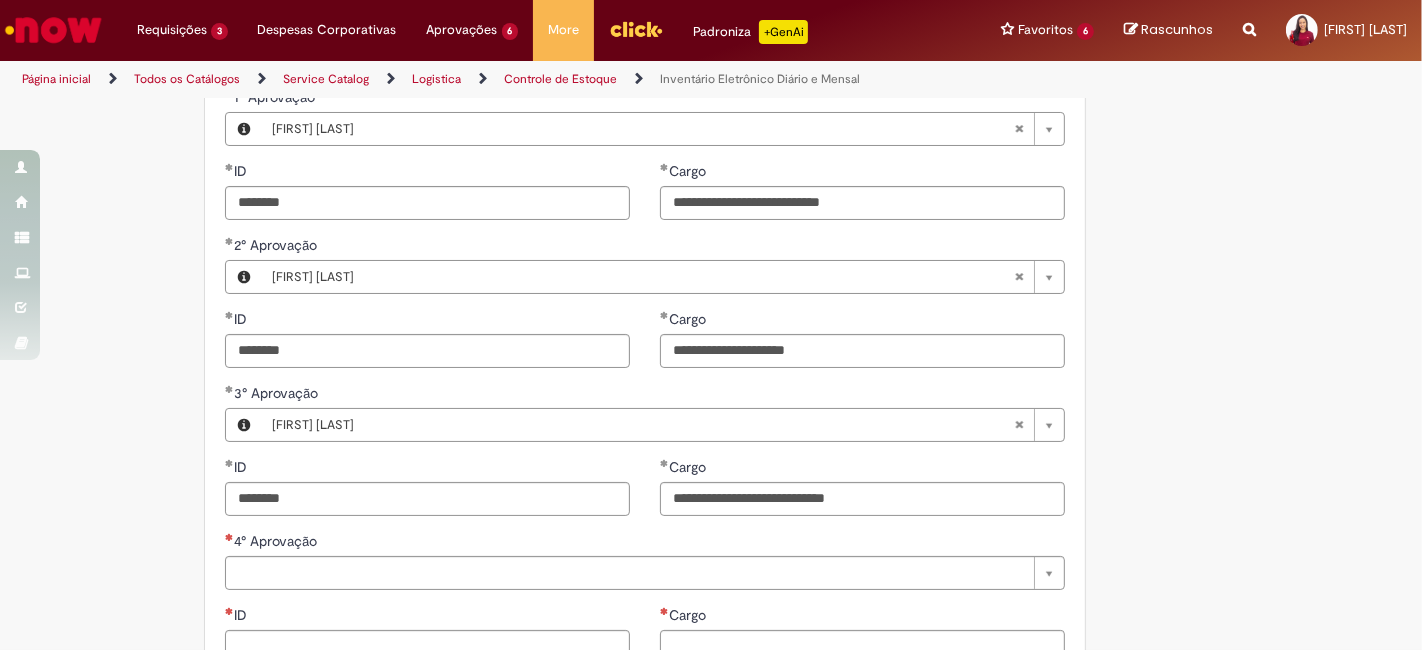 click on "Tire dúvidas com LupiAssist    +GenAI
Oi! Eu sou LupiAssist, uma Inteligência Artificial Generativa em constante aprendizado   Meu conteúdo é monitorado para trazer uma melhor experiência
Dúvidas comuns:
Só mais um instante, estou consultando nossas bases de conhecimento  e escrevendo a melhor resposta pra você!
Title
Lorem ipsum dolor sit amet    Fazer uma nova pergunta
Gerei esta resposta utilizando IA Generativa em conjunto com os nossos padrões. Em caso de divergência, os documentos oficiais prevalecerão.
Saiba mais em:
Ou ligue para:
E aí, te ajudei?
Sim, obrigado!" at bounding box center [711, 291] 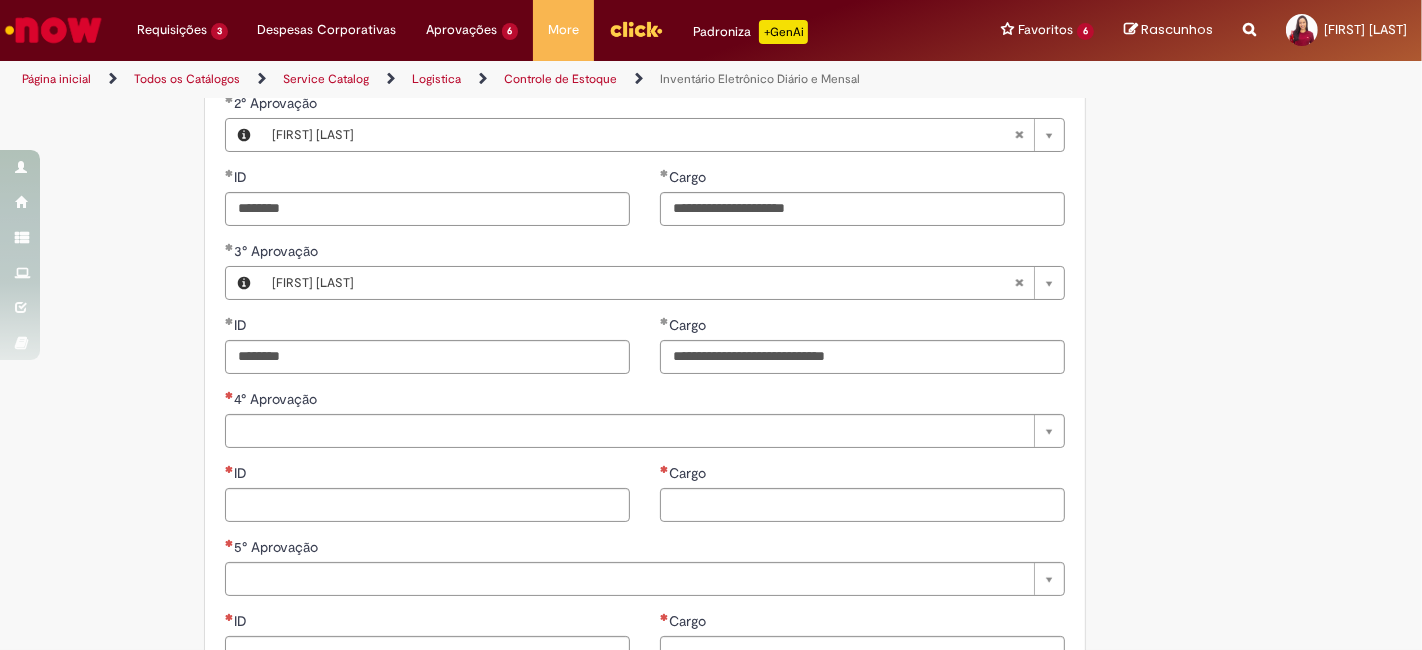 scroll, scrollTop: 908, scrollLeft: 0, axis: vertical 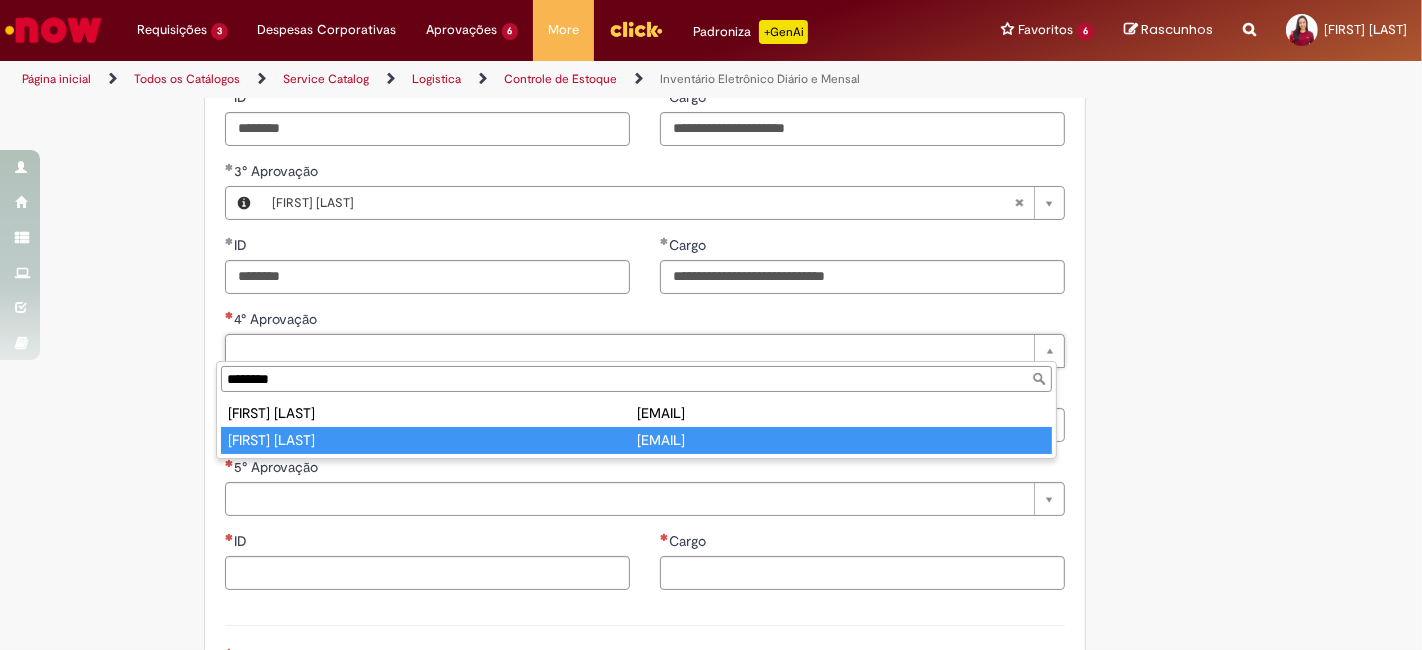 type on "********" 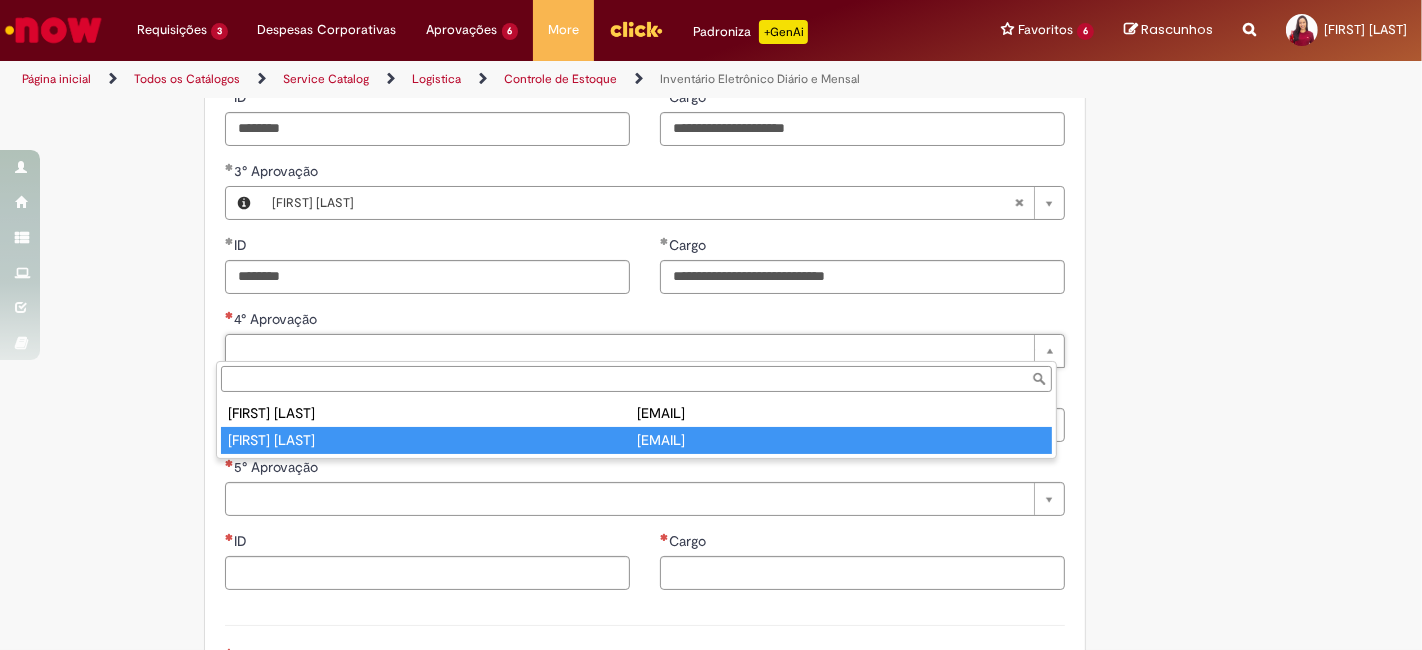 type on "********" 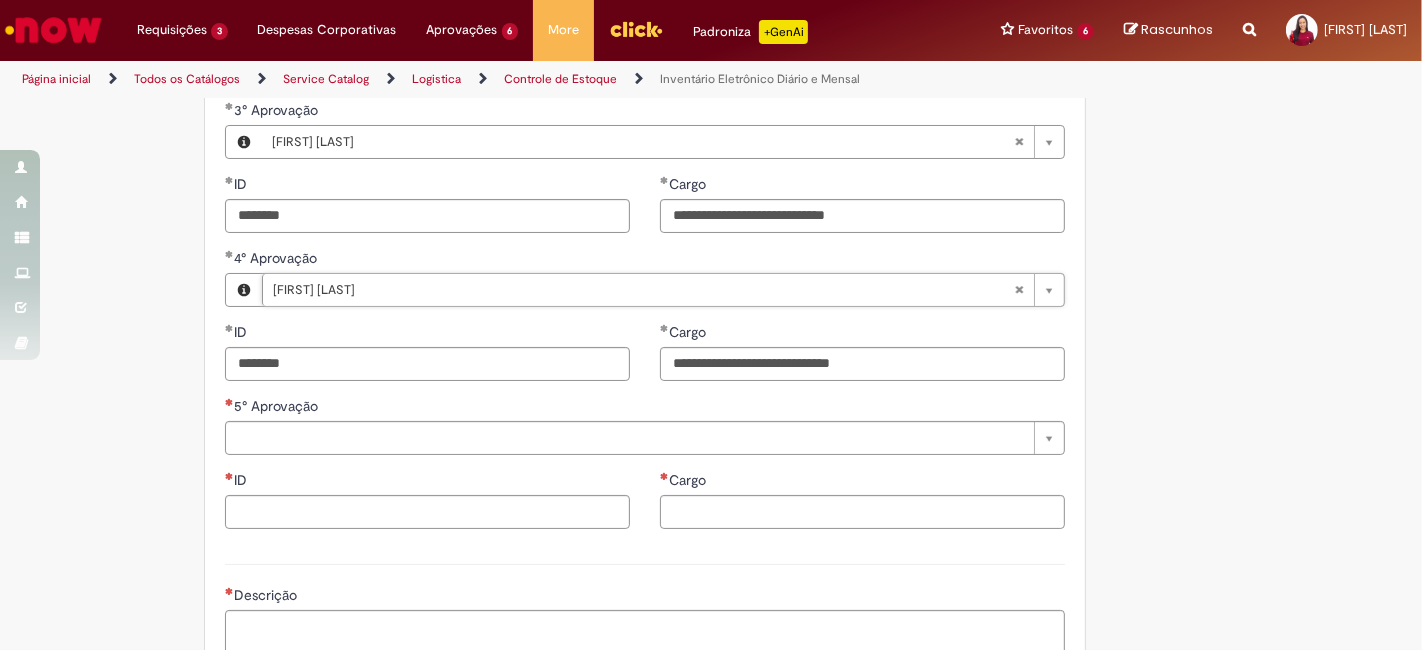scroll, scrollTop: 1020, scrollLeft: 0, axis: vertical 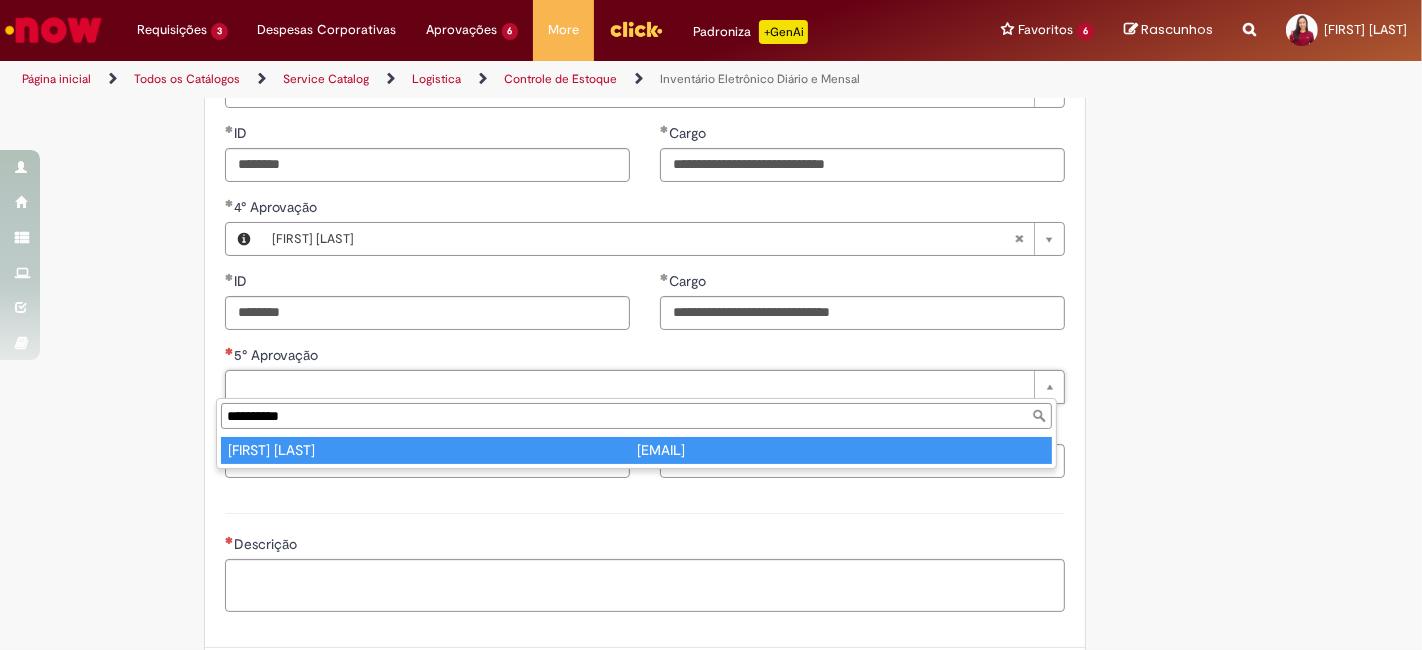 type on "**********" 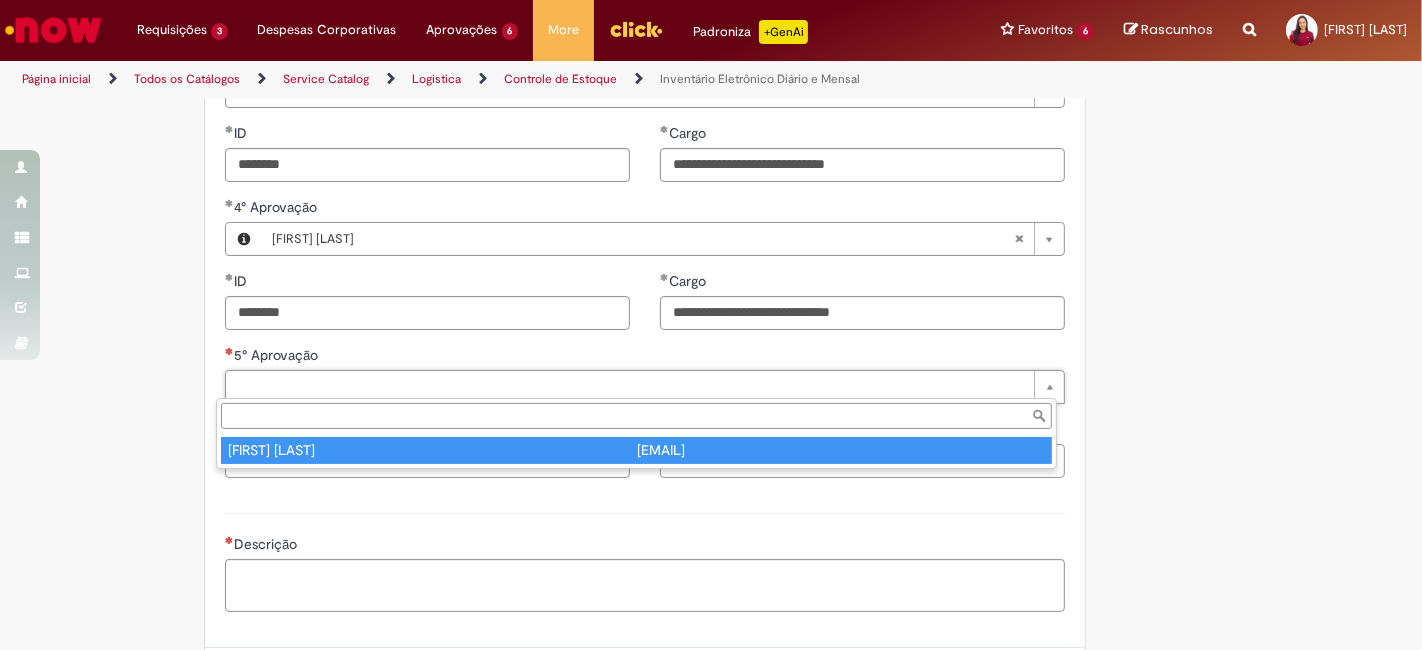type on "********" 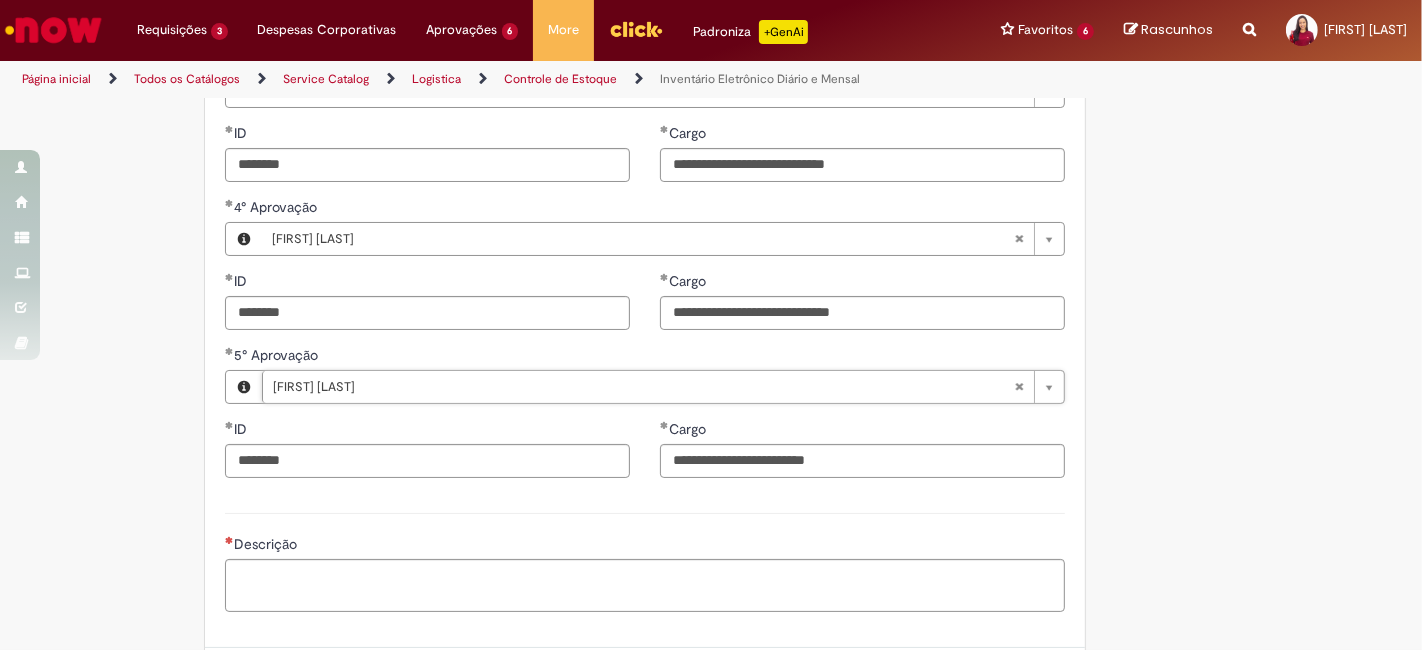 click on "**********" at bounding box center (711, -44) 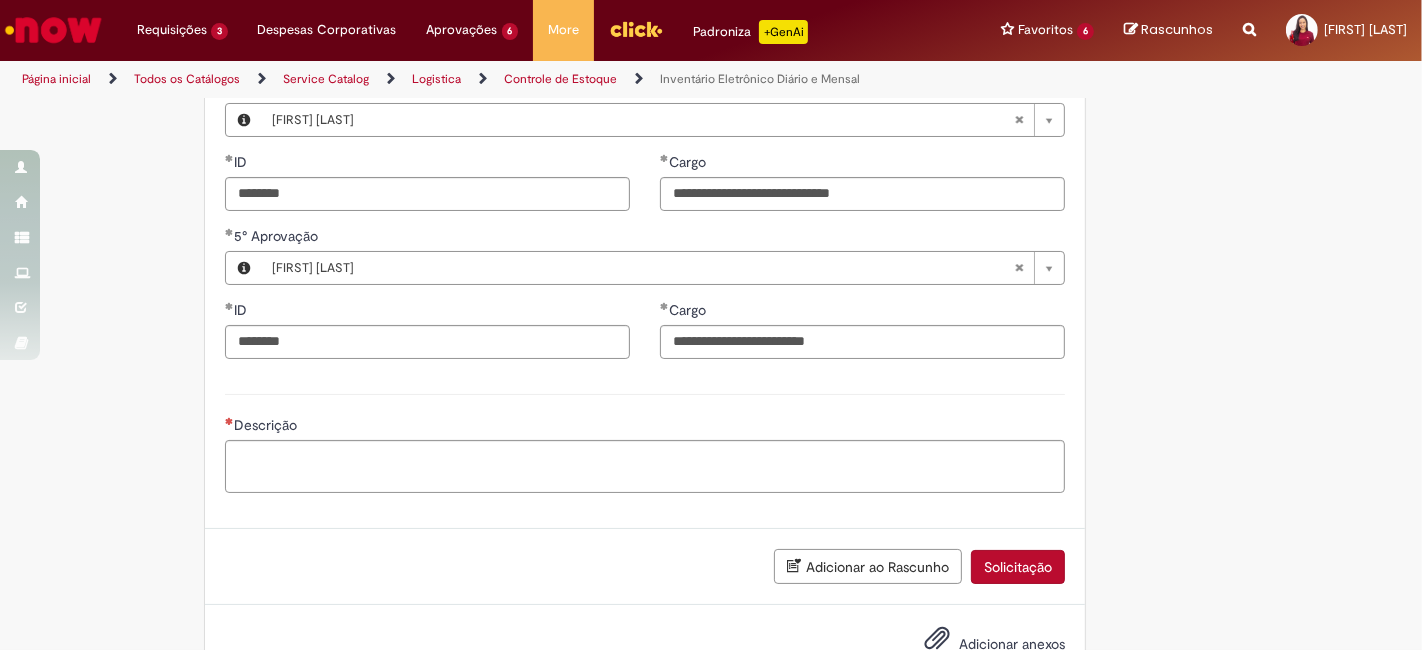 scroll, scrollTop: 1199, scrollLeft: 0, axis: vertical 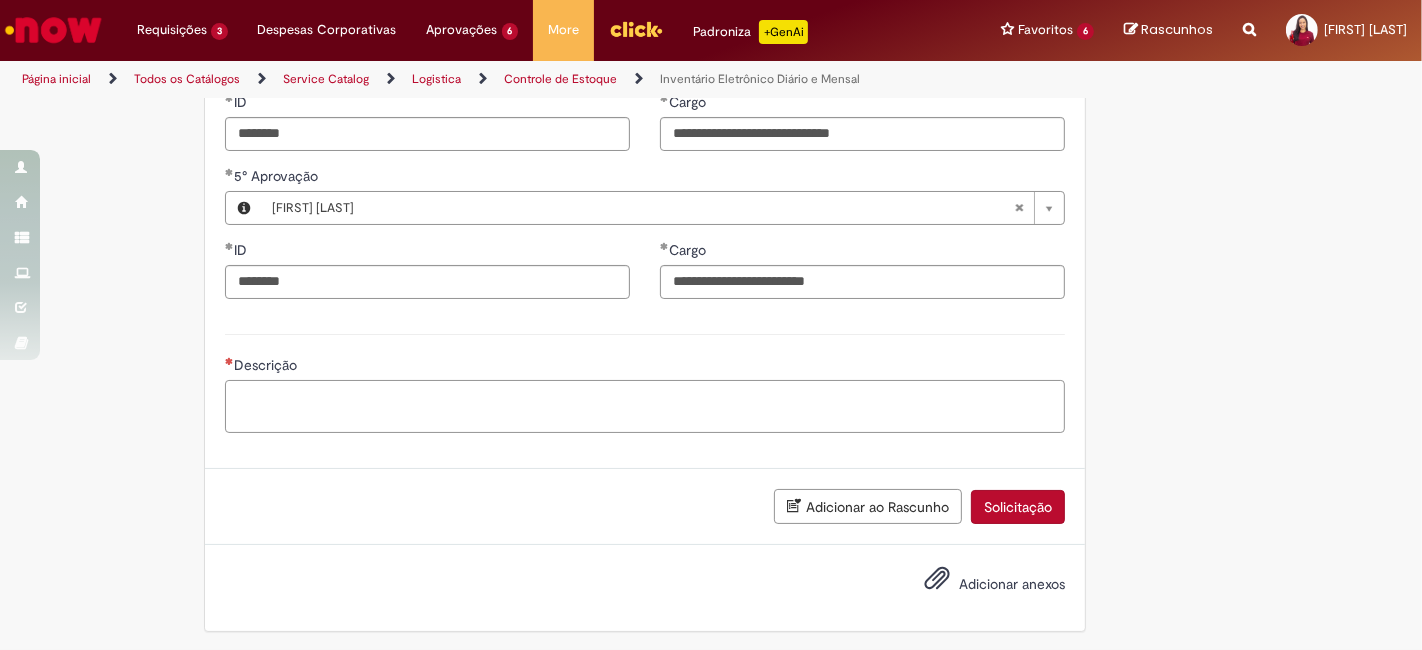 click on "Descrição" at bounding box center [645, 406] 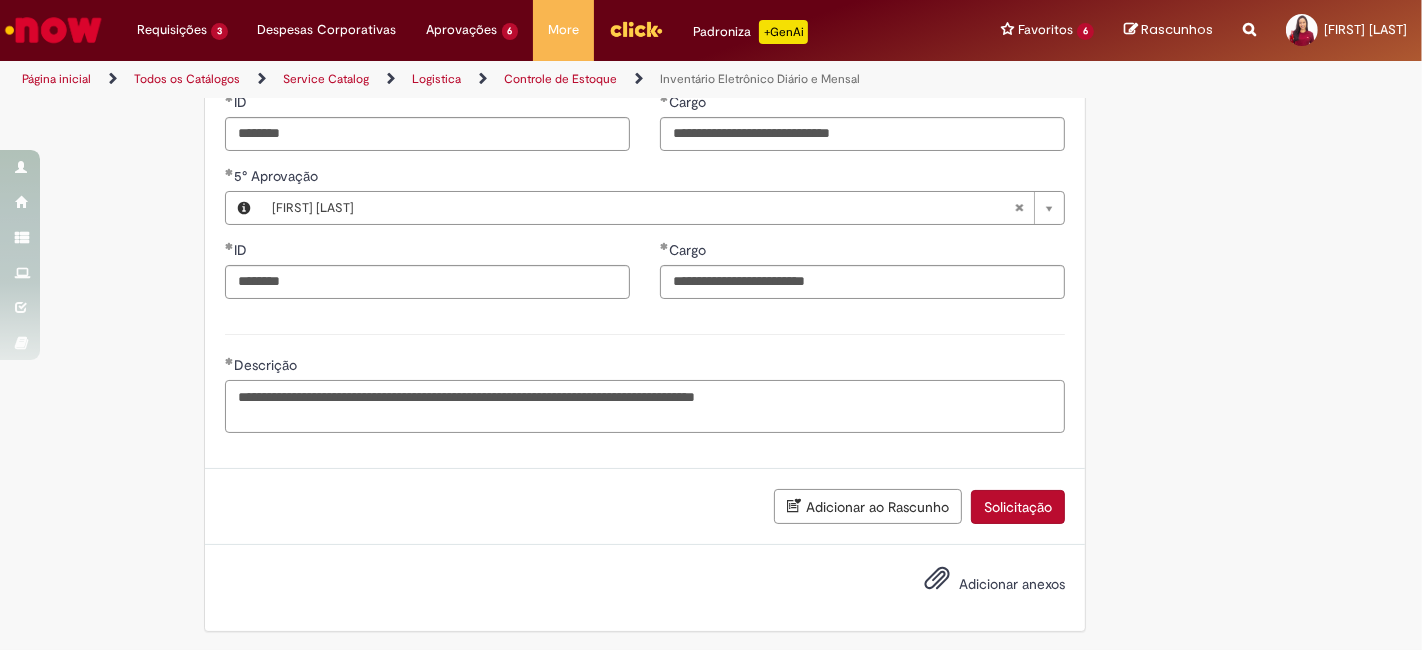 paste on "*****" 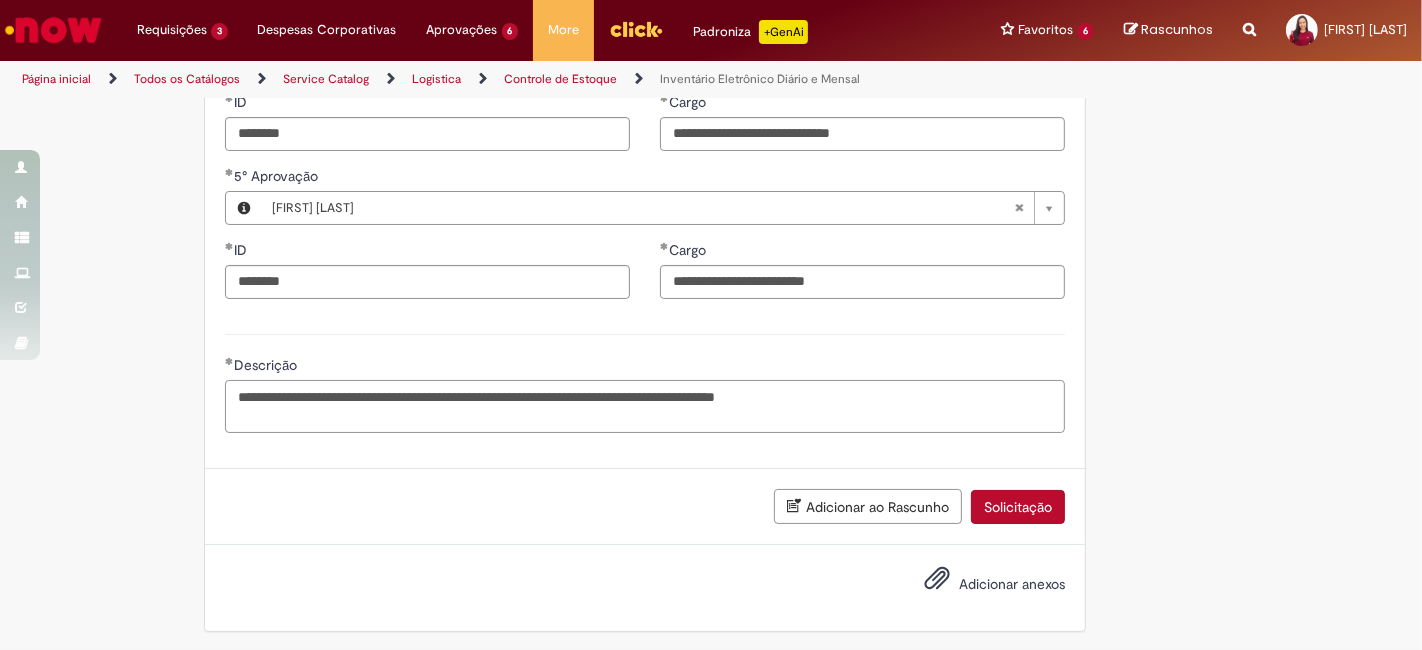drag, startPoint x: 871, startPoint y: 396, endPoint x: 160, endPoint y: 380, distance: 711.18 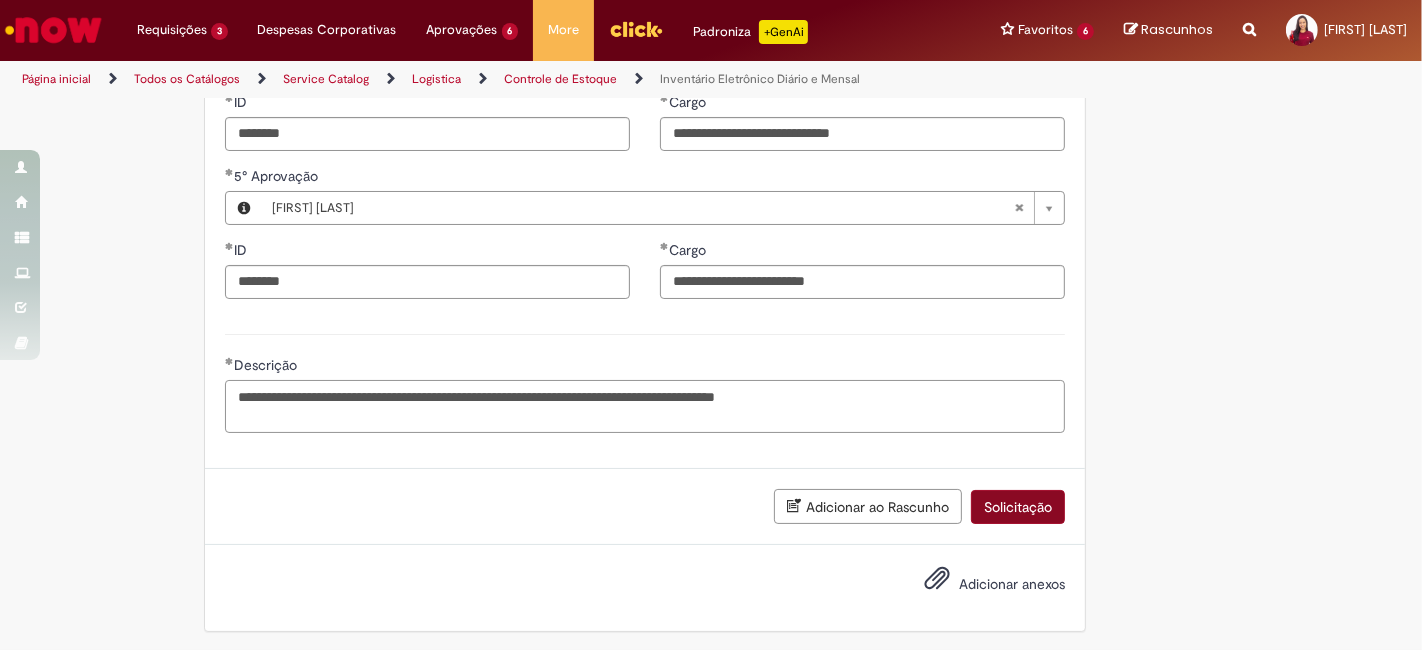 type on "**********" 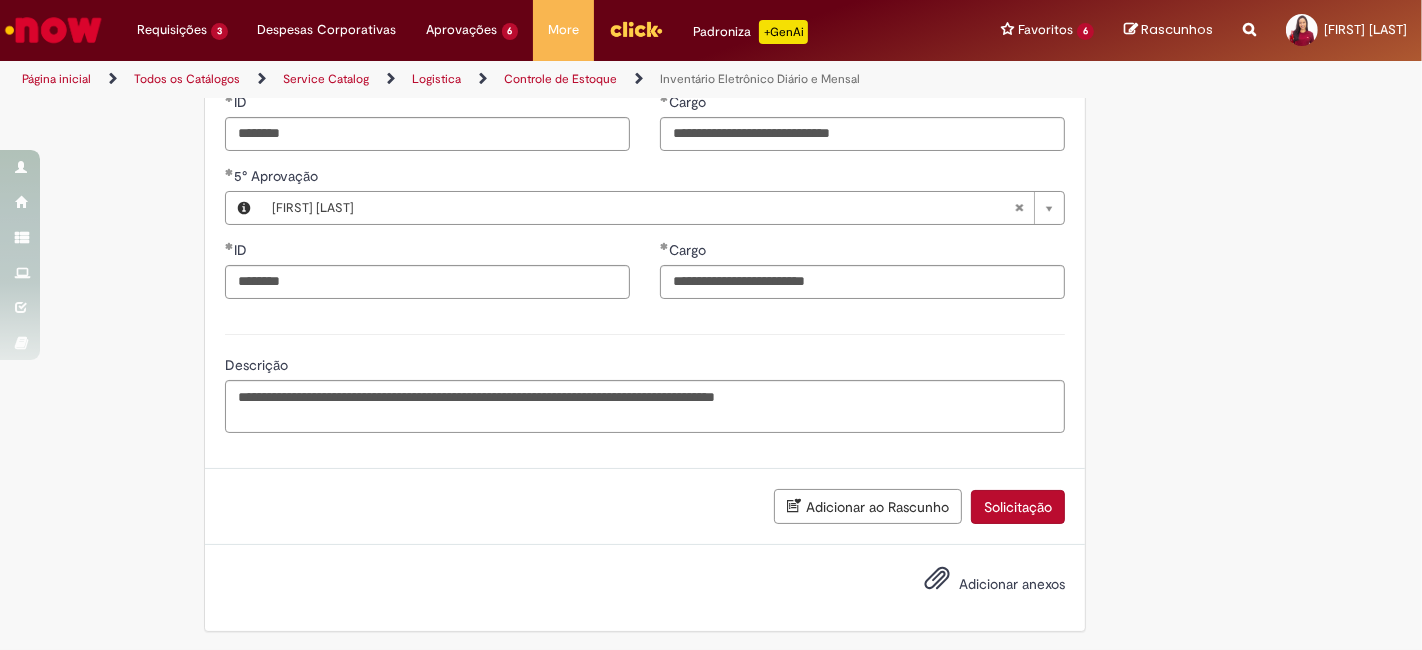 click on "Solicitação" at bounding box center (1018, 507) 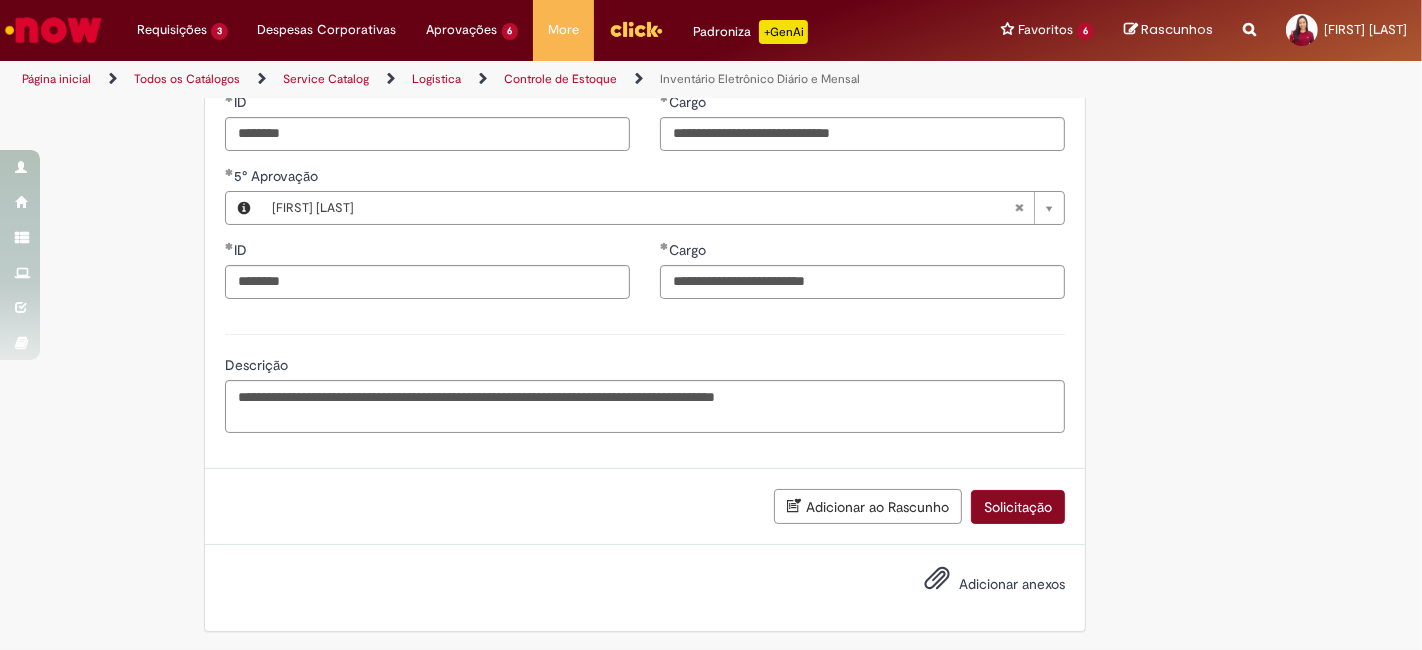 scroll, scrollTop: 1154, scrollLeft: 0, axis: vertical 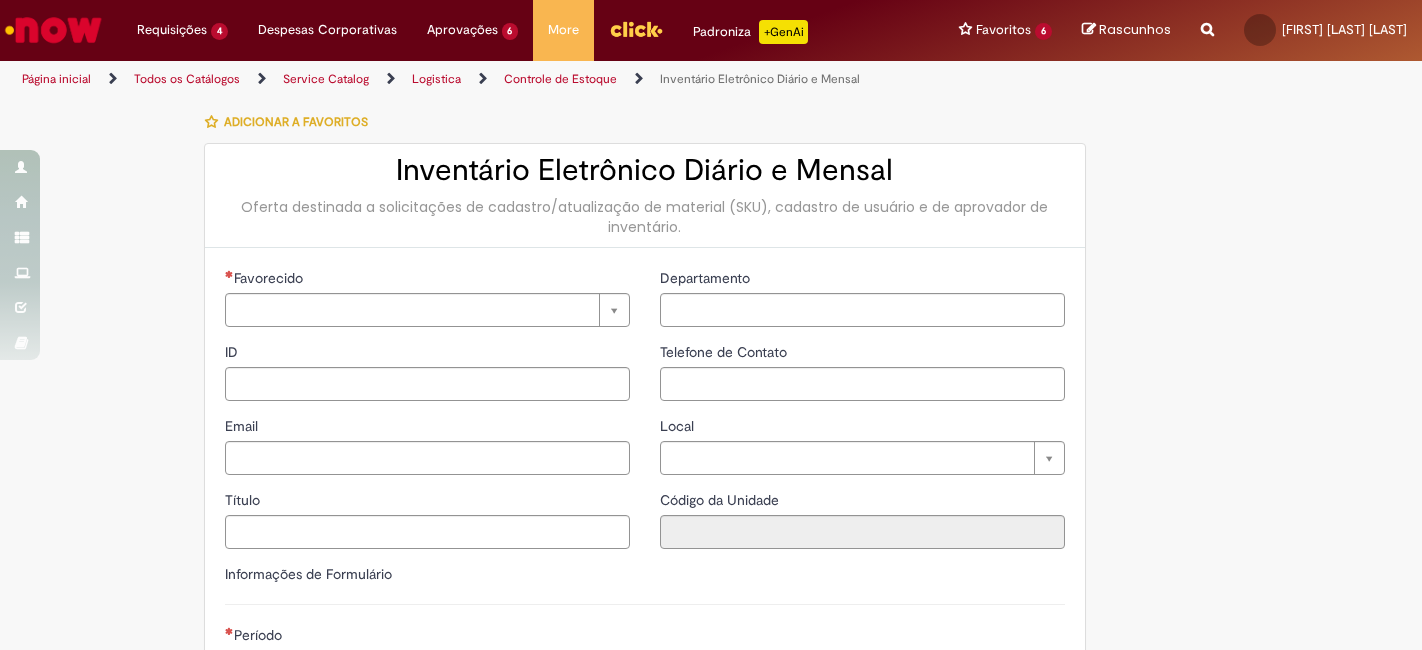 type on "********" 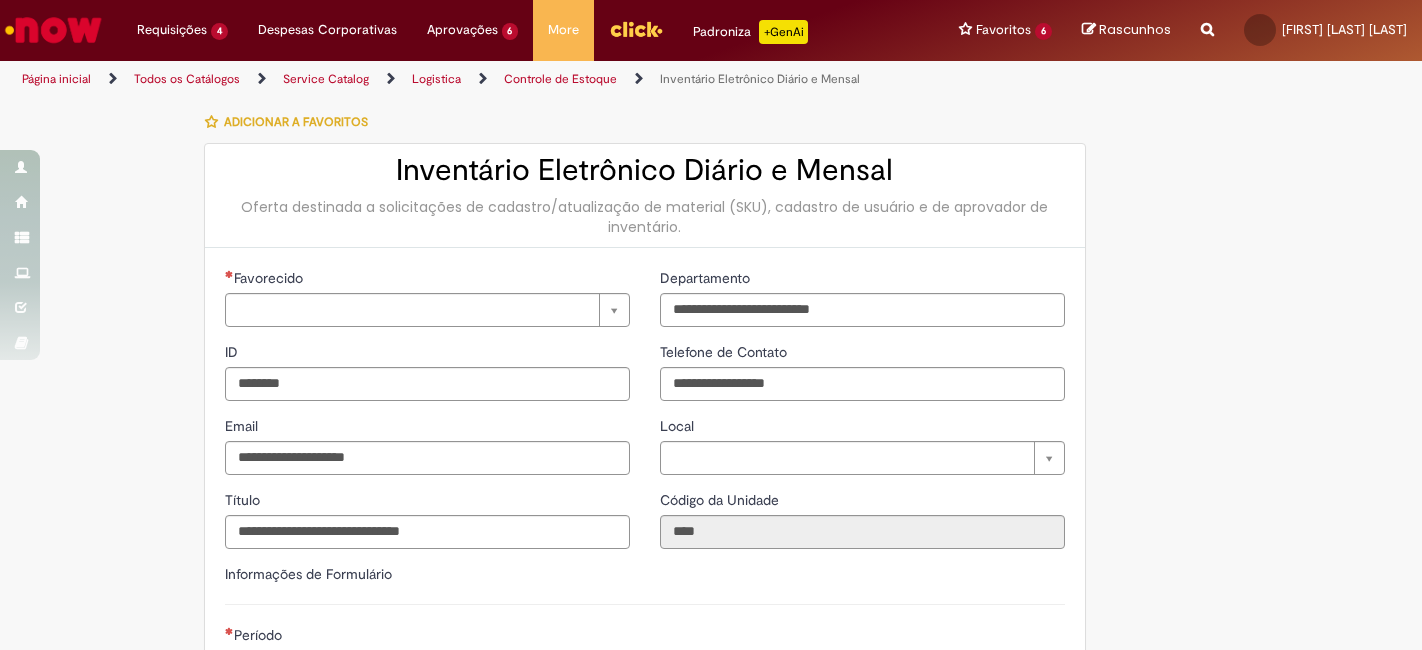 scroll, scrollTop: 0, scrollLeft: 0, axis: both 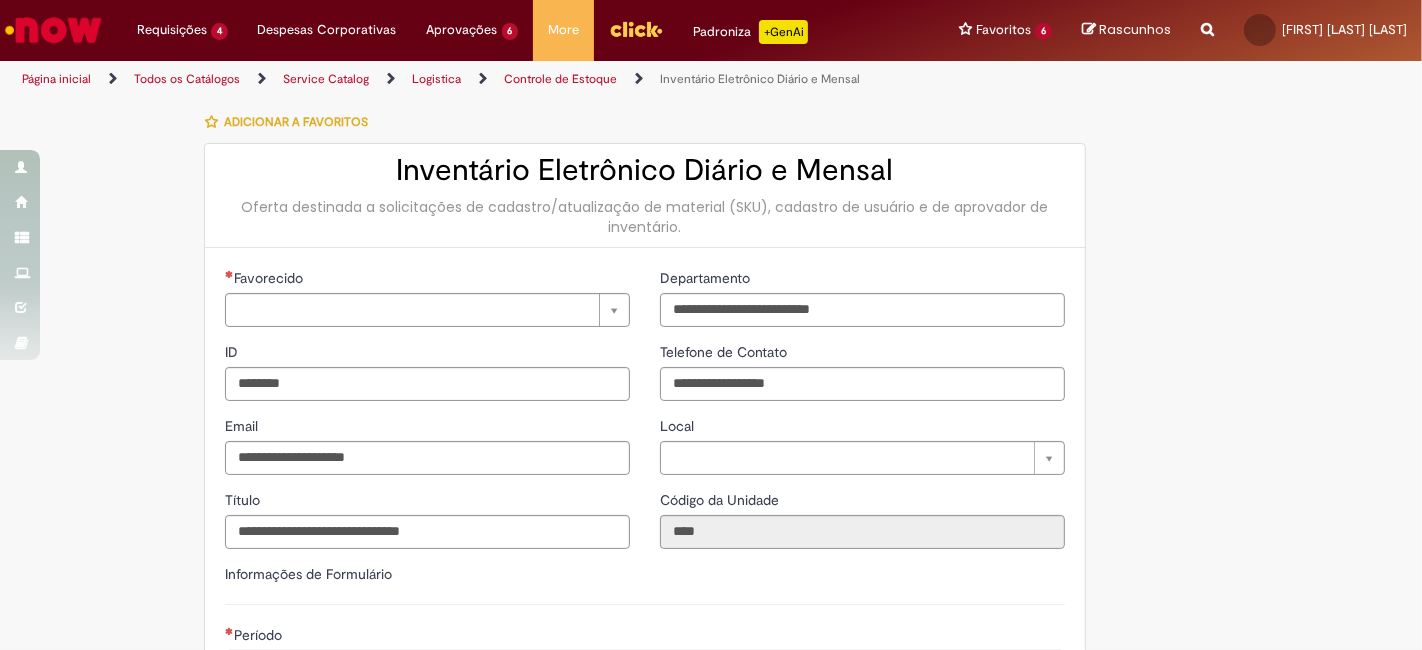 type on "**********" 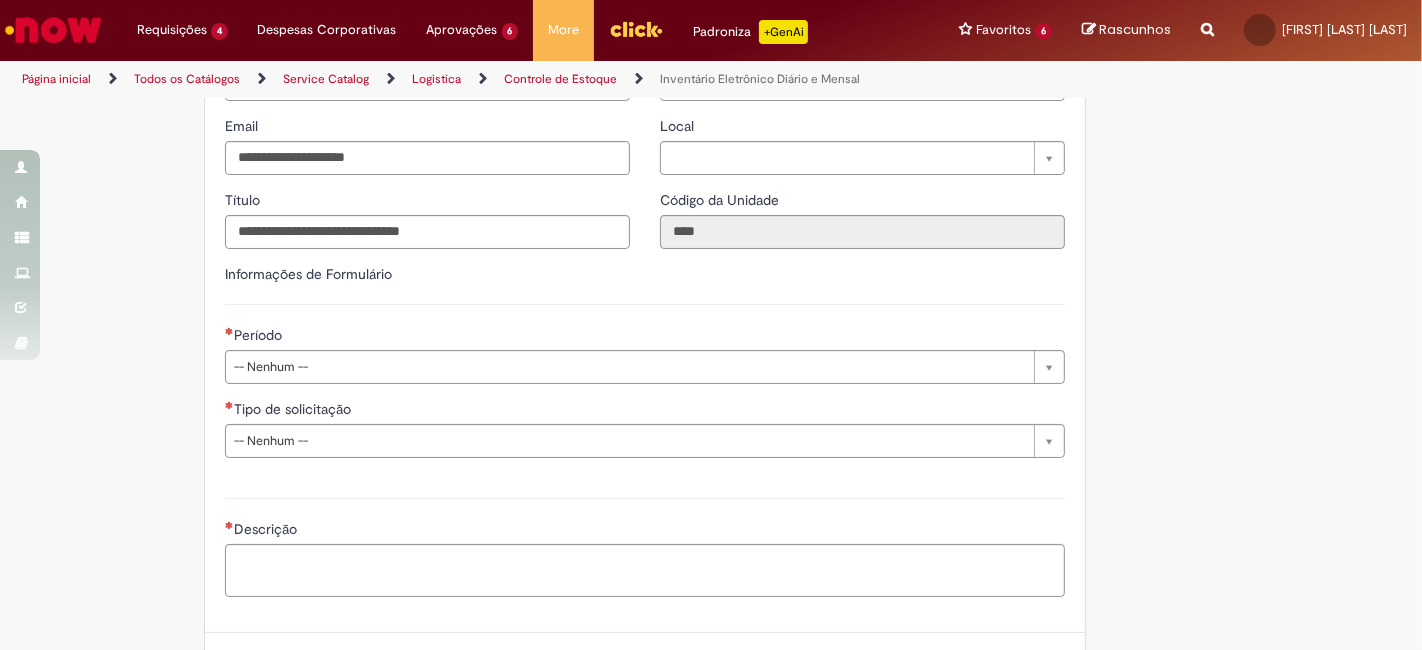 type on "**********" 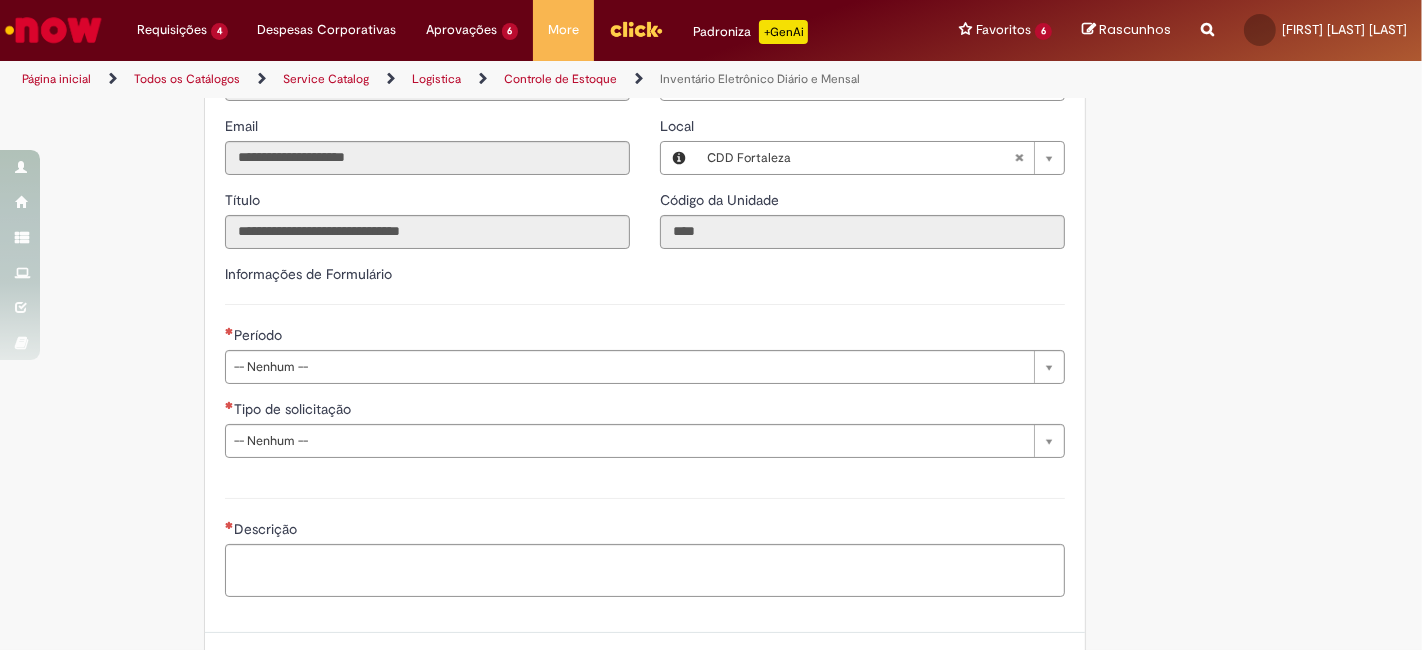 type on "**********" 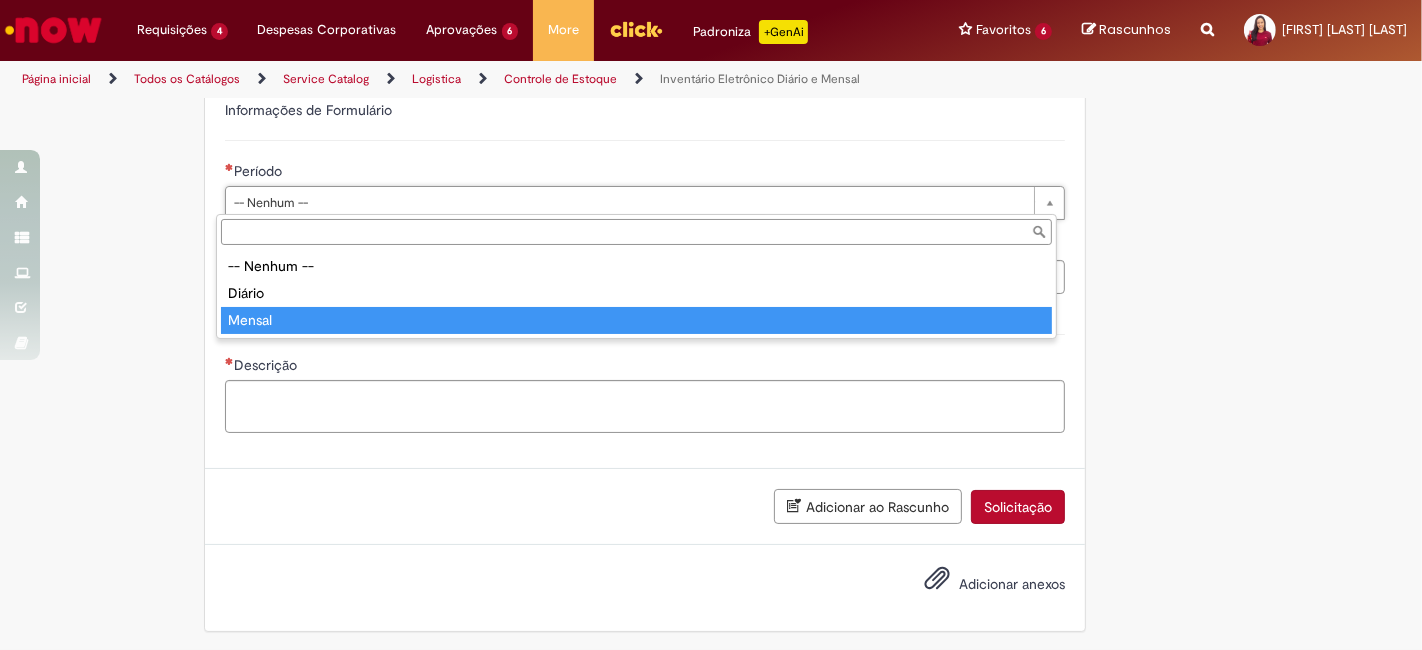 type on "******" 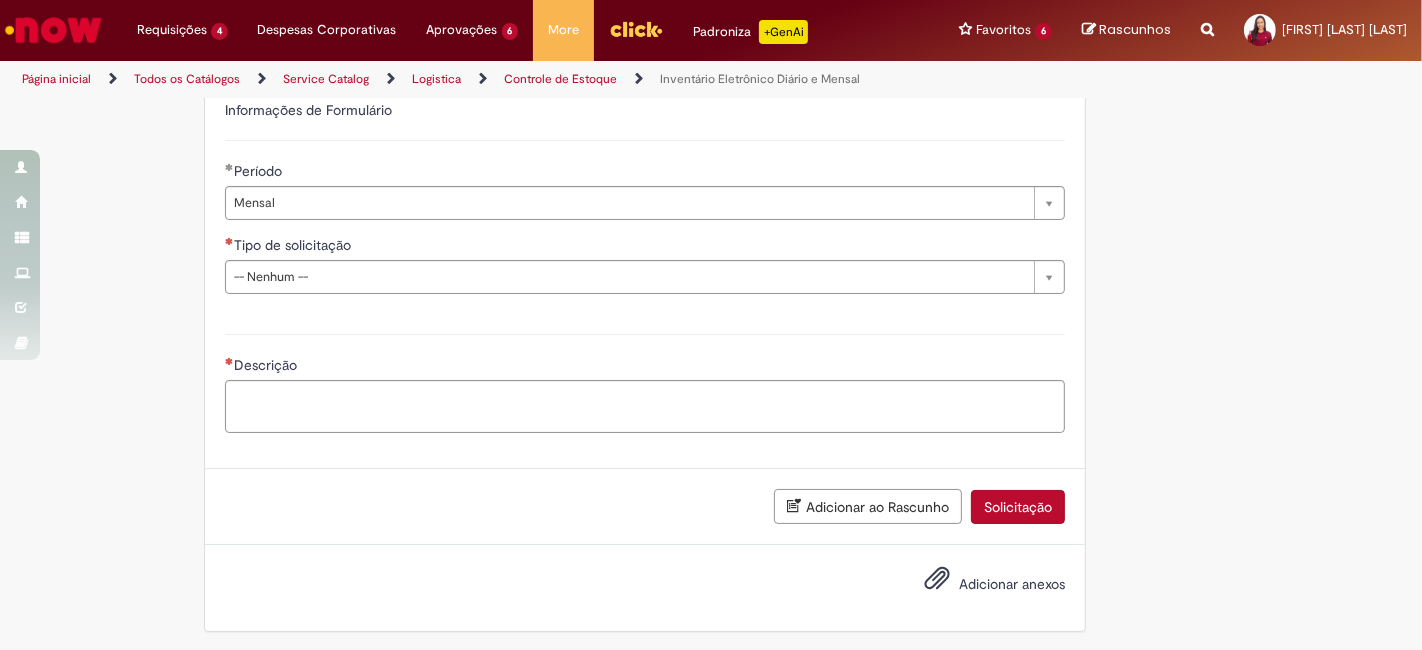 click on "Tipo de solicitação" at bounding box center (645, 247) 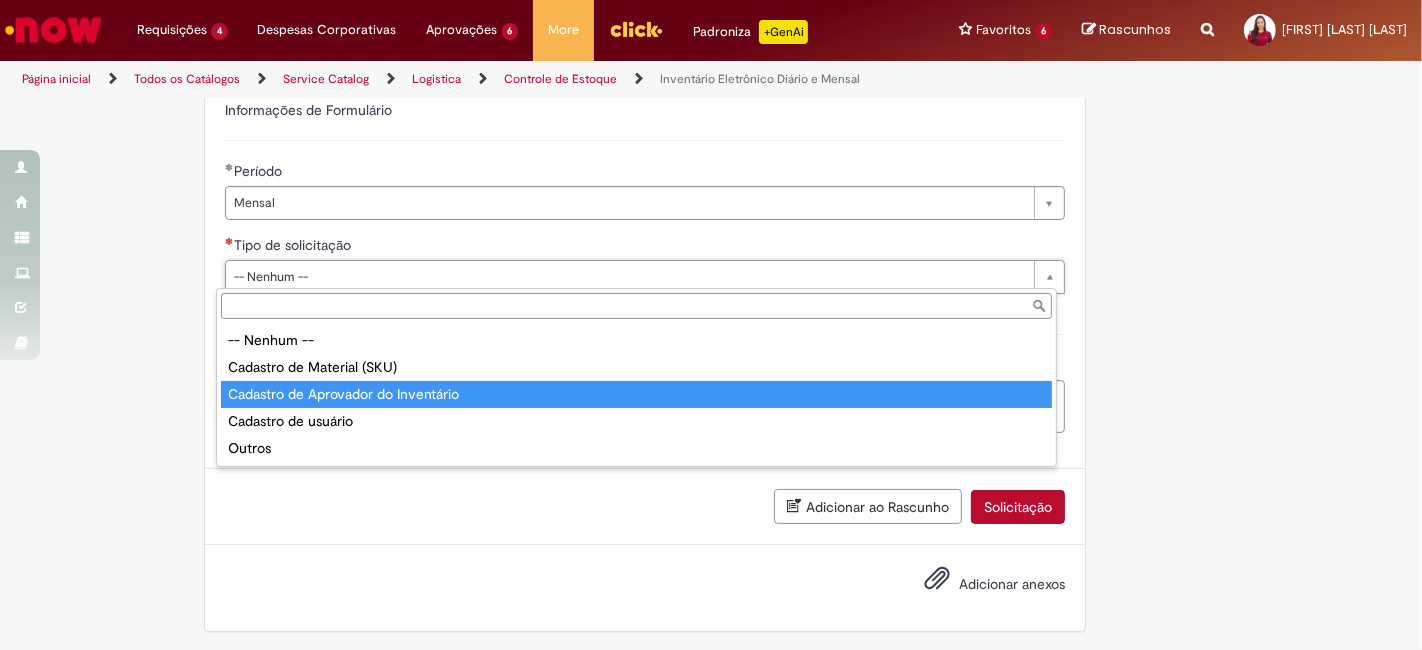 type on "**********" 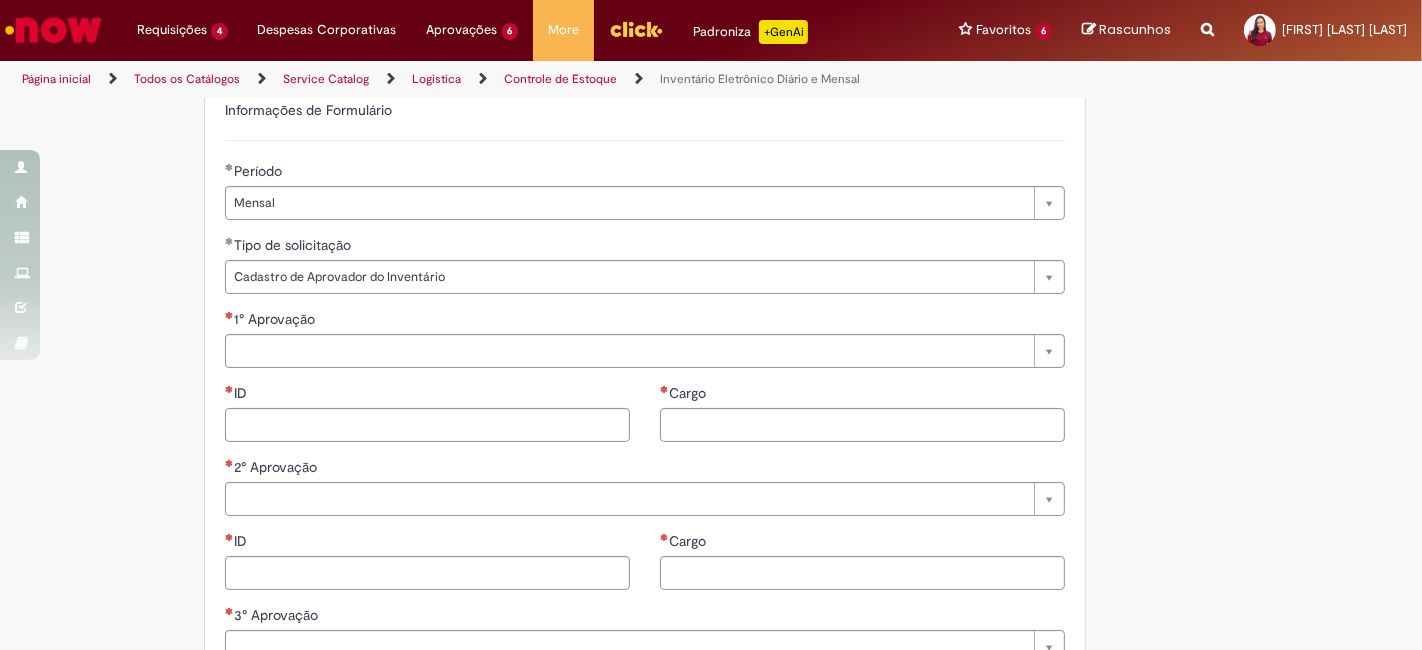 click on "**********" at bounding box center [711, 512] 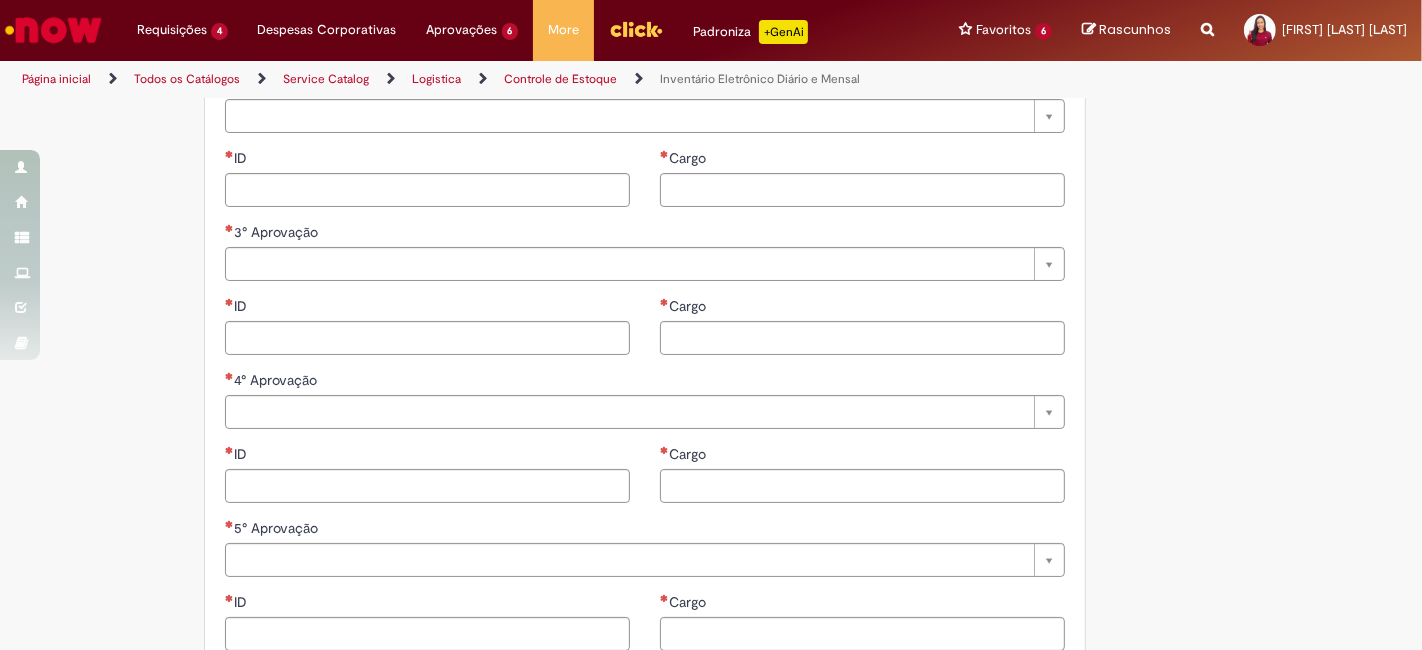 scroll, scrollTop: 1199, scrollLeft: 0, axis: vertical 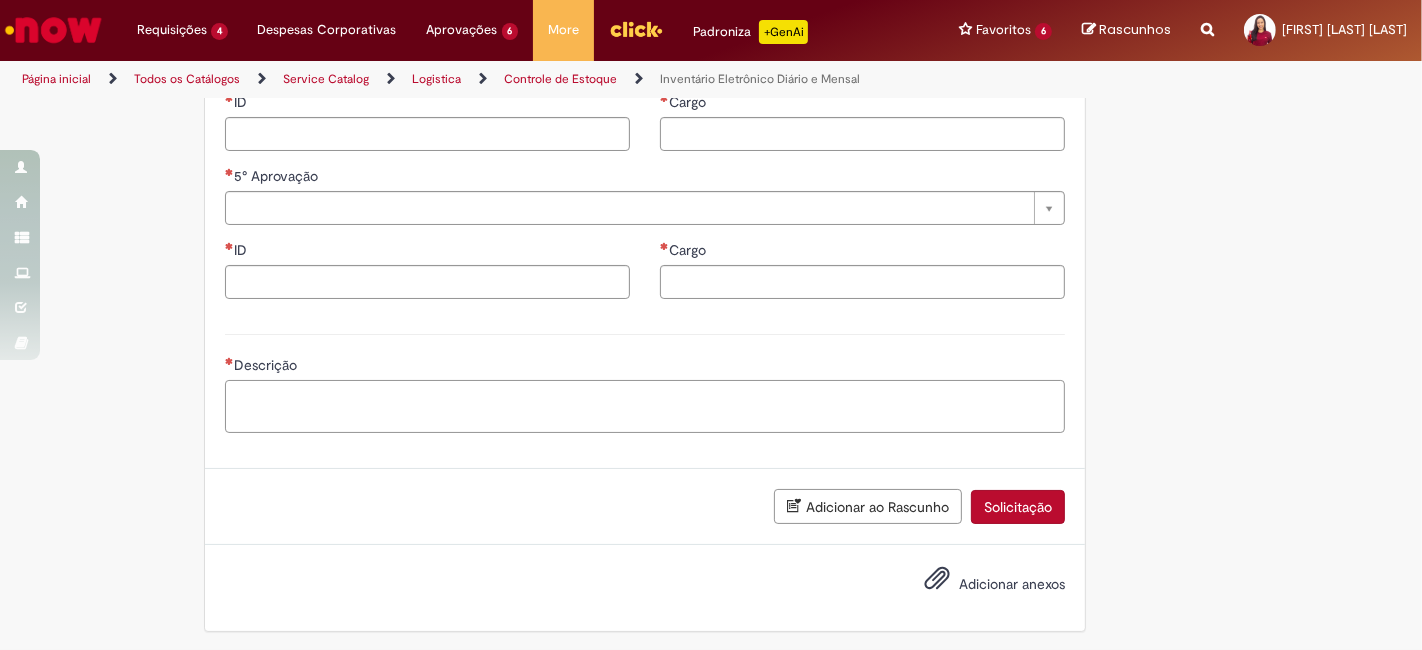 click on "Descrição" at bounding box center [645, 406] 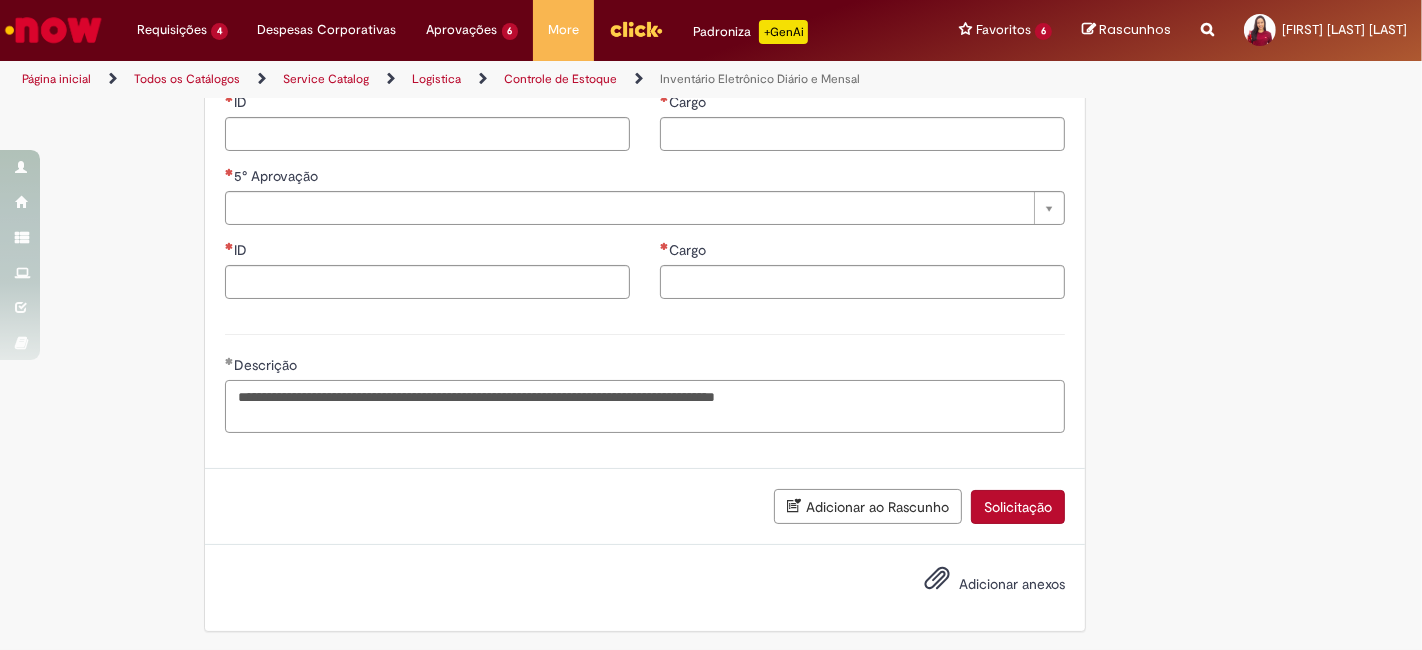type on "**********" 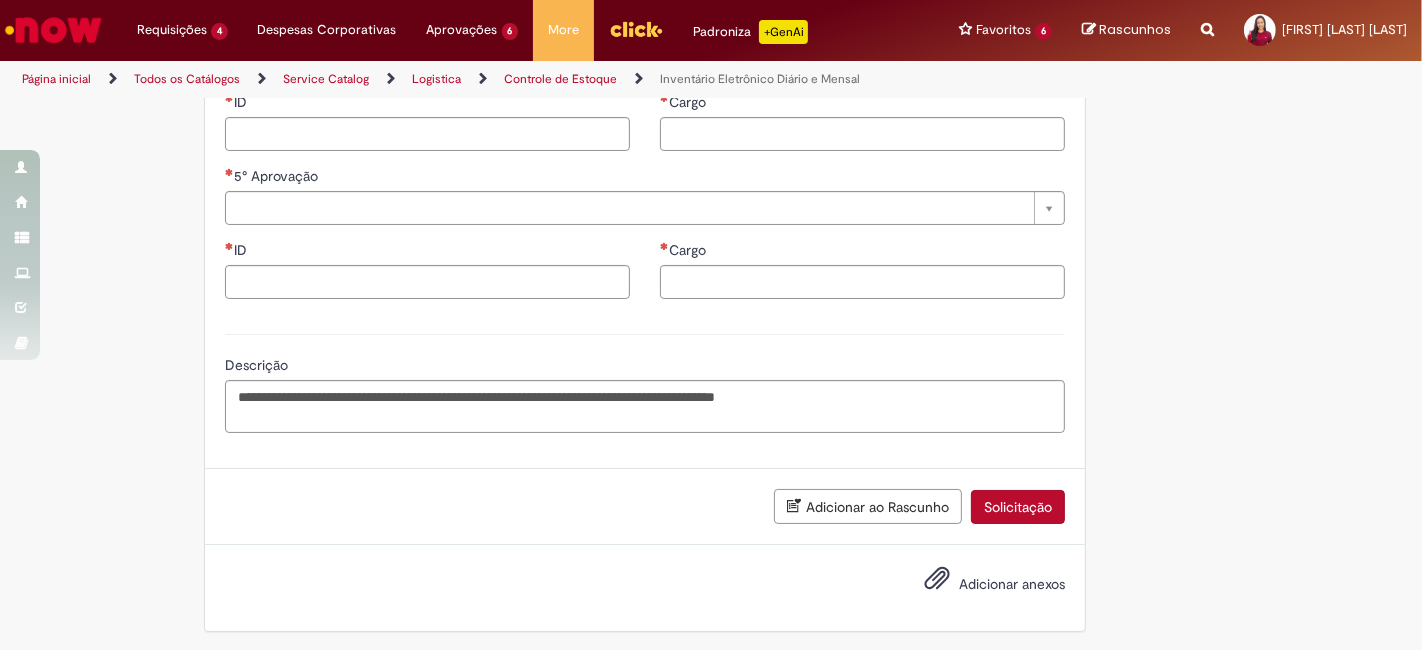 click on "**********" at bounding box center (711, -223) 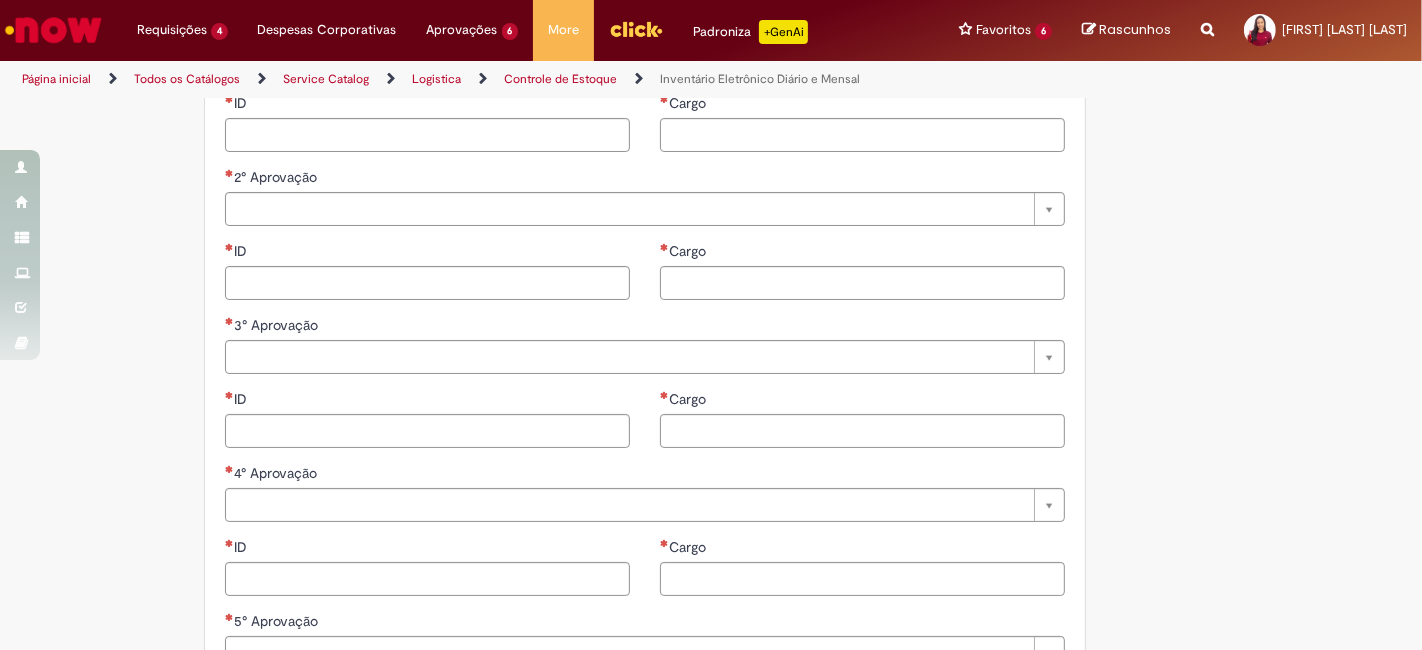 scroll, scrollTop: 532, scrollLeft: 0, axis: vertical 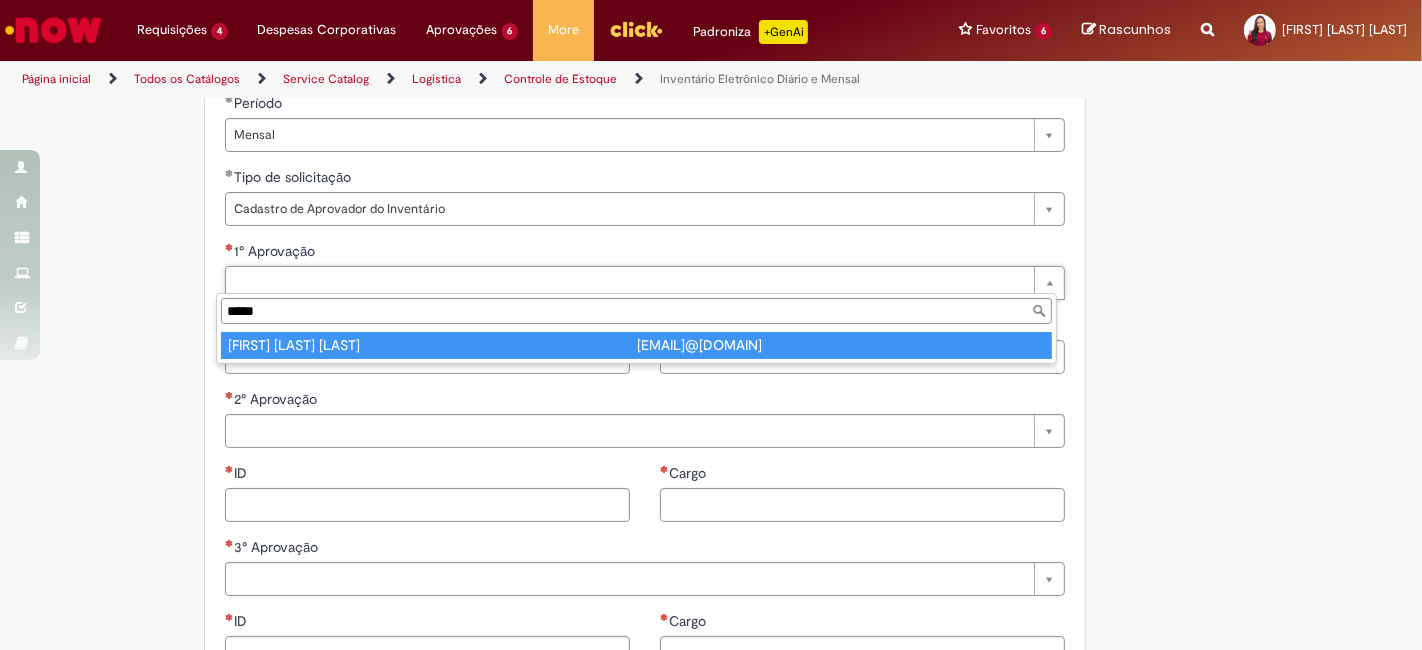 type on "*****" 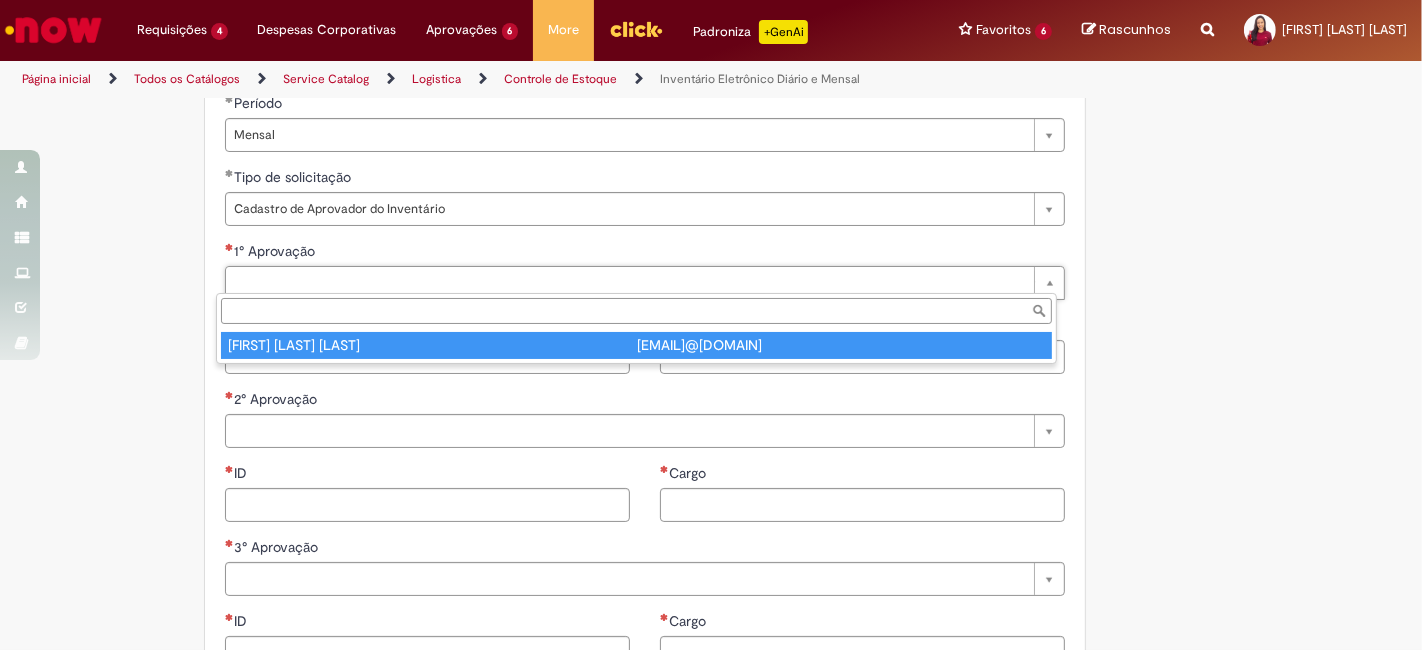 type on "********" 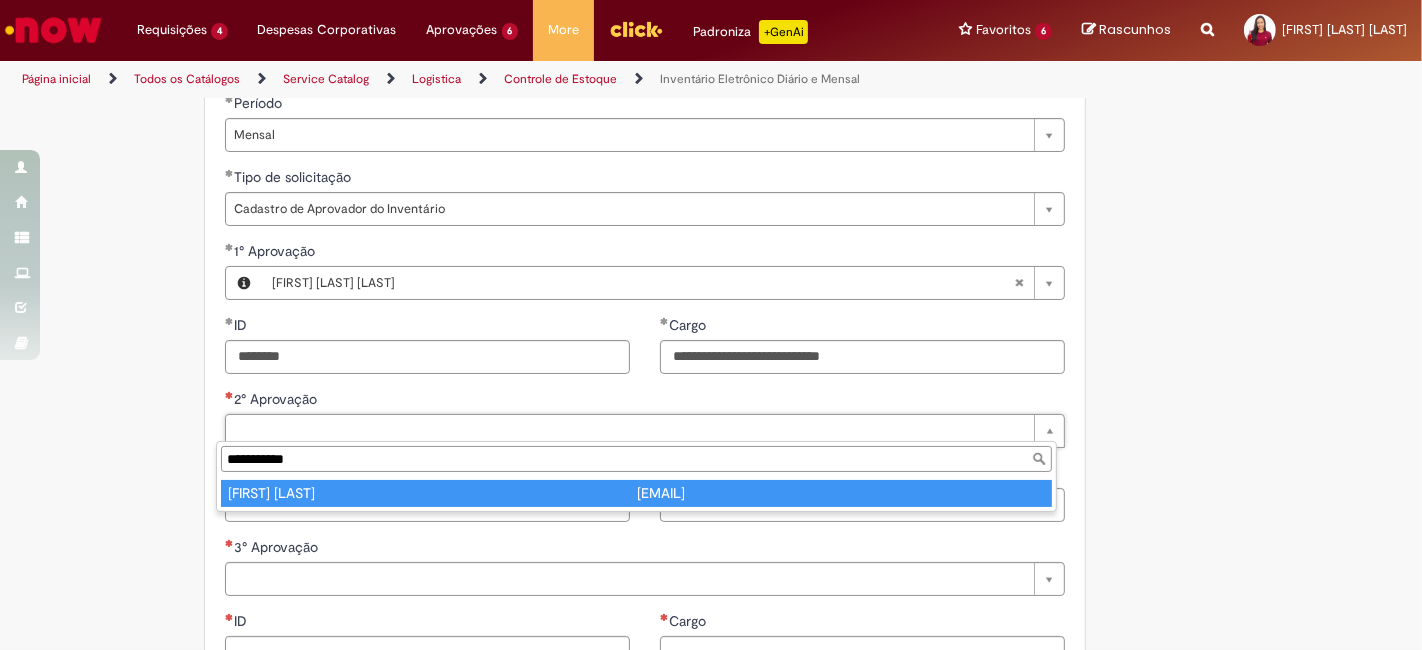 type on "**********" 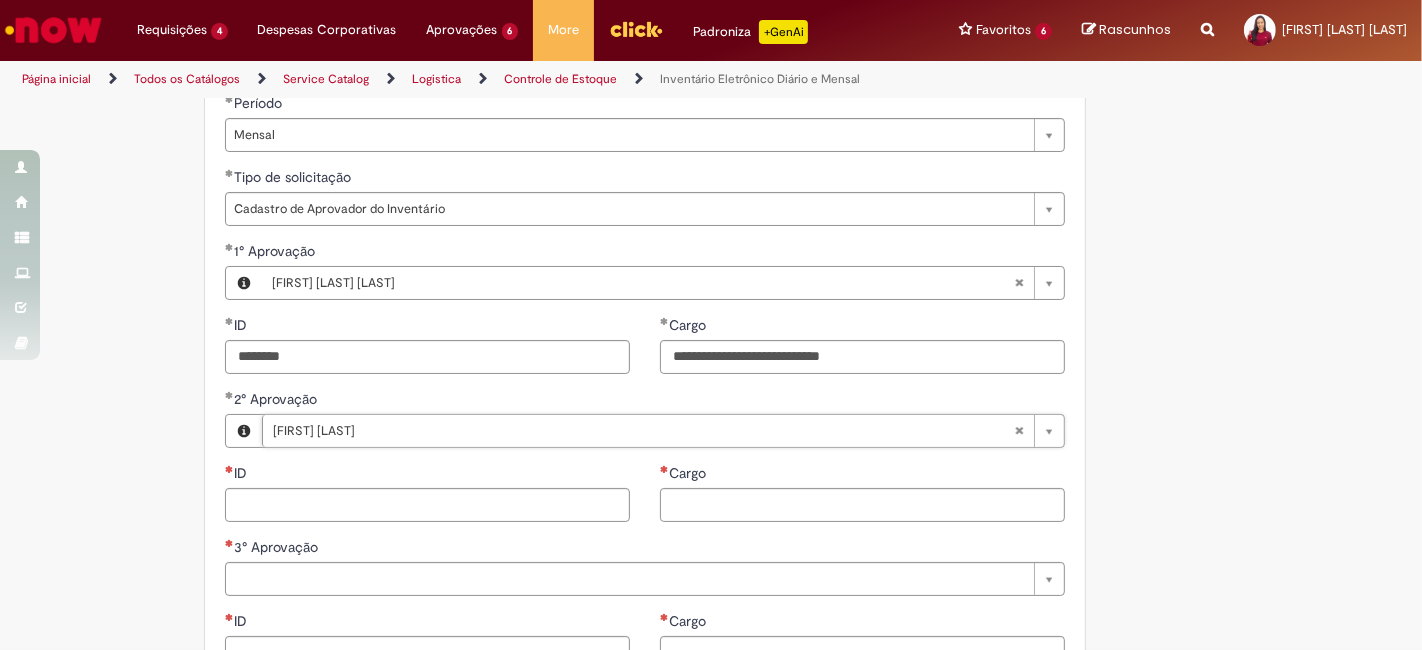 type on "********" 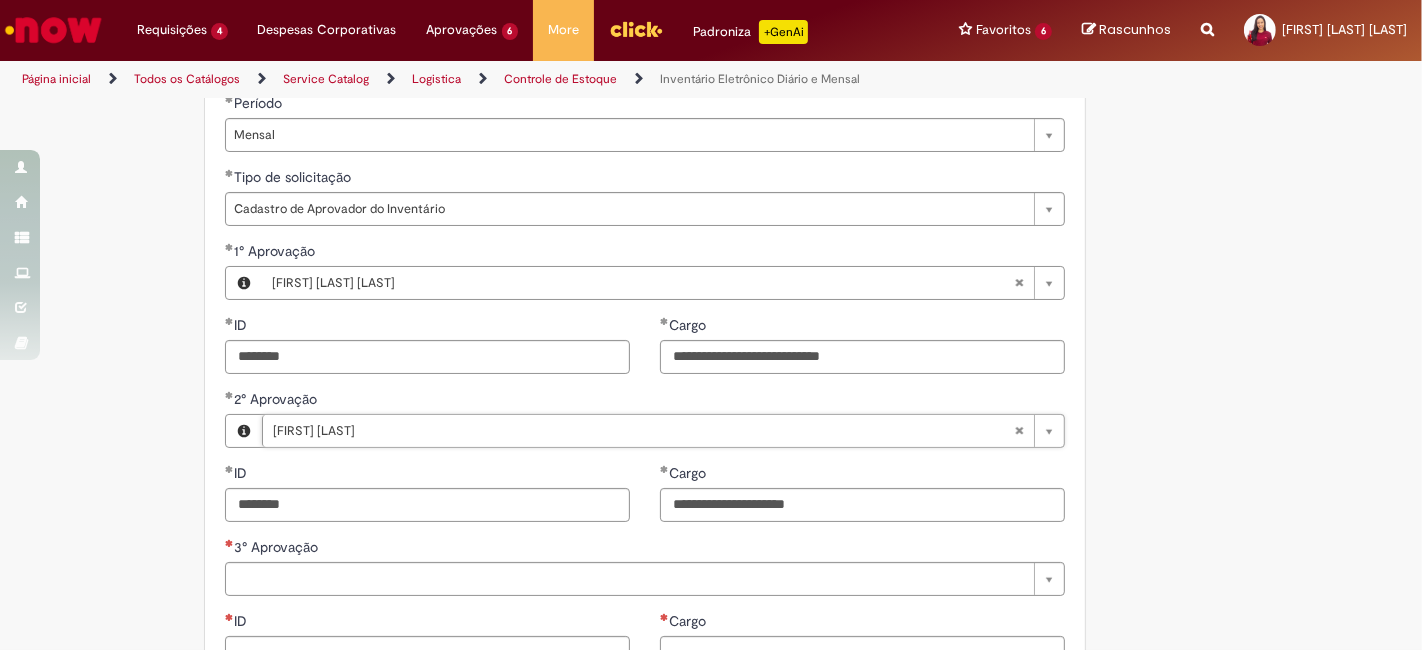 click on "**********" at bounding box center (711, 444) 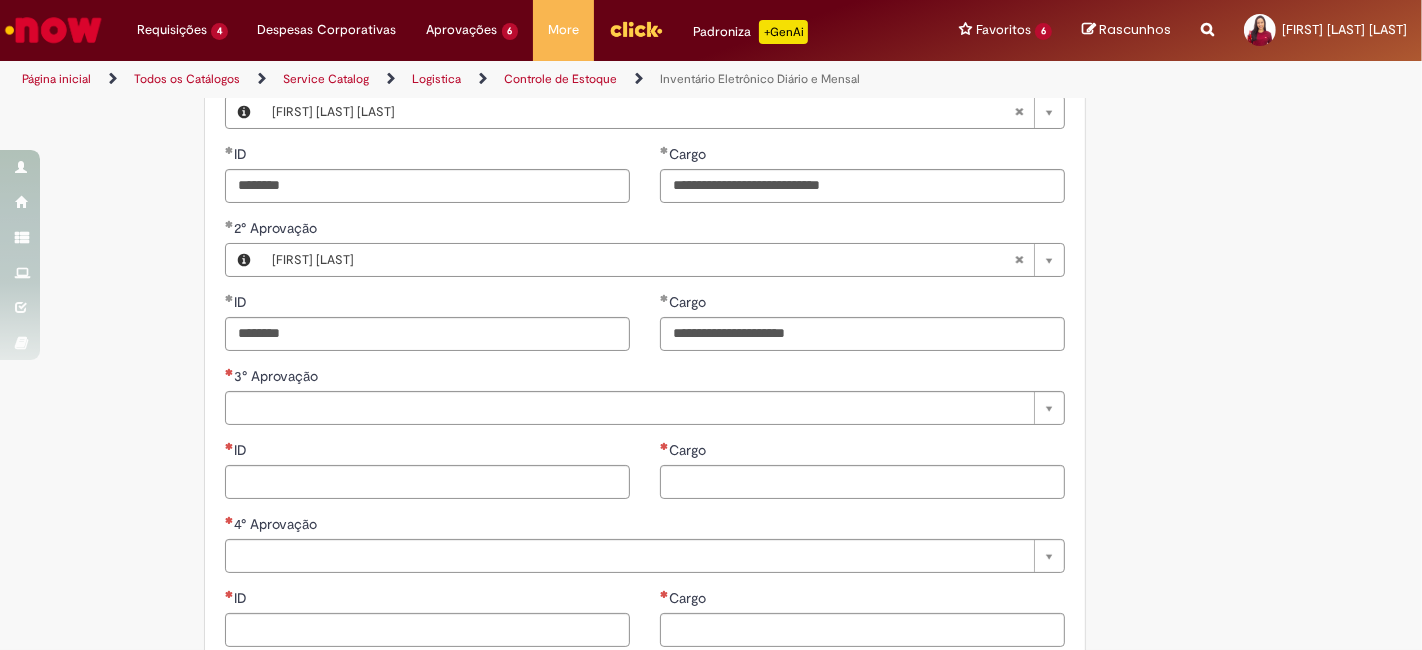 scroll, scrollTop: 754, scrollLeft: 0, axis: vertical 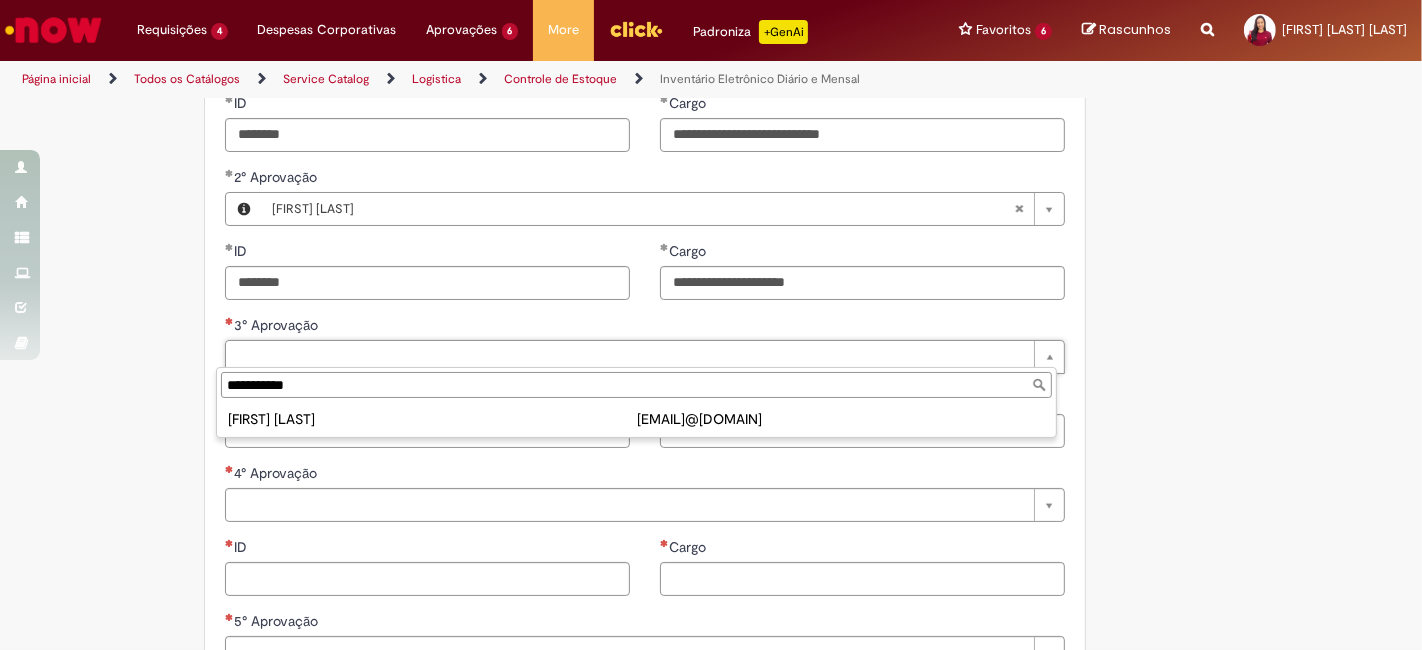 type on "**********" 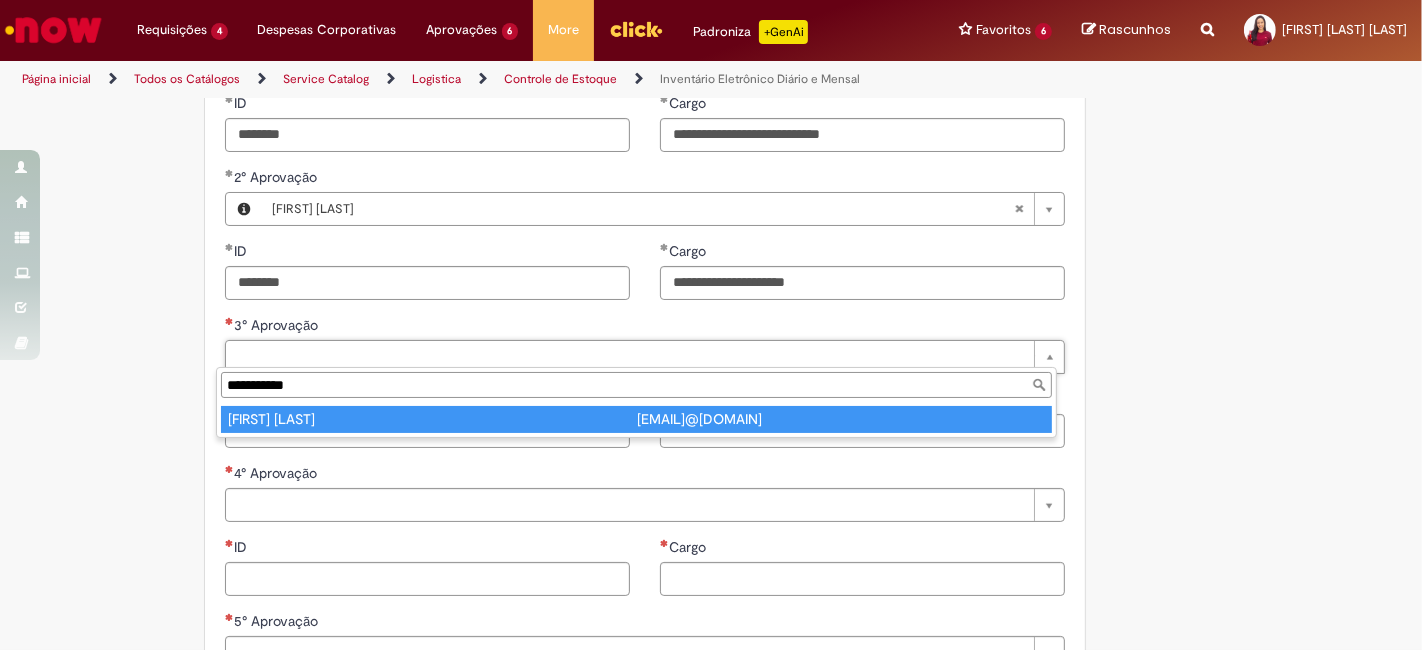 type on "**********" 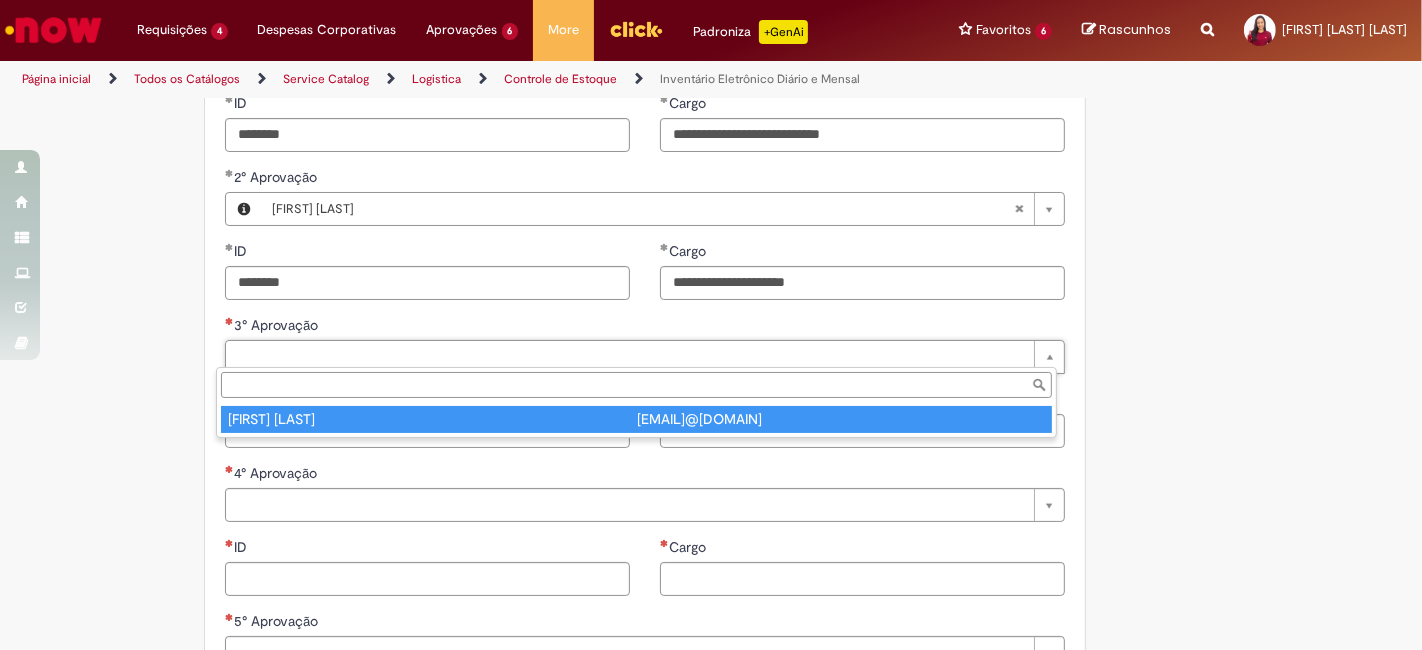 type on "********" 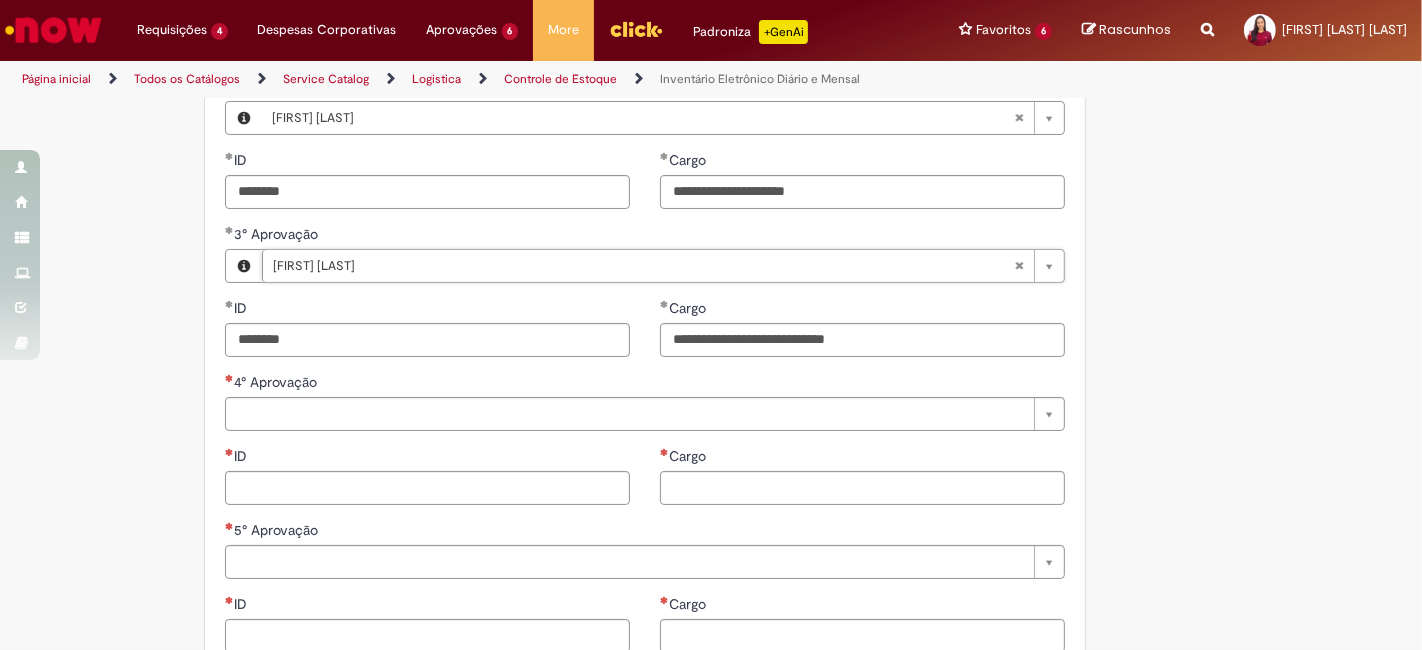 scroll, scrollTop: 865, scrollLeft: 0, axis: vertical 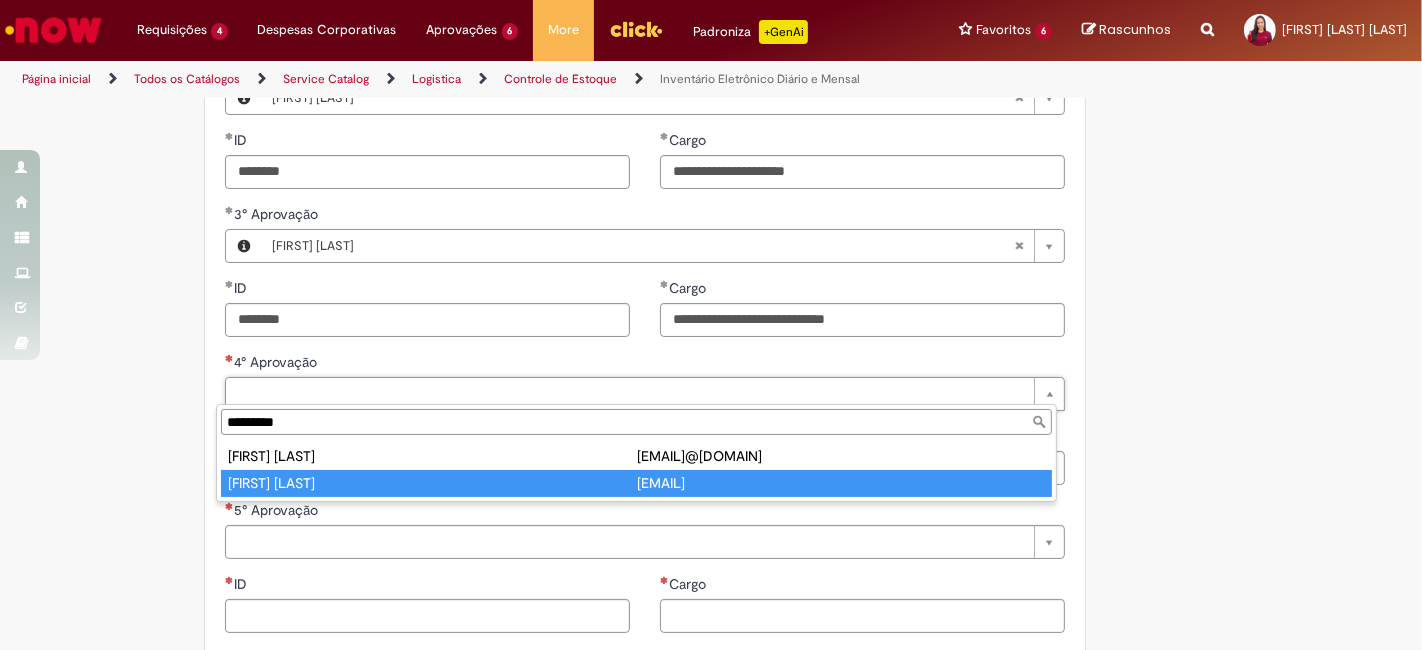 type on "*********" 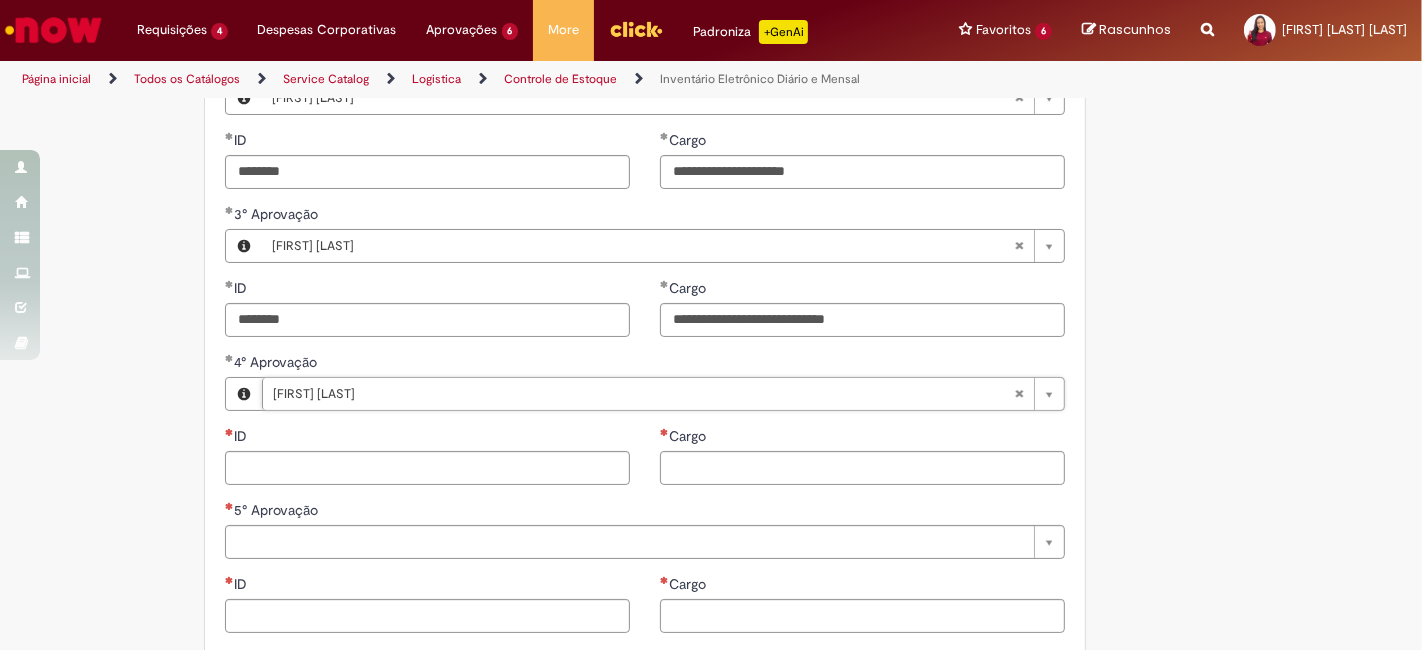 type on "********" 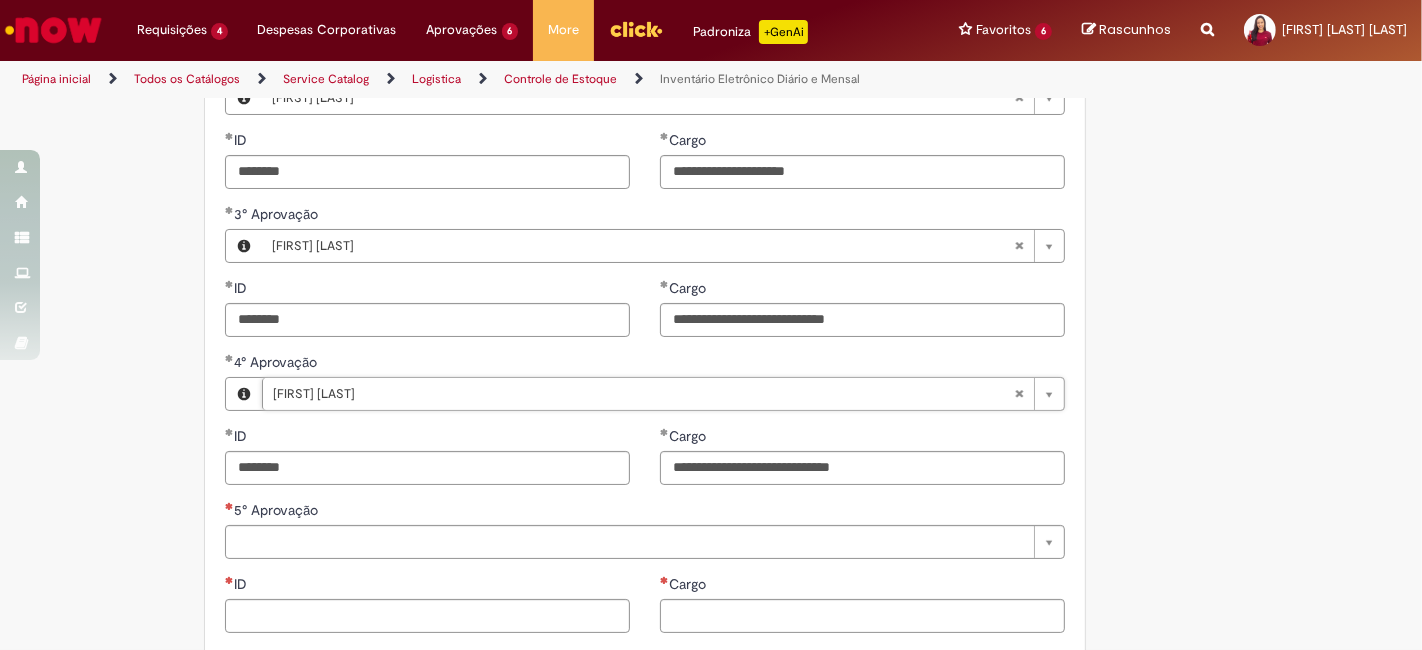click on "**********" at bounding box center [711, 111] 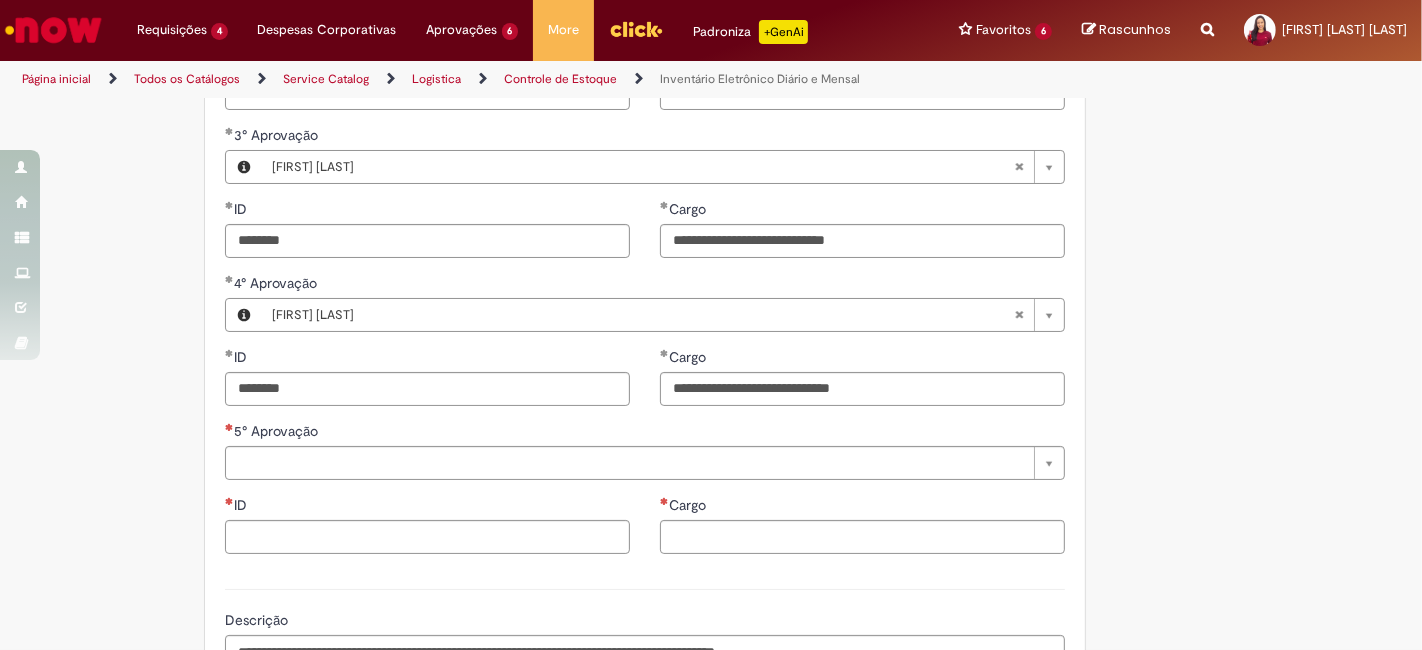 scroll, scrollTop: 977, scrollLeft: 0, axis: vertical 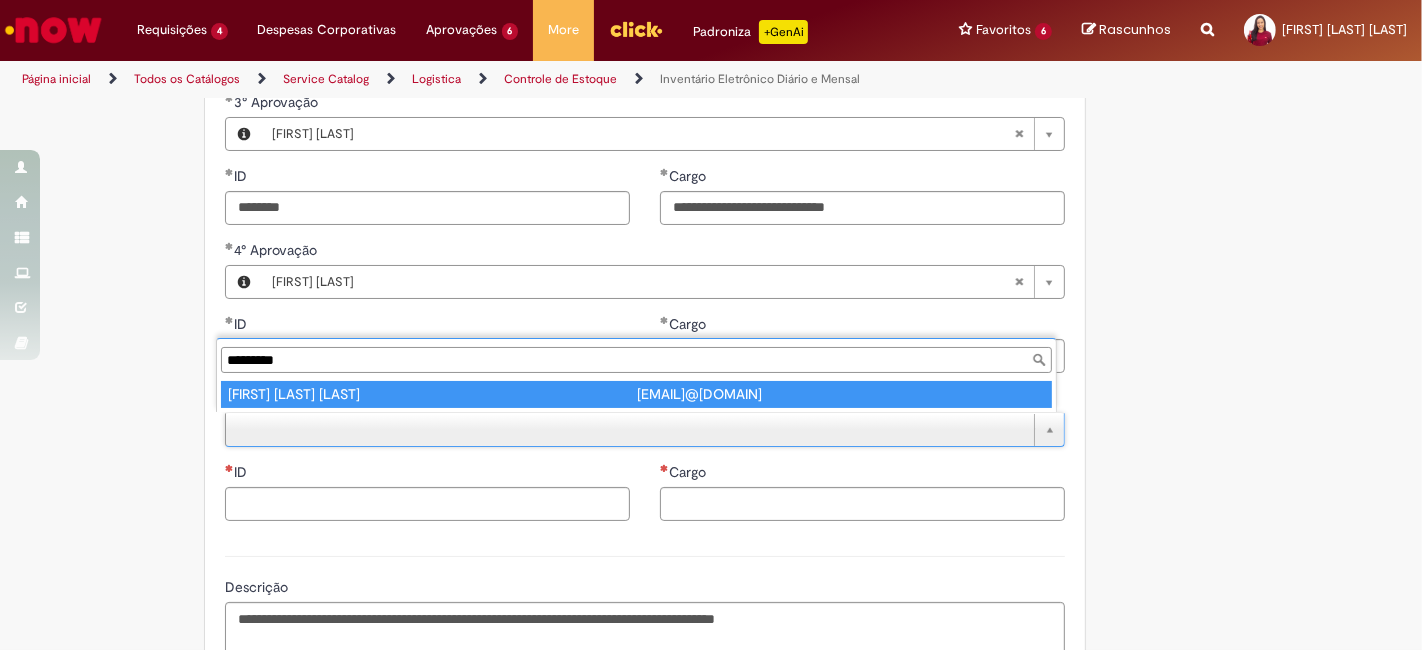 type on "*********" 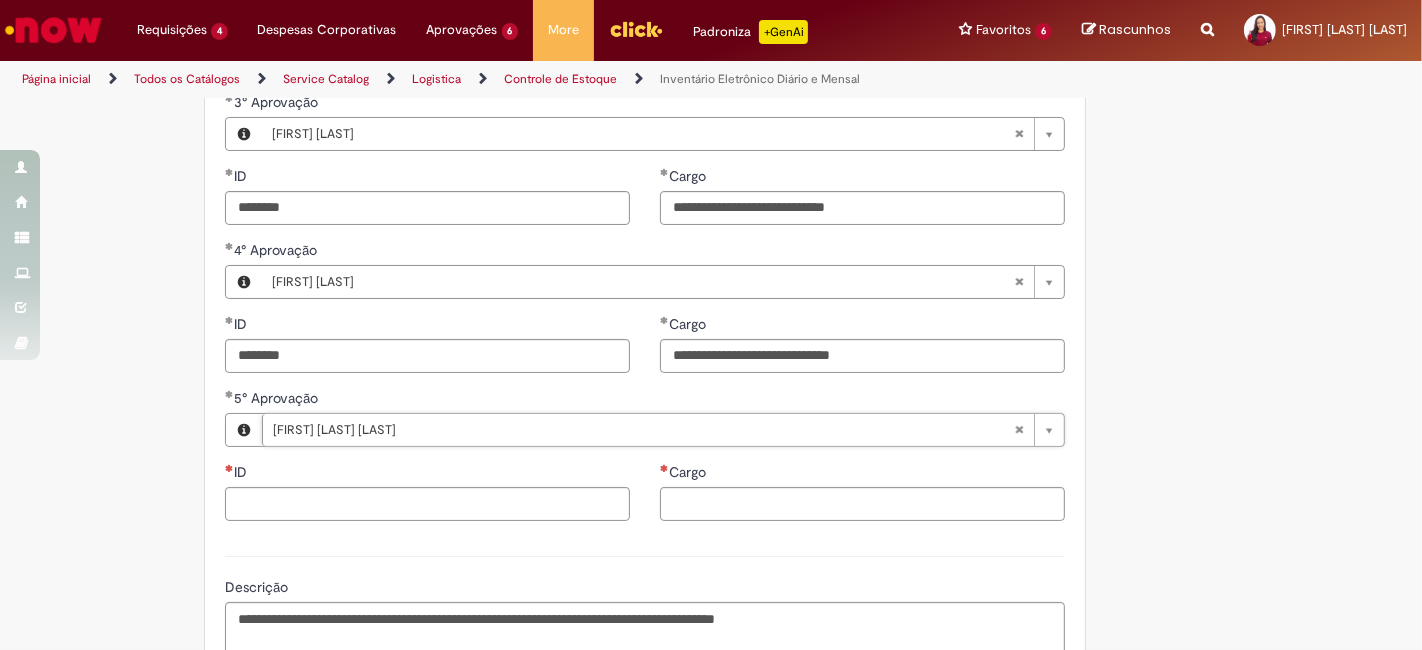 type on "********" 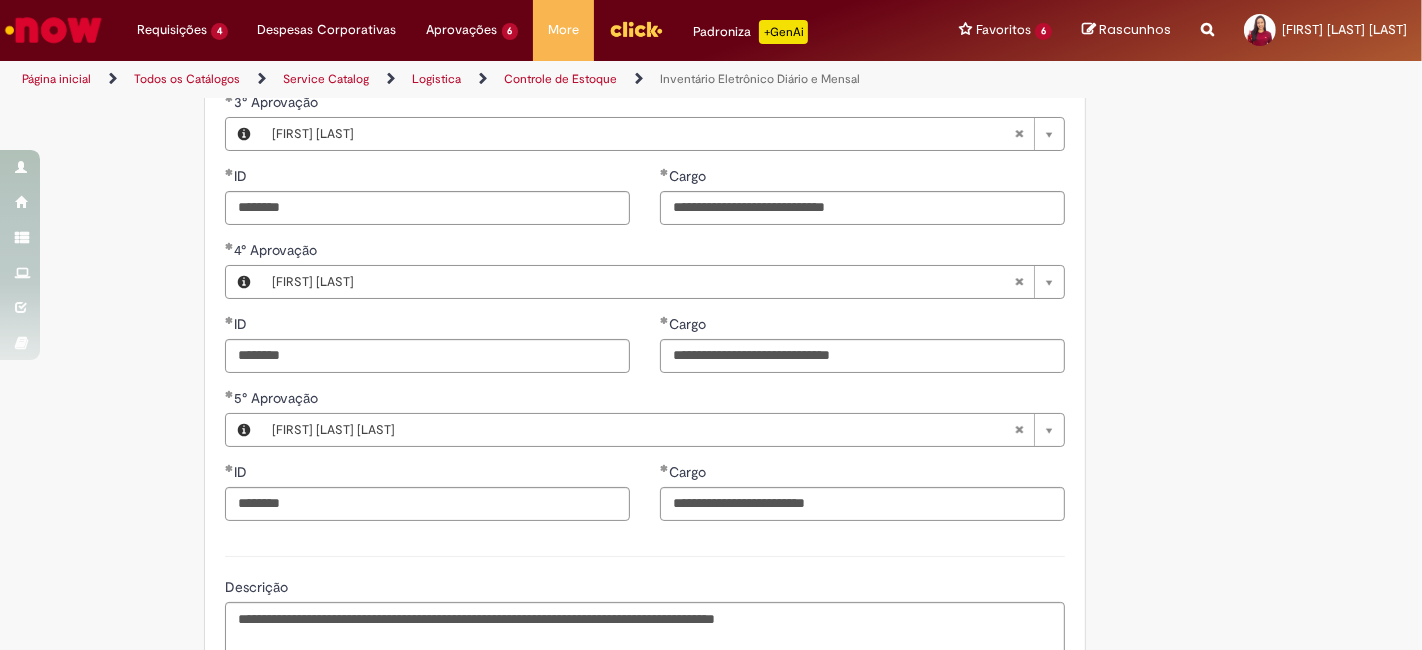 click on "**********" at bounding box center [711, -1] 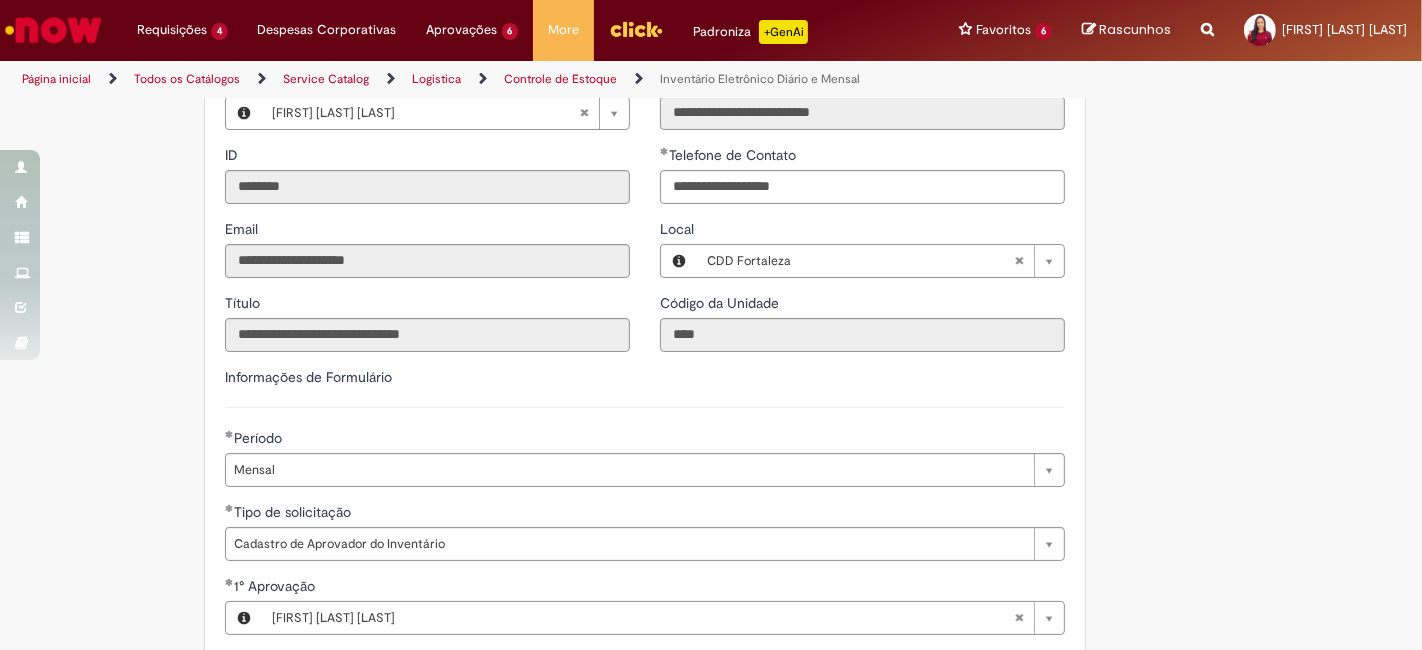 scroll, scrollTop: 0, scrollLeft: 0, axis: both 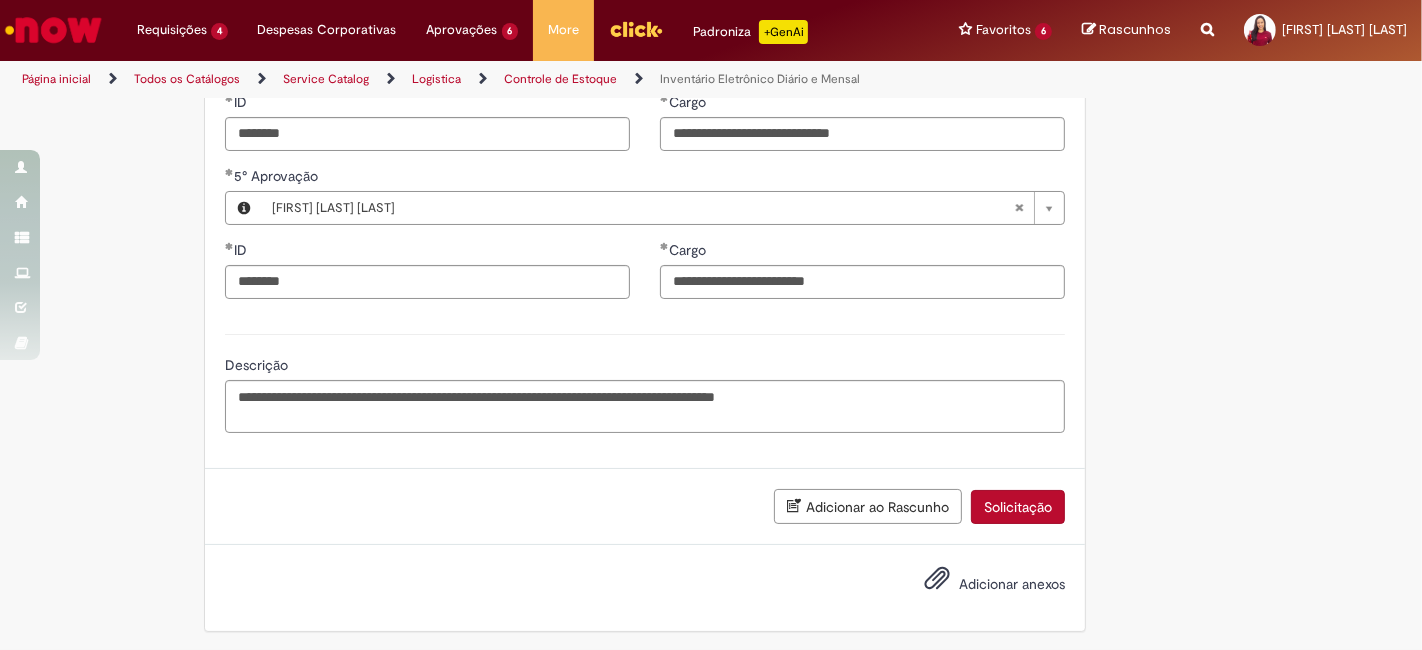 click on "Solicitação" at bounding box center (1018, 507) 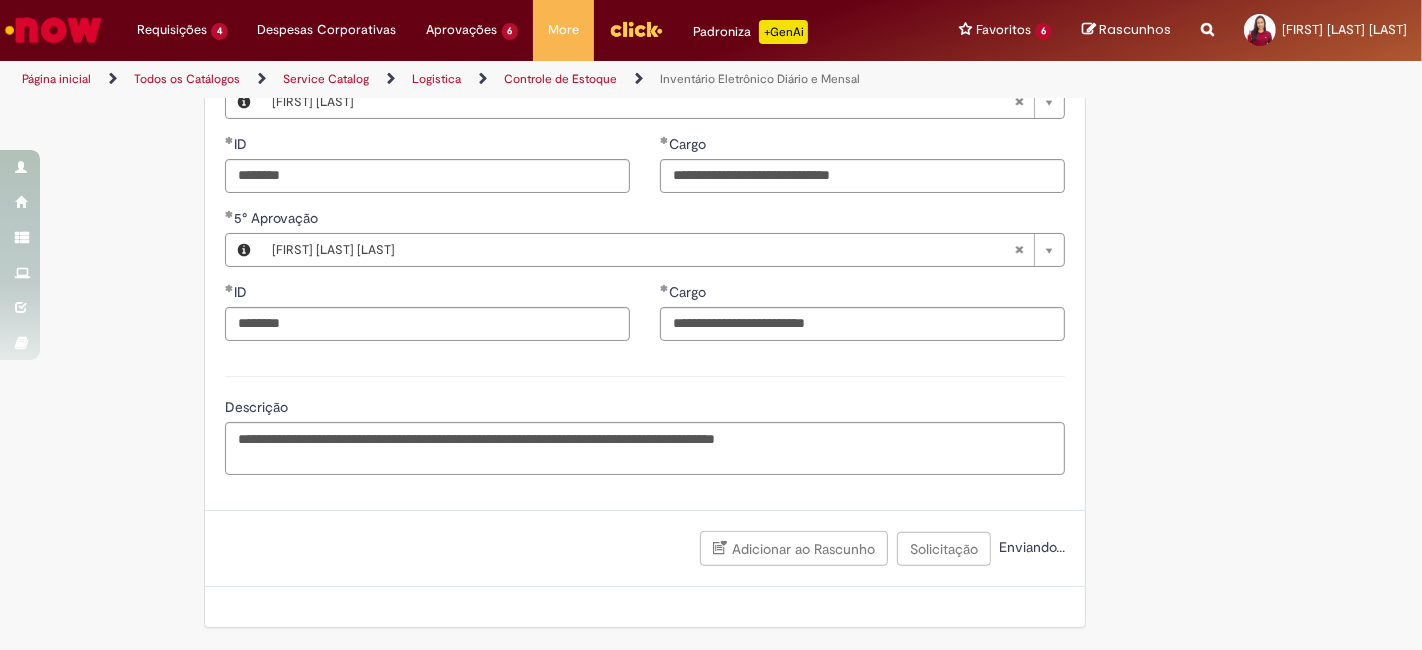 scroll, scrollTop: 1154, scrollLeft: 0, axis: vertical 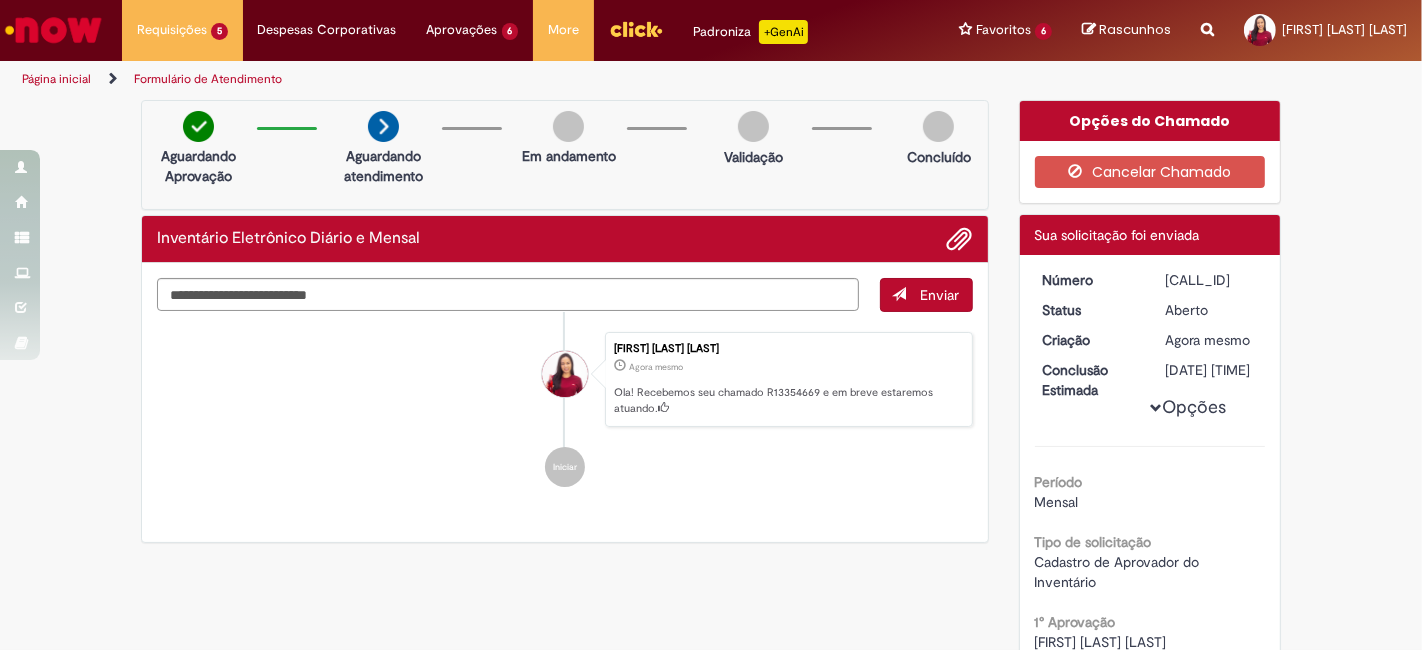 click on "Verificar Código de Barras
Aguardando Aprovação
Aguardando atendimento
Em andamento
Validação
Concluído
Inventário Eletrônico Diário e Mensal
Enviar
[FIRST] [LAST] [LAST]
Agora mesmo Agora mesmo
Ola! Recebemos seu chamado [CALL_ID] e em breve estaremos atuando.
Iniciar
Opções do Chamado" at bounding box center (711, 959) 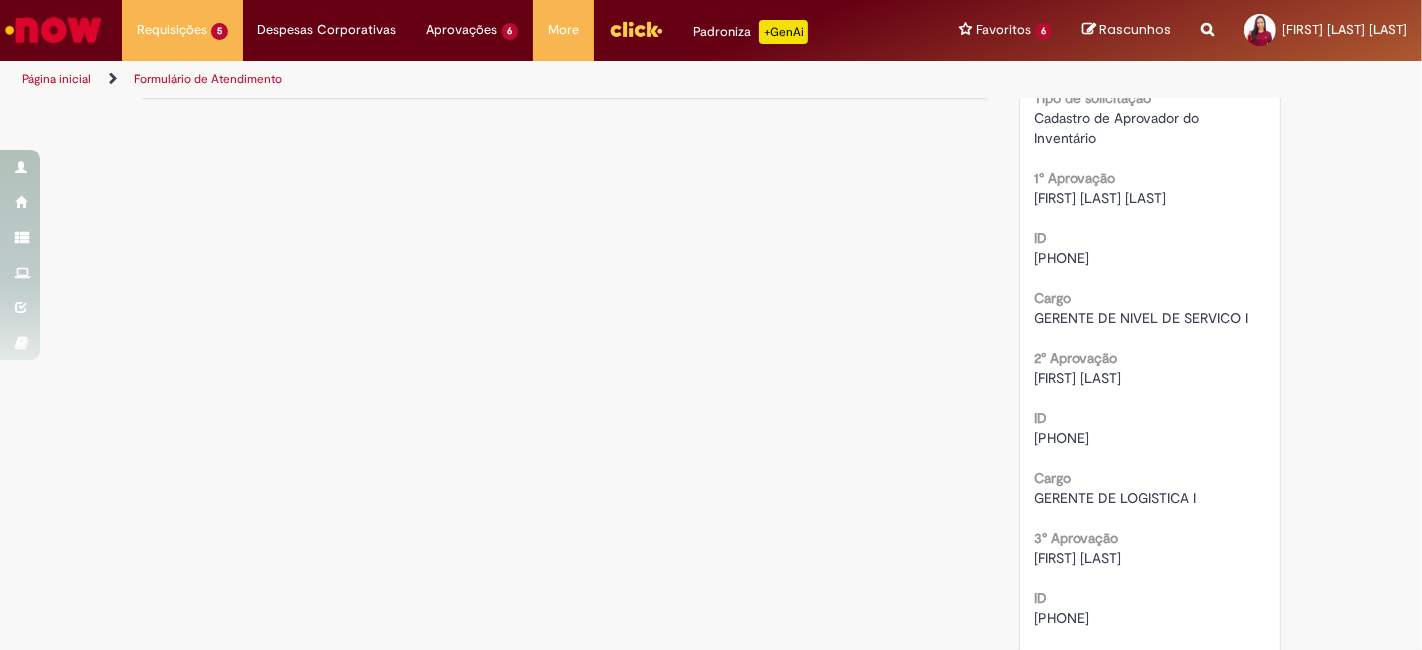 scroll, scrollTop: 555, scrollLeft: 0, axis: vertical 